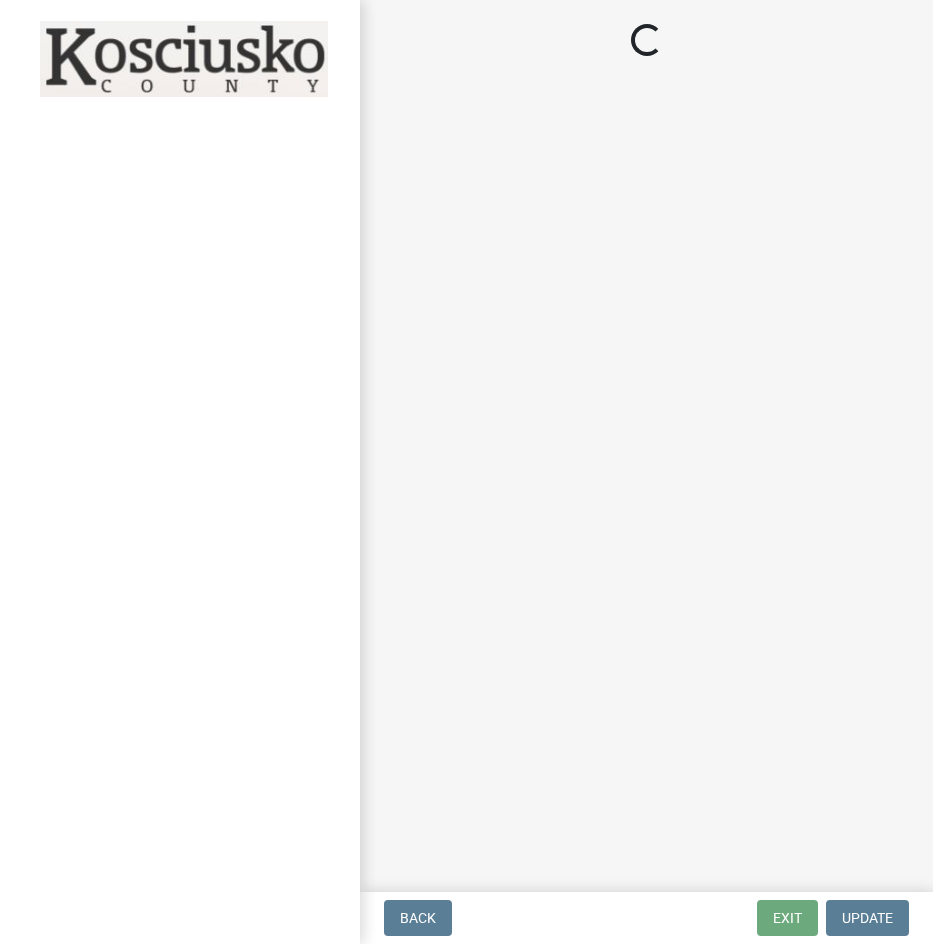 scroll, scrollTop: 0, scrollLeft: 0, axis: both 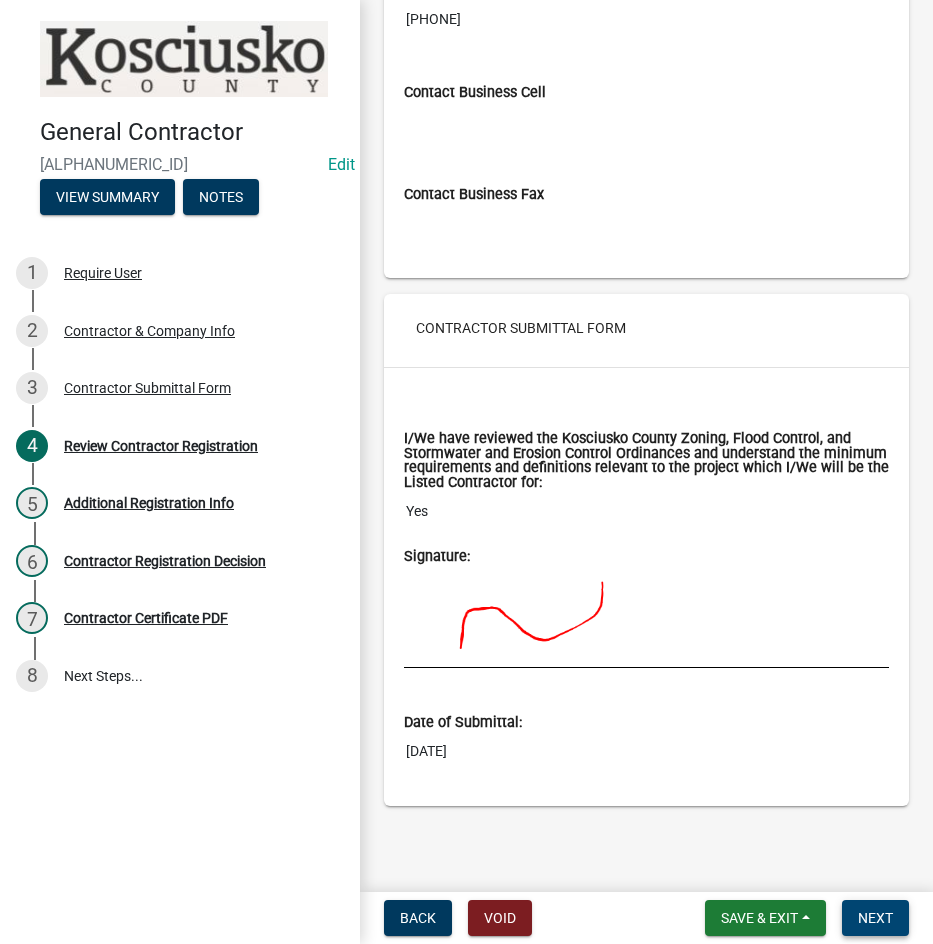 click on "Next" at bounding box center (875, 918) 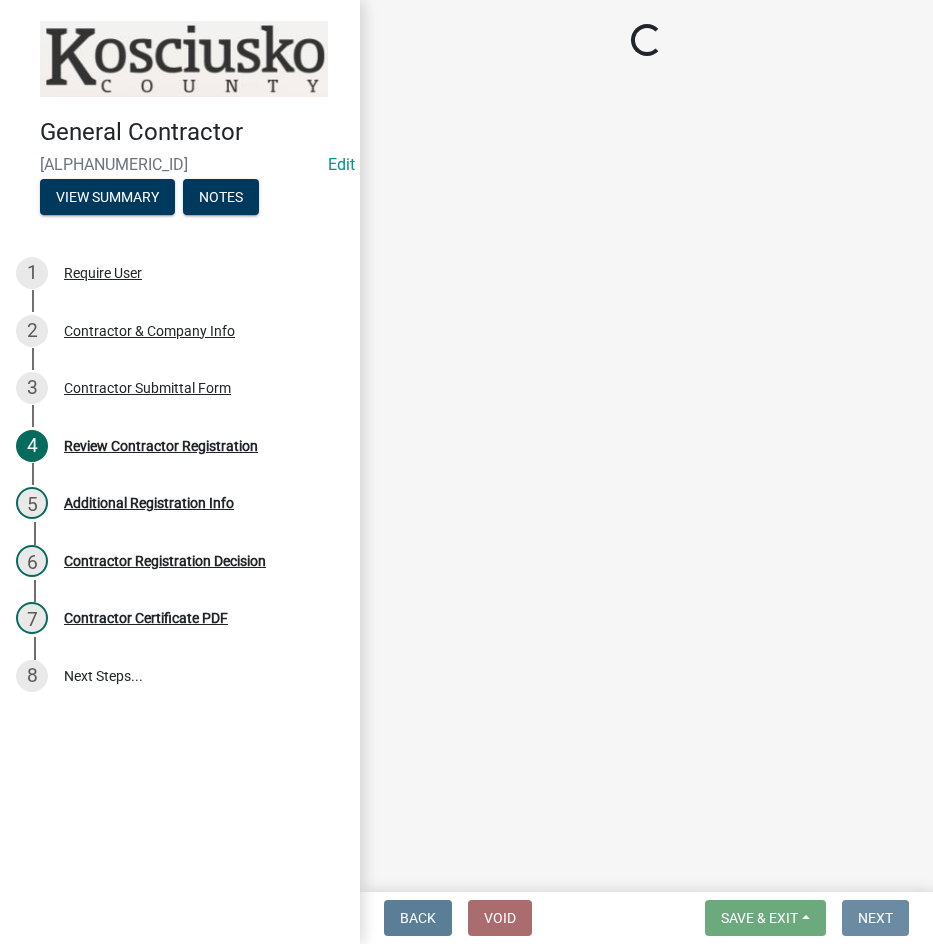 scroll, scrollTop: 0, scrollLeft: 0, axis: both 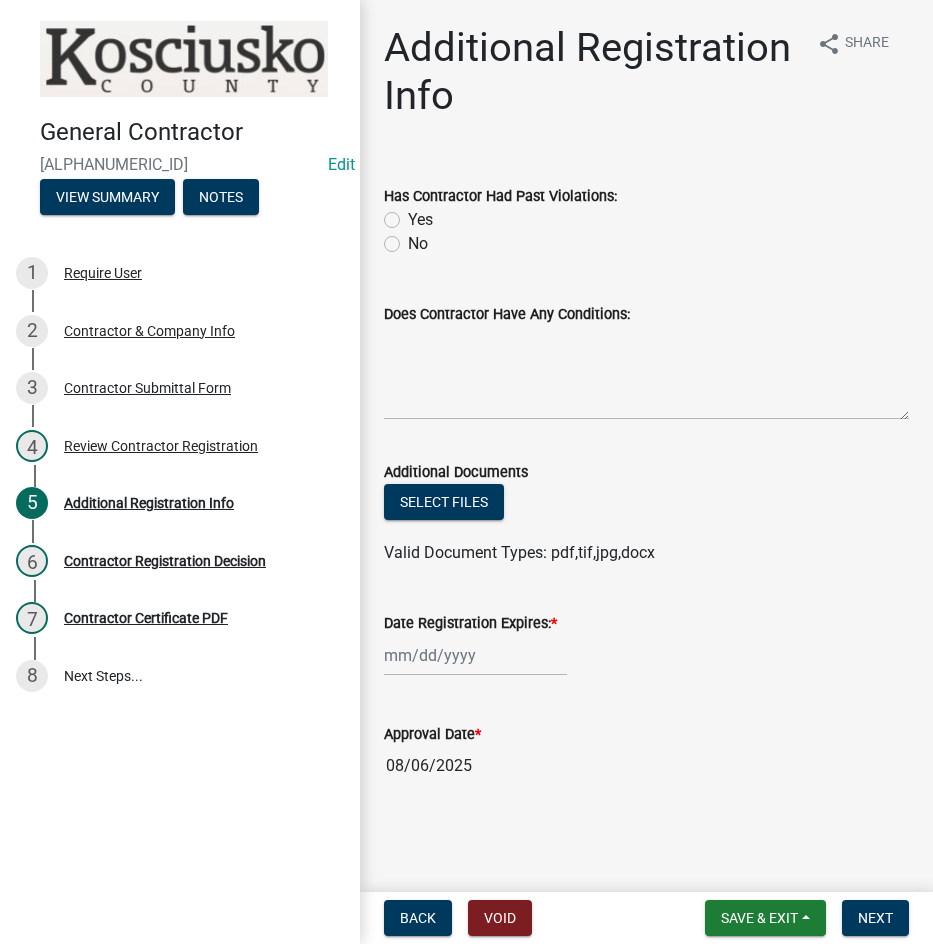 click on "No" 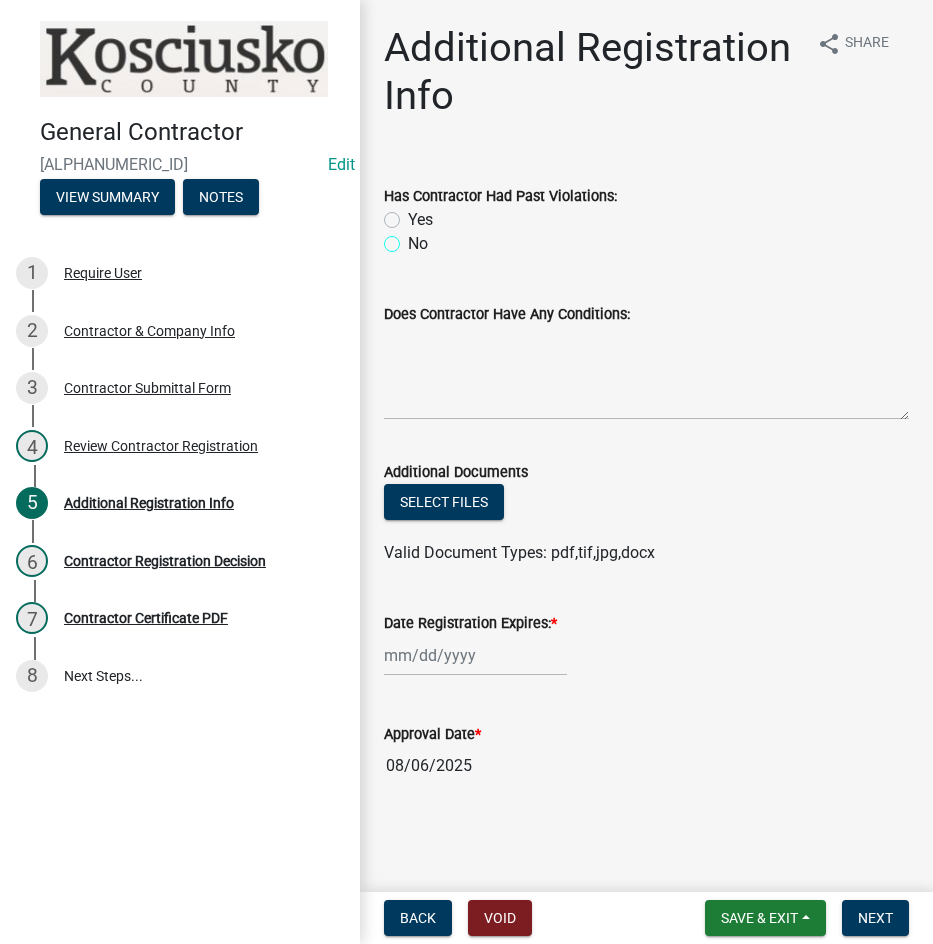 click on "No" at bounding box center [414, 238] 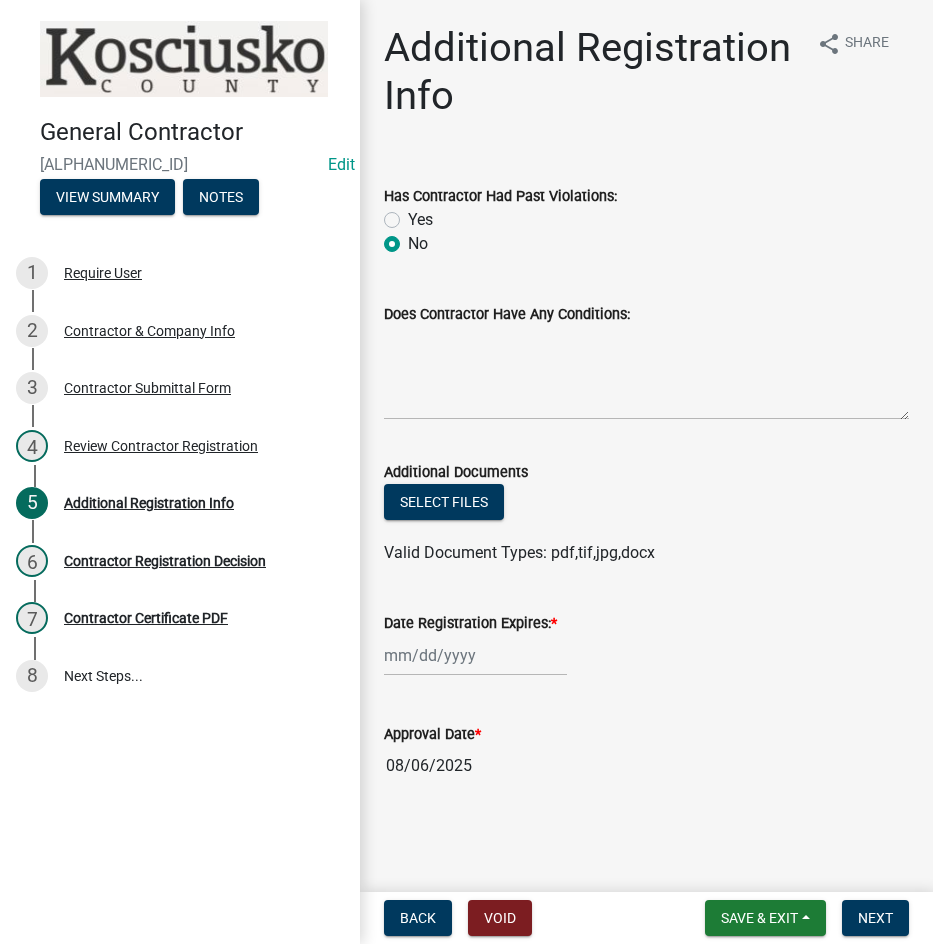 radio on "true" 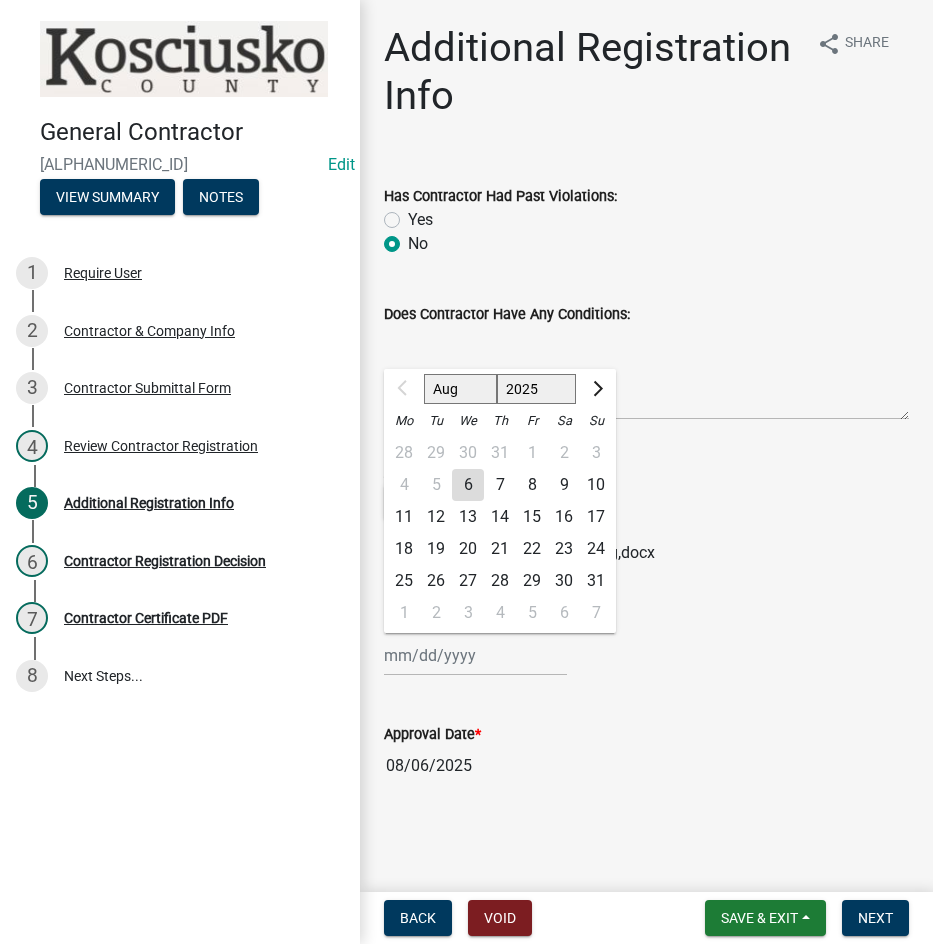 click on "Aug Sep Oct Nov Dec 2025 2026 2027 2028 2029 2030 2031 2032 2033 2034 2035 2036 2037 2038 2039 2040 2041 2042 2043 2044 2045 2046 2047 2048 2049 2050 2051 2052 2053 2054 2055 2056 2057 2058 2059 2060 2061 2062 2063 2064 2065 2066 2067 2068 2069 2070 2071 2072 2073 2074 2075 2076 2077 2078 2079 2080 2081 2082 2083 2084 2085 2086 2087 2088 2089 2090 2091 2092 2093 2094 2095 2096 2097 2098 2099 2100 2101 2102 2103 2104 2105 2106 2107 2108 2109 2110 2111 2112 2113 2114 2115 2116 2117 2118 2119 2120 2121 2122 2123 2124 2125 2126 2127 2128 2129 2130 2131 2132 2133 2134 2135 2136 2137 2138 2139 2140 2141 2142 2143 2144 2145 2146 2147 2148 2149 2150 2151 2152 2153 2154 2155 2156 2157 2158 2159 2160 2161 2162 2163 2164 2165 2166 2167 2168 2169 2170 2171 2172 2173 2174 2175 2176 2177 2178 2179 2180 2181 2182 2183 2184 2185 2186 2187 2188 2189 2190 2191 2192 2193 2194 2195 2196 2197 2198 2199 2200 2201 2202 2203 2204 2205 2206 2207 2208 2209 2210 2211 2212 2213 2214 2215 2216 2217 2218 2219 2220 2221 2222 2223 2224 2225" 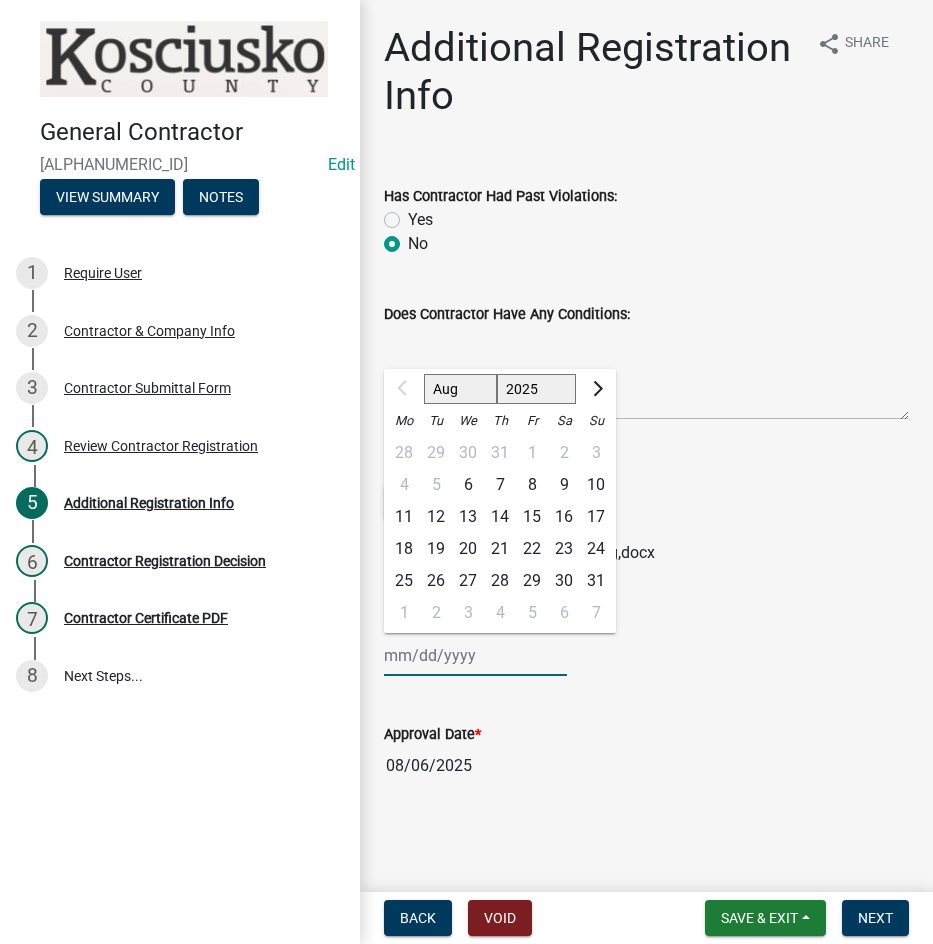 select on "2026" 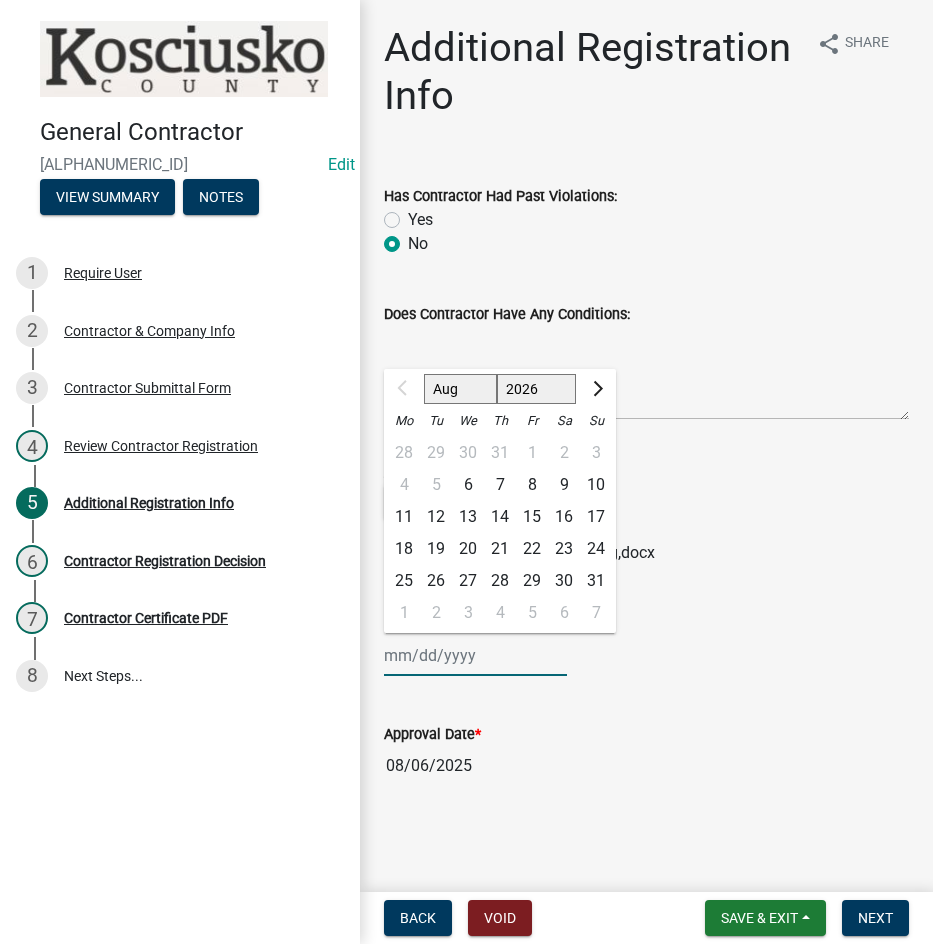 click on "2025 2026 2027 2028 2029 2030 2031 2032 2033 2034 2035 2036 2037 2038 2039 2040 2041 2042 2043 2044 2045 2046 2047 2048 2049 2050 2051 2052 2053 2054 2055 2056 2057 2058 2059 2060 2061 2062 2063 2064 2065 2066 2067 2068 2069 2070 2071 2072 2073 2074 2075 2076 2077 2078 2079 2080 2081 2082 2083 2084 2085 2086 2087 2088 2089 2090 2091 2092 2093 2094 2095 2096 2097 2098 2099 2100 2101 2102 2103 2104 2105 2106 2107 2108 2109 2110 2111 2112 2113 2114 2115 2116 2117 2118 2119 2120 2121 2122 2123 2124 2125 2126 2127 2128 2129 2130 2131 2132 2133 2134 2135 2136 2137 2138 2139 2140 2141 2142 2143 2144 2145 2146 2147 2148 2149 2150 2151 2152 2153 2154 2155 2156 2157 2158 2159 2160 2161 2162 2163 2164 2165 2166 2167 2168 2169 2170 2171 2172 2173 2174 2175 2176 2177 2178 2179 2180 2181 2182 2183 2184 2185 2186 2187 2188 2189 2190 2191 2192 2193 2194 2195 2196 2197 2198 2199 2200 2201 2202 2203 2204 2205 2206 2207 2208 2209 2210 2211 2212 2213 2214 2215 2216 2217 2218 2219 2220 2221 2222 2223 2224 2225 2226 2227 2228 2229" 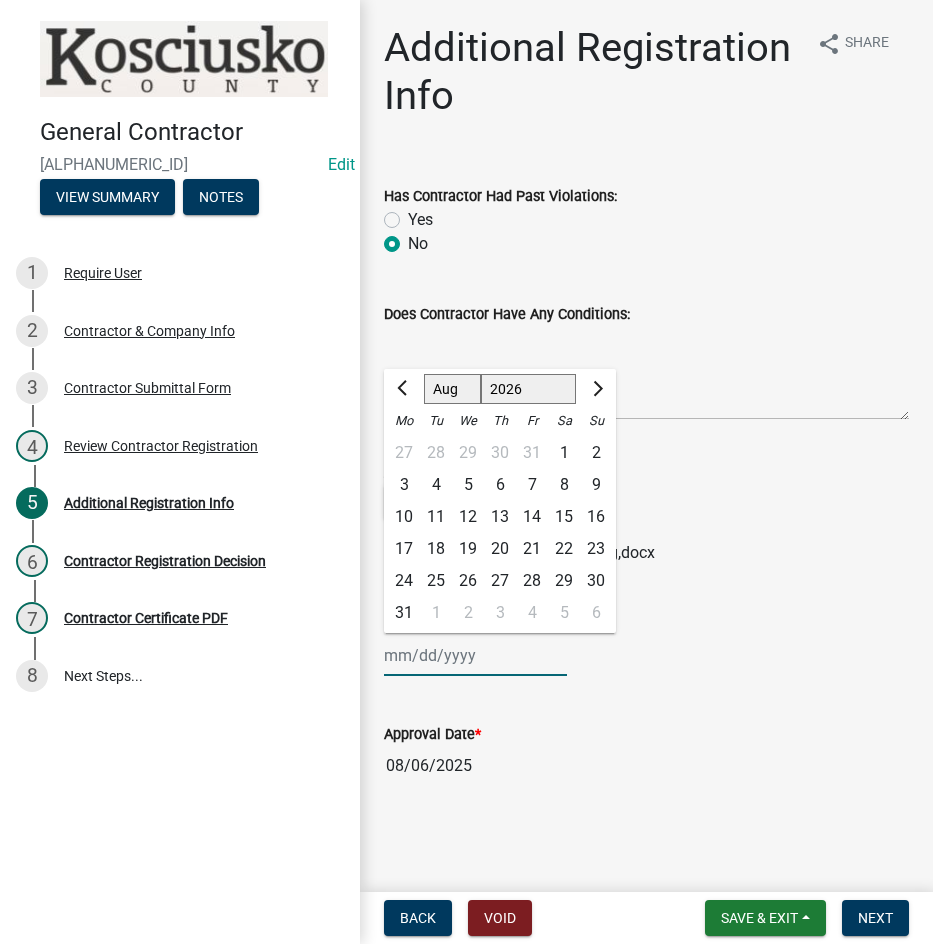 click on "6" 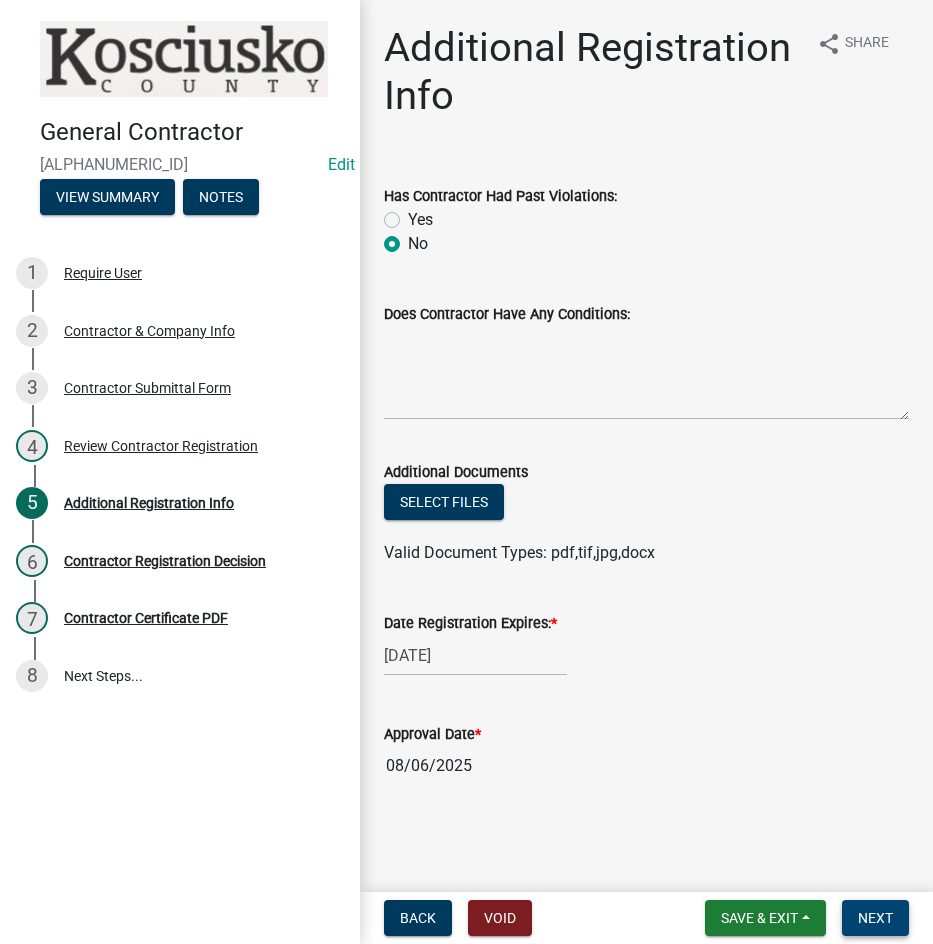 click on "Next" at bounding box center [875, 918] 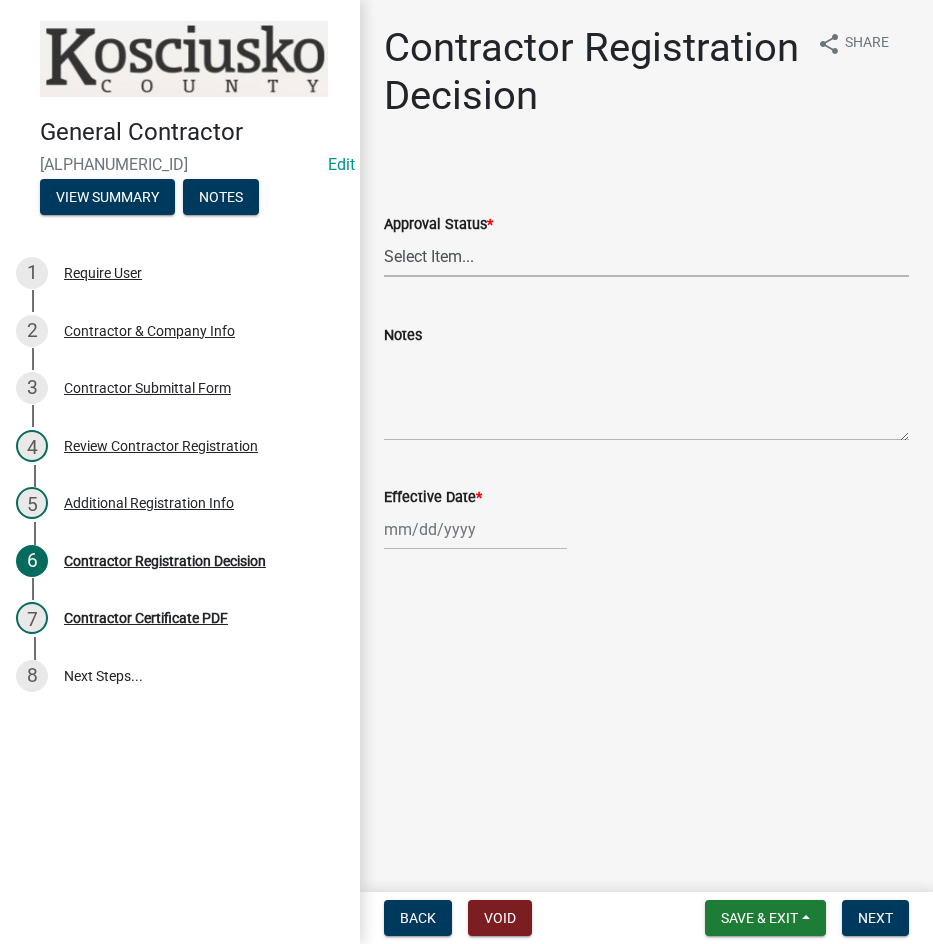 click on "Select Item...   Approved   Denied" at bounding box center [646, 256] 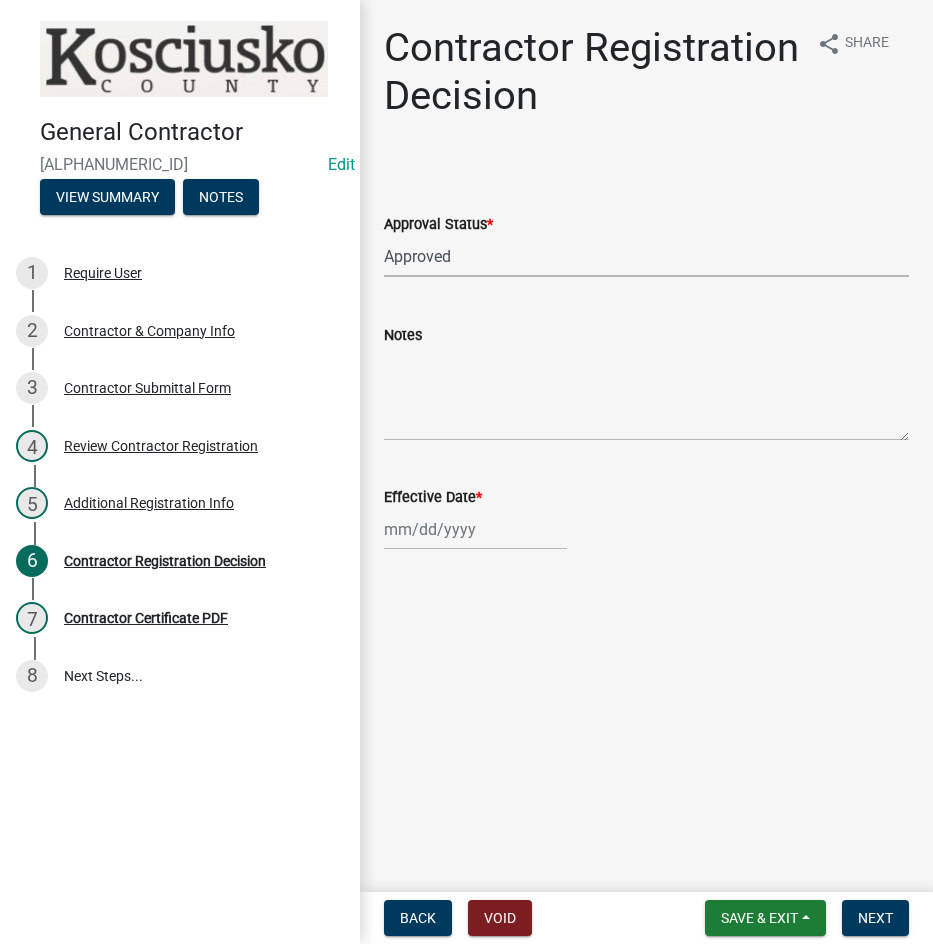 click on "Select Item...   Approved   Denied" at bounding box center [646, 256] 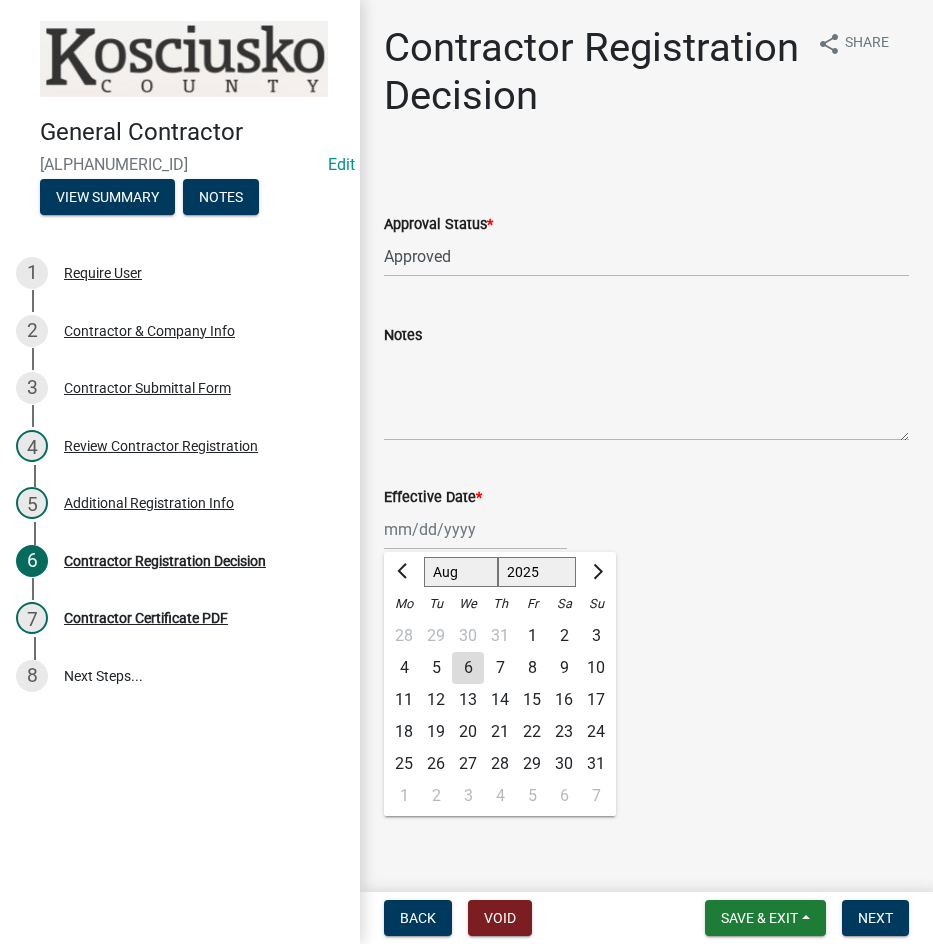 drag, startPoint x: 473, startPoint y: 669, endPoint x: 497, endPoint y: 669, distance: 24 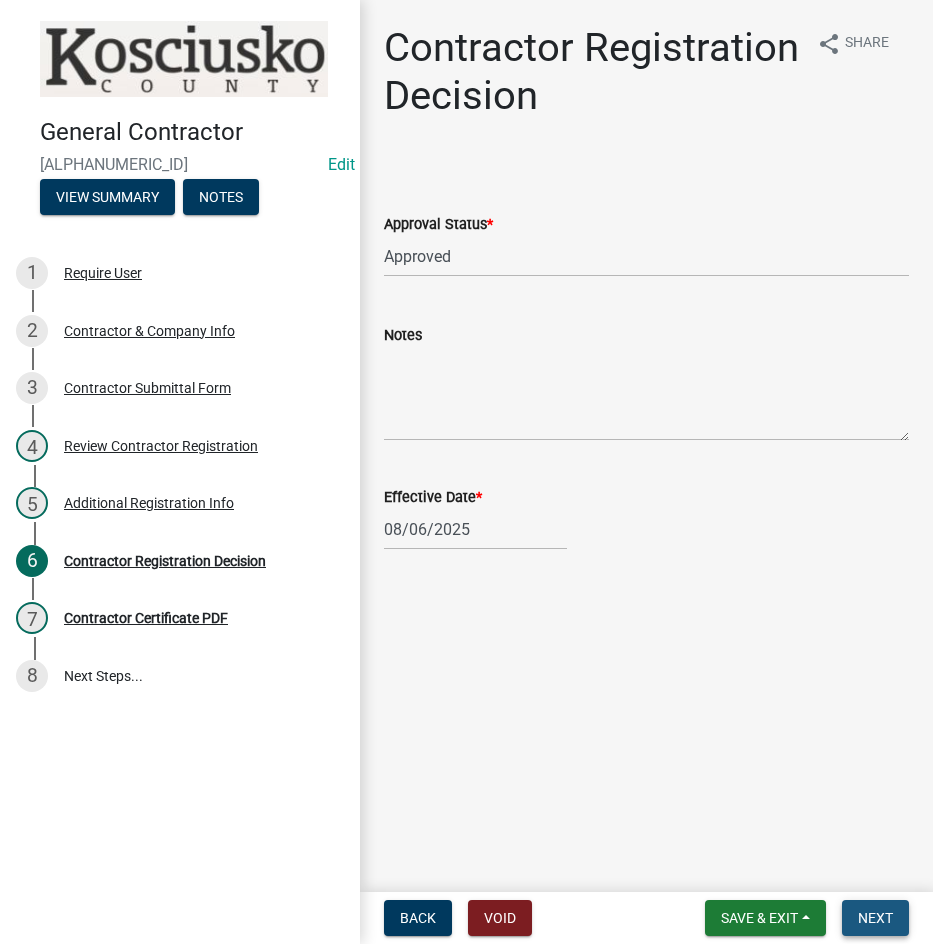 click on "Next" at bounding box center (875, 918) 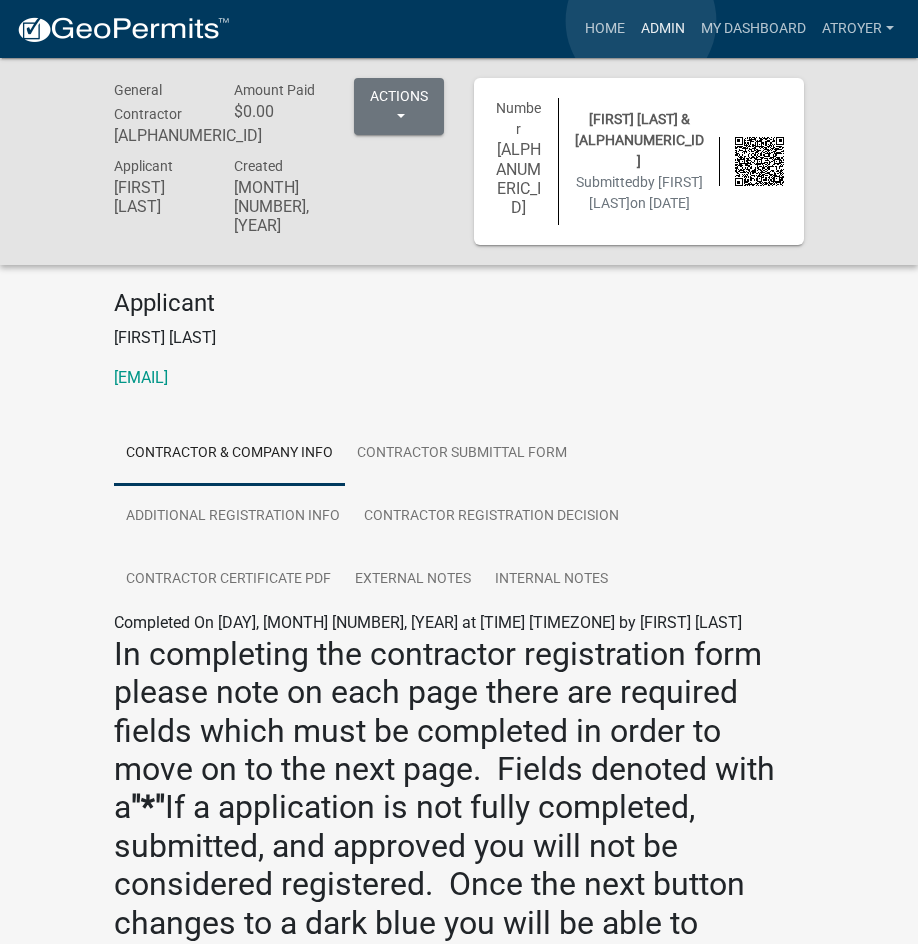 click on "Admin" at bounding box center (663, 29) 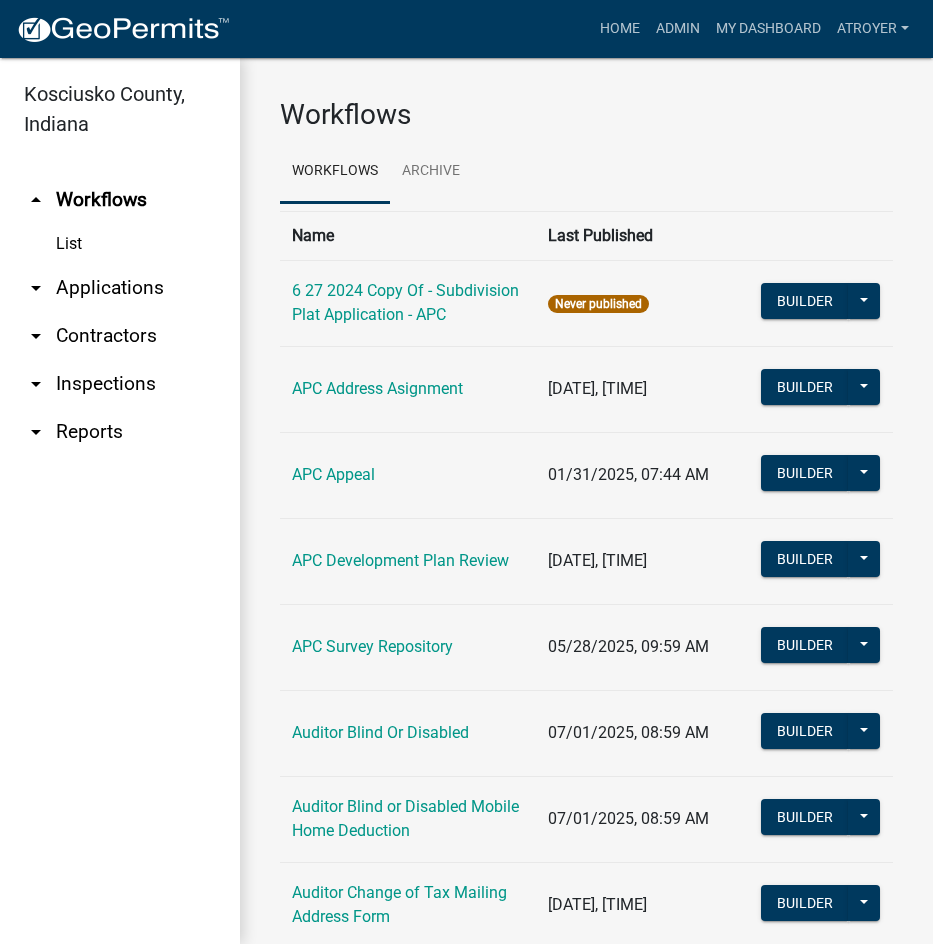 scroll, scrollTop: 0, scrollLeft: 0, axis: both 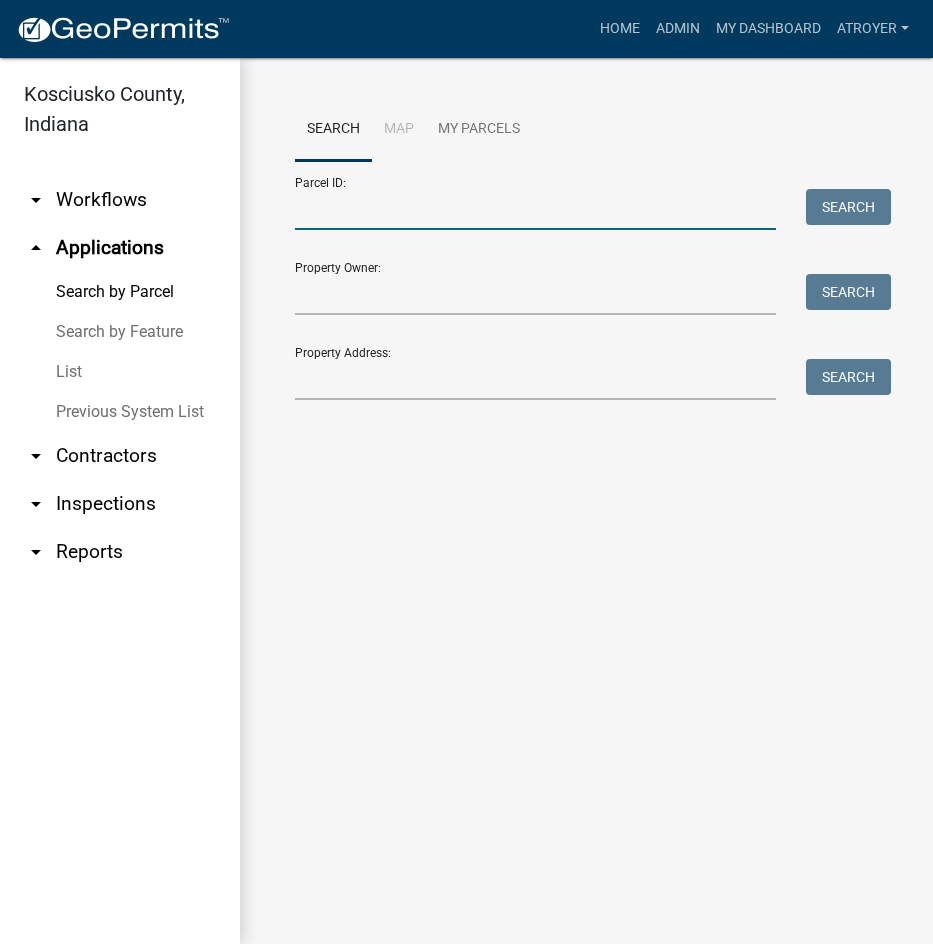 click on "Parcel ID:" at bounding box center (535, 209) 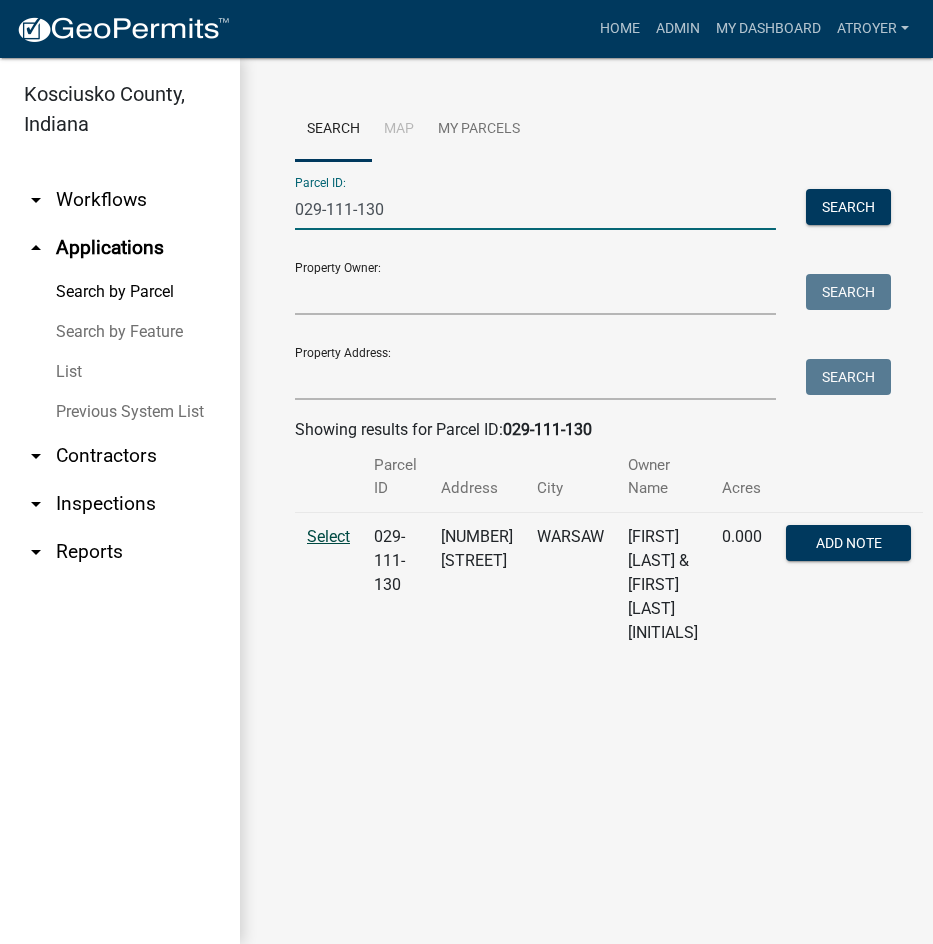 type on "029-111-130" 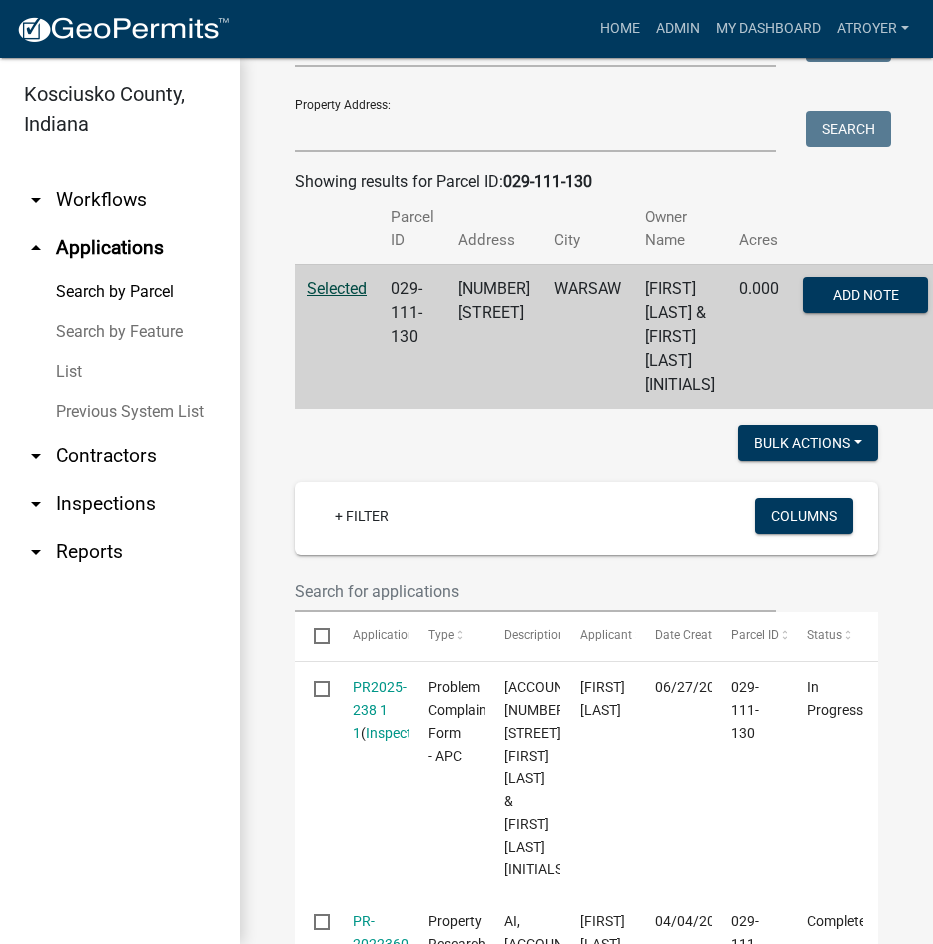 scroll, scrollTop: 400, scrollLeft: 0, axis: vertical 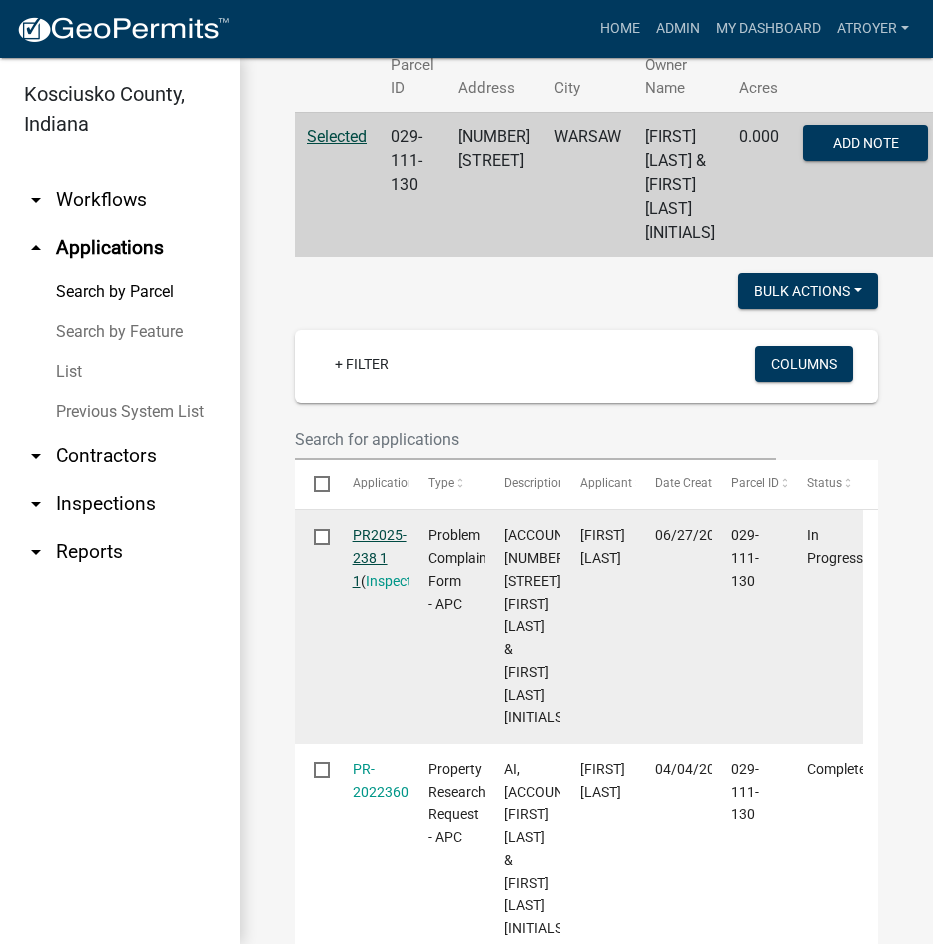 click on "PR2025-238 1 1" 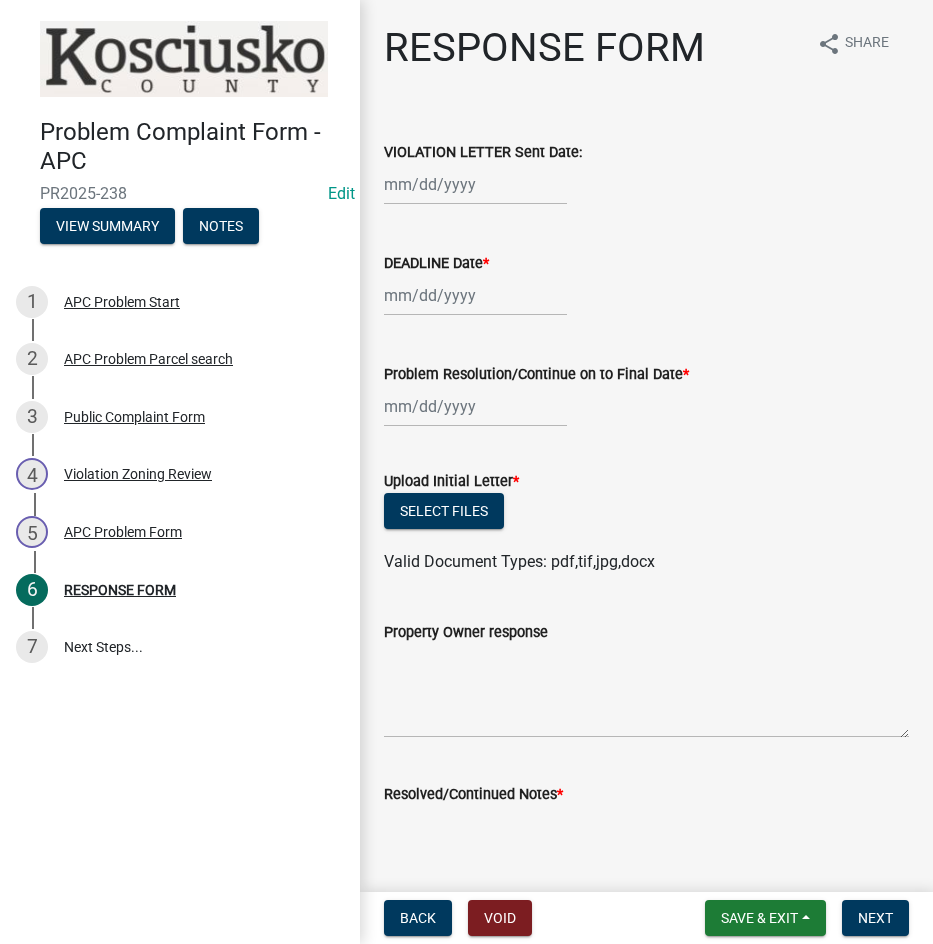 click 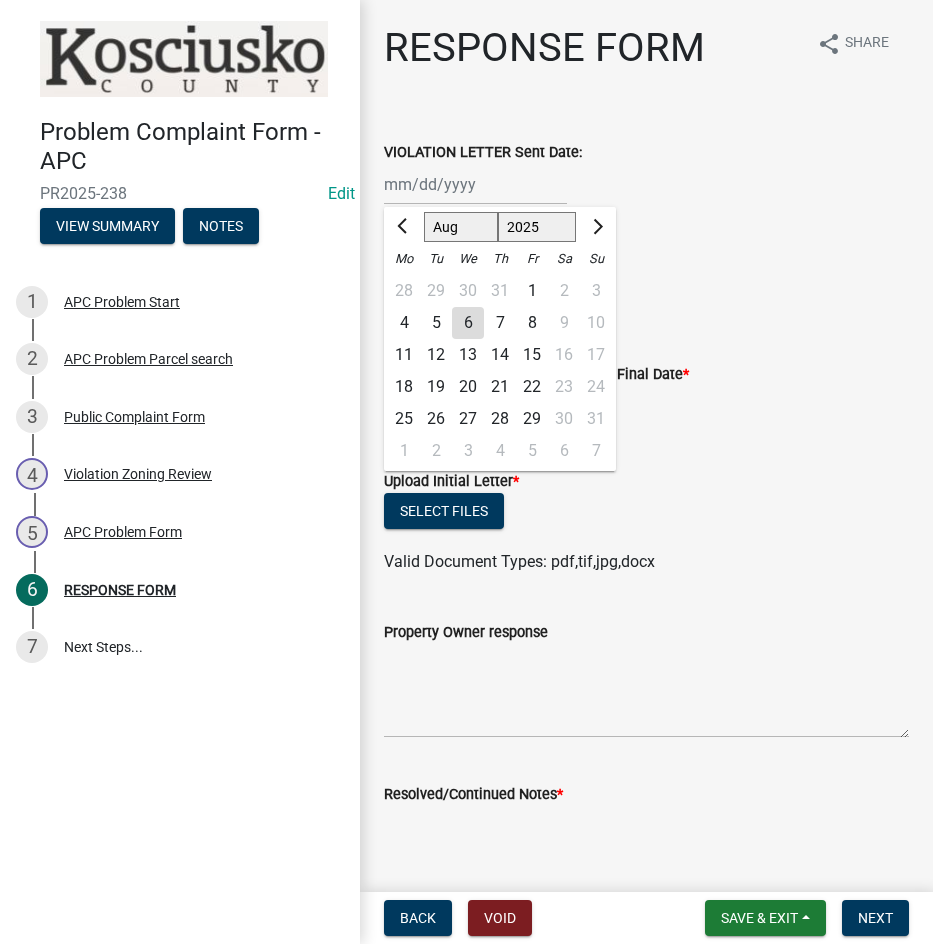 click on "5" 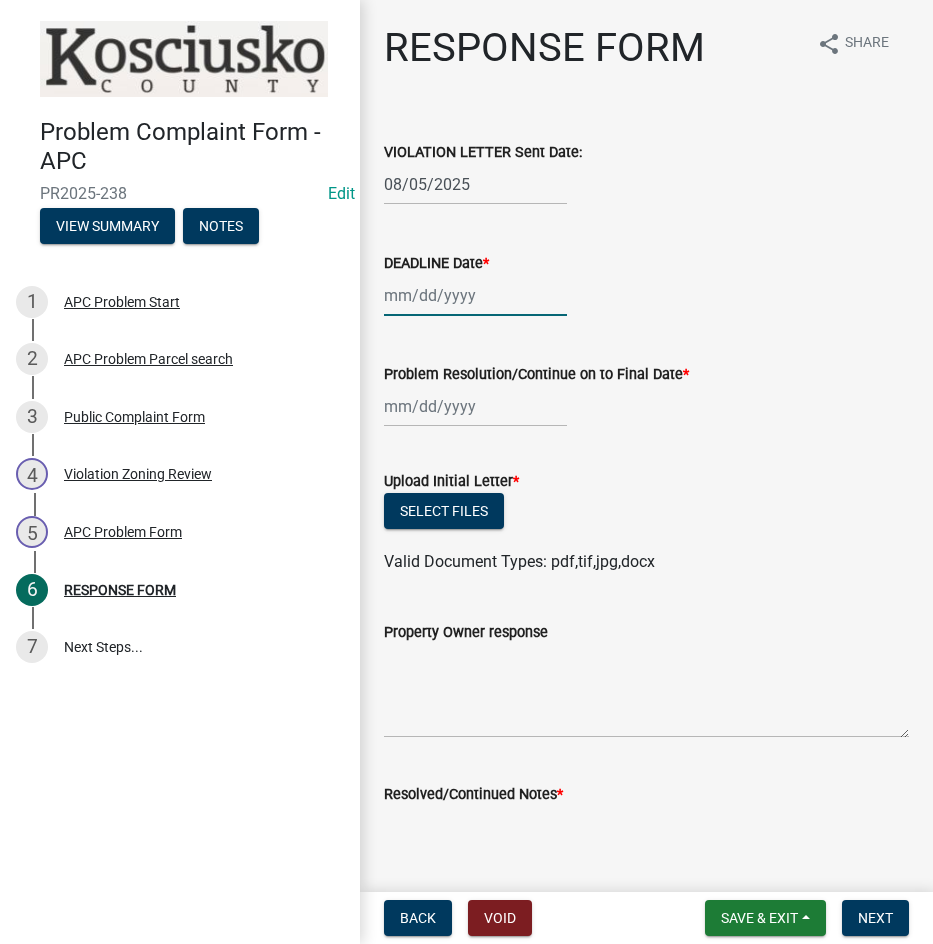 click 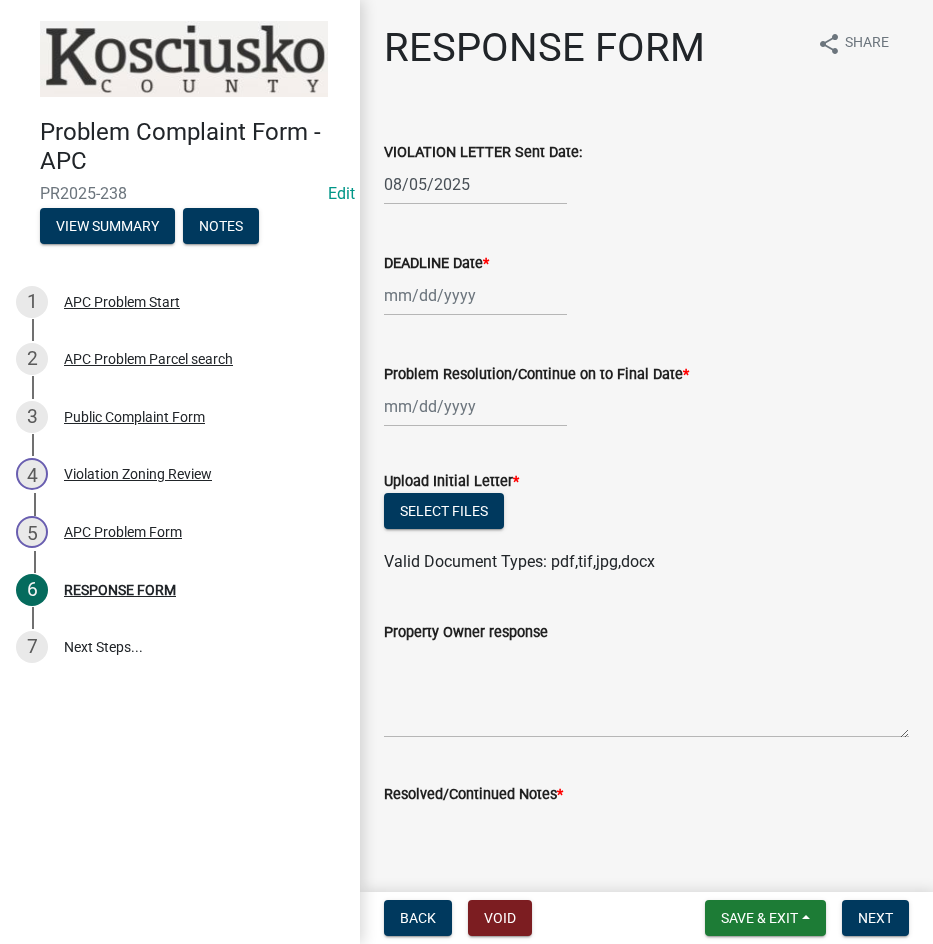 select on "8" 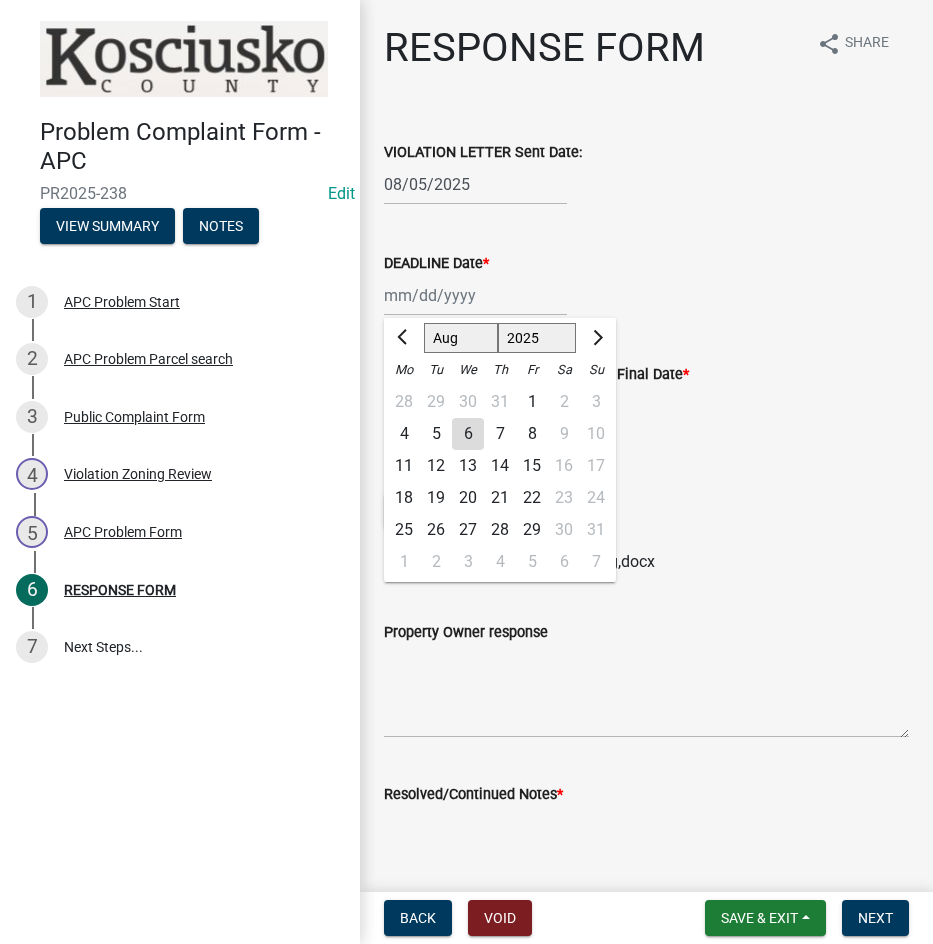 click on "19" 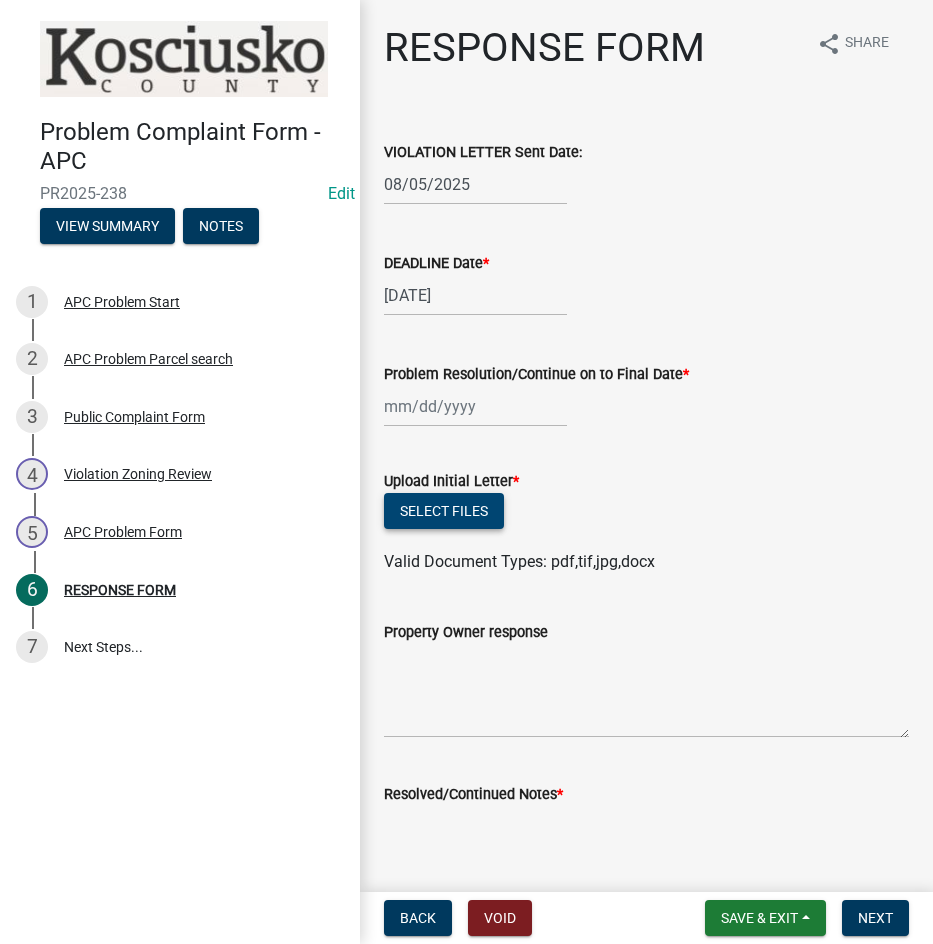 click on "Select files" 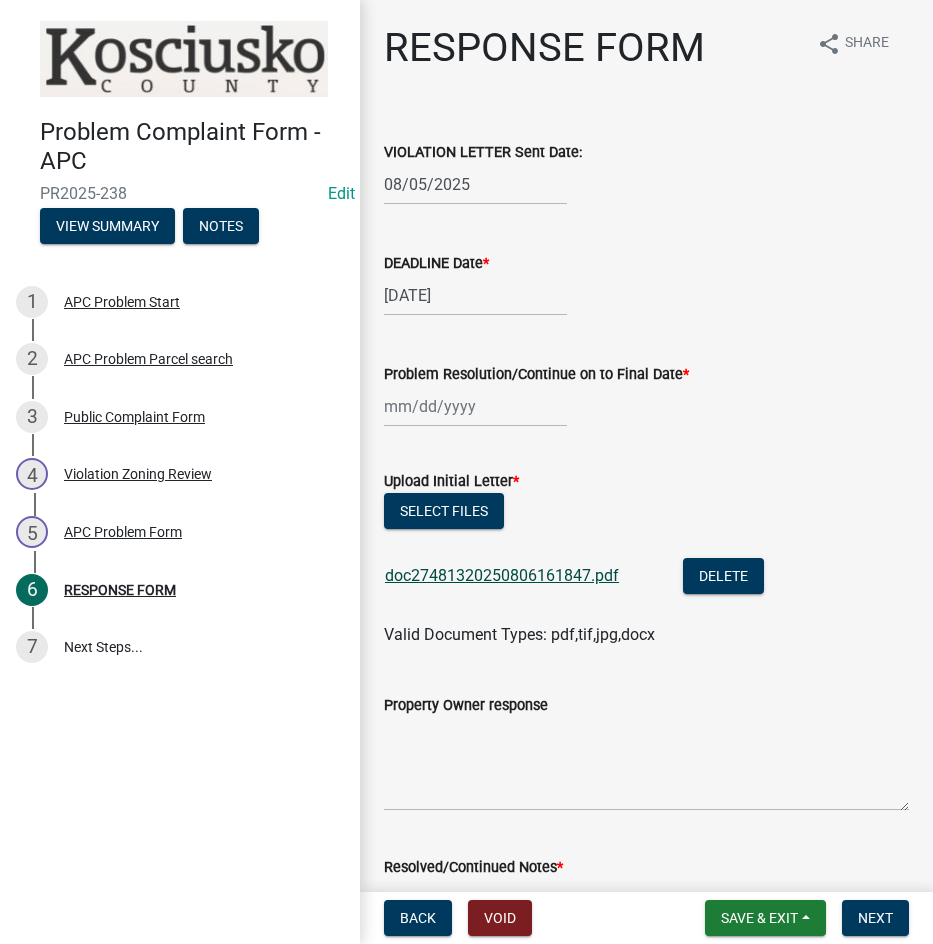 click on "doc27481320250806161847.pdf" 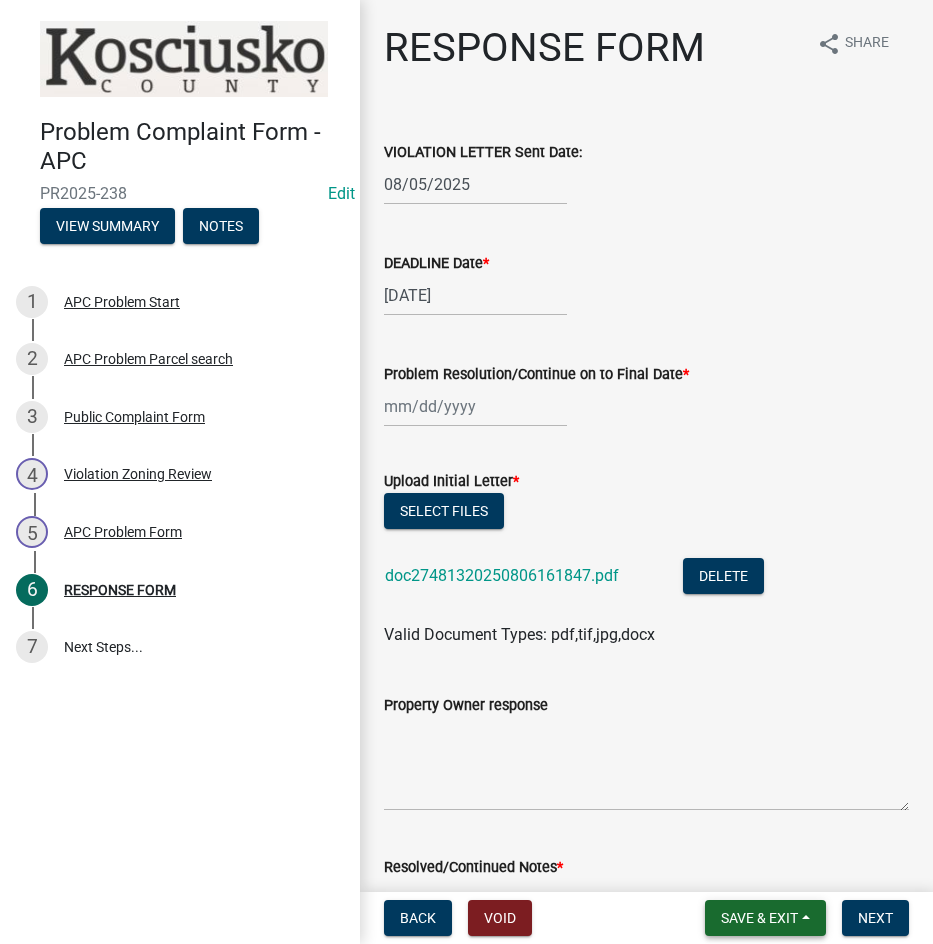 click on "Save & Exit" at bounding box center [759, 918] 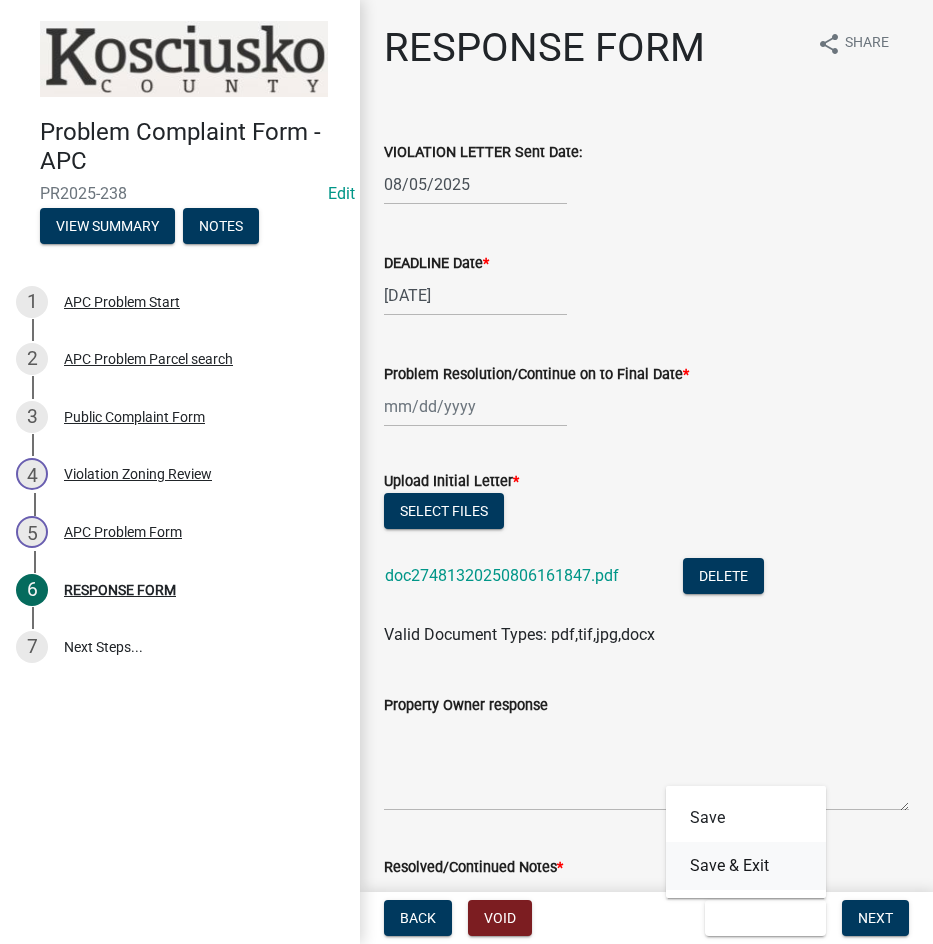 click on "Save & Exit" at bounding box center [746, 866] 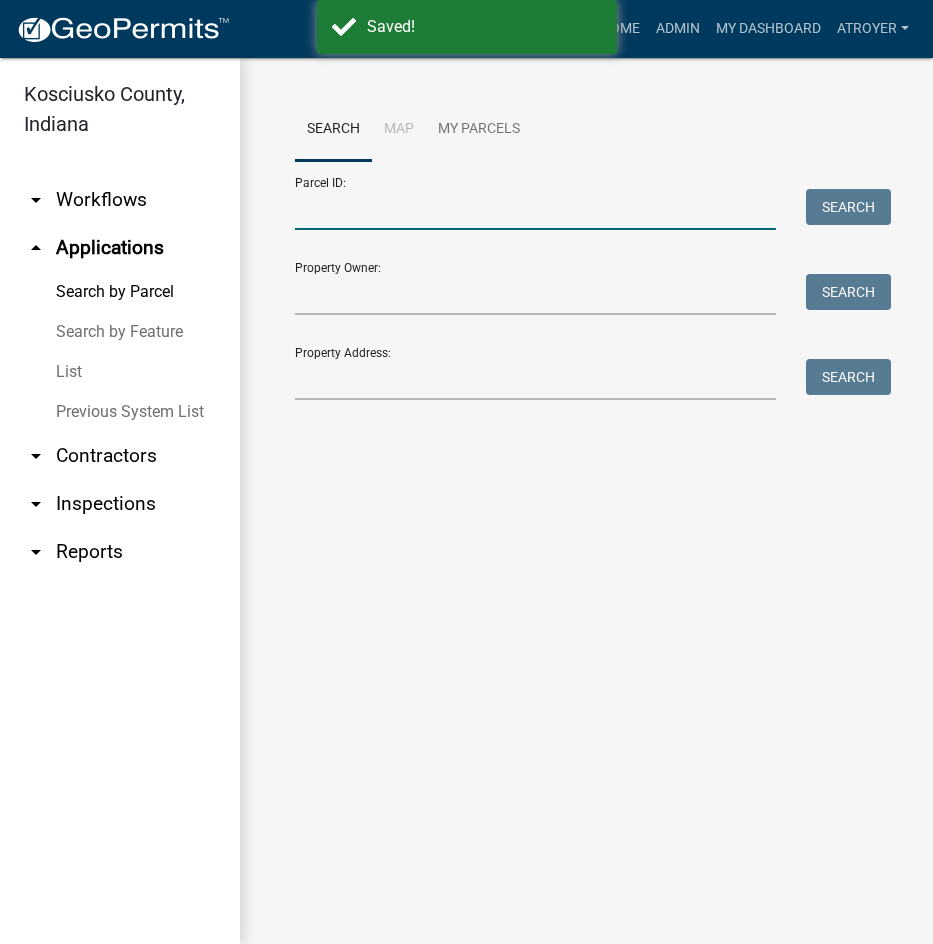 click on "Parcel ID:" at bounding box center (535, 209) 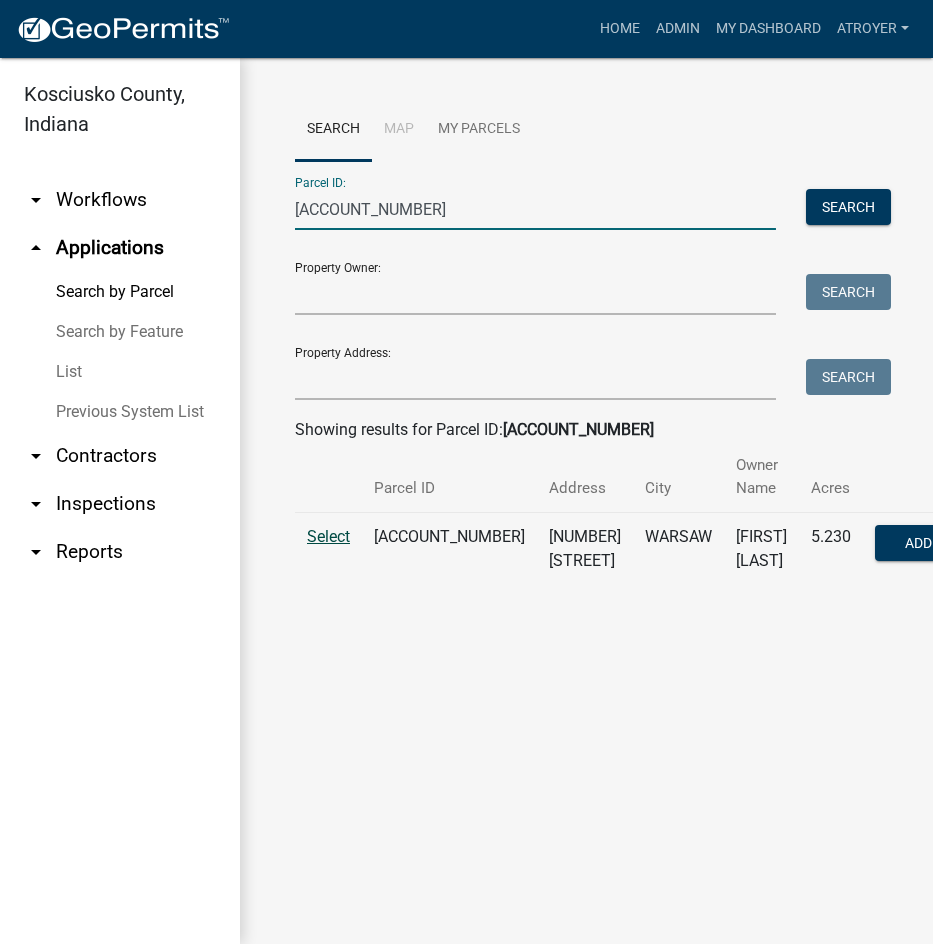 type on "029-102-002.eg" 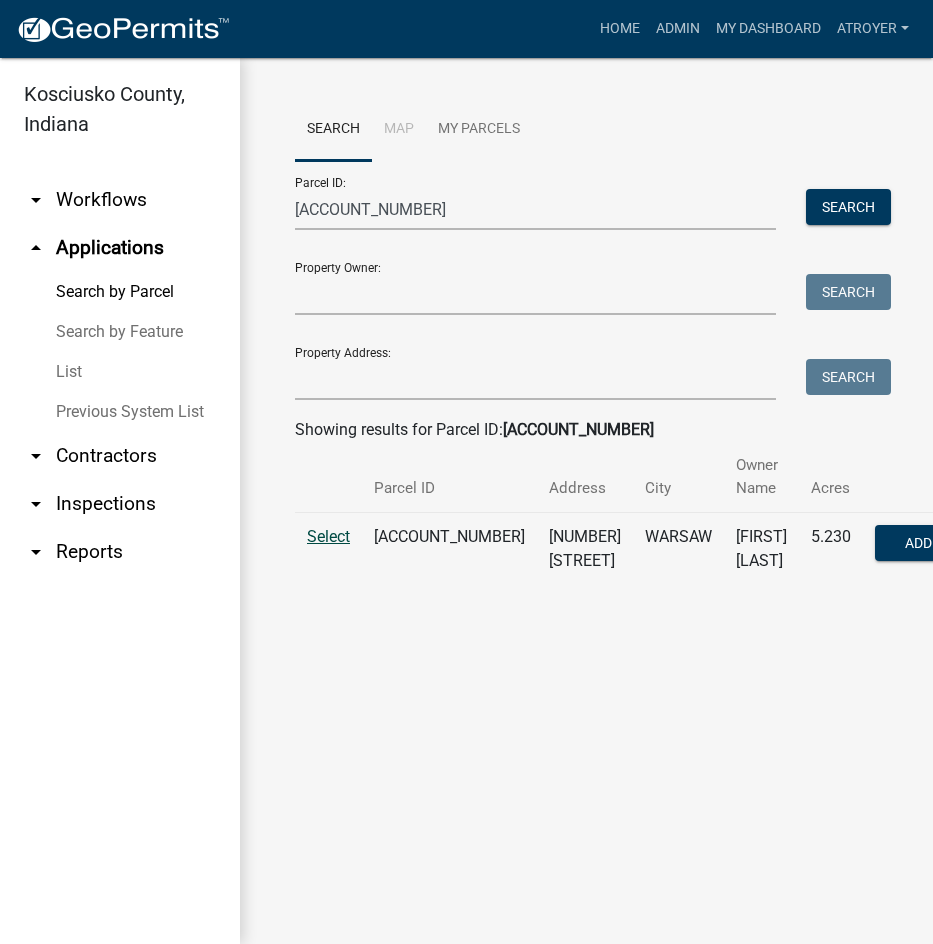 click on "Select" at bounding box center [328, 536] 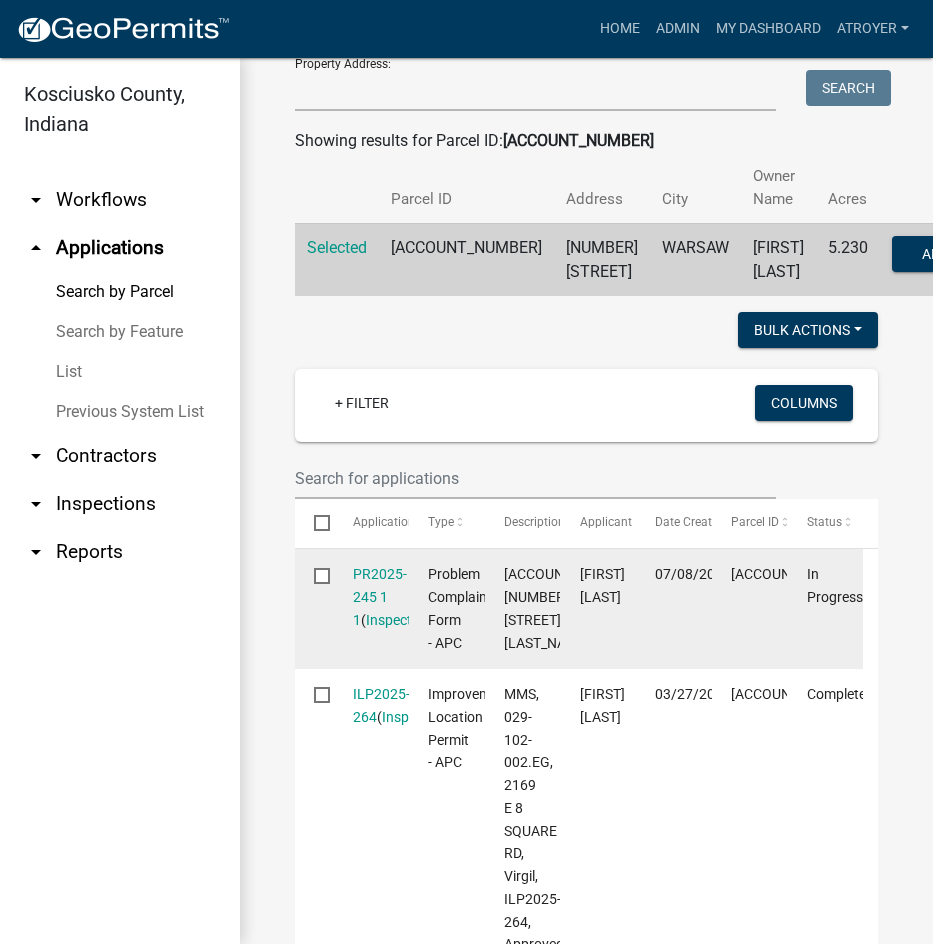 scroll, scrollTop: 300, scrollLeft: 0, axis: vertical 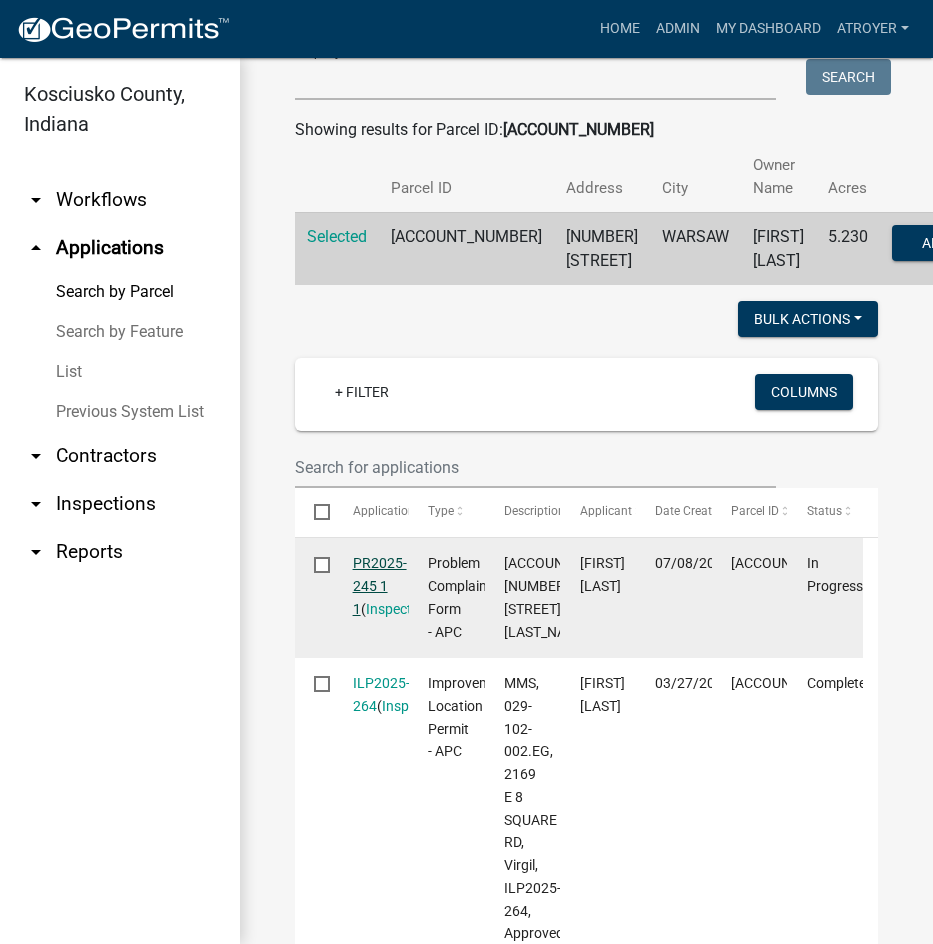 click on "PR2025-245 1 1" 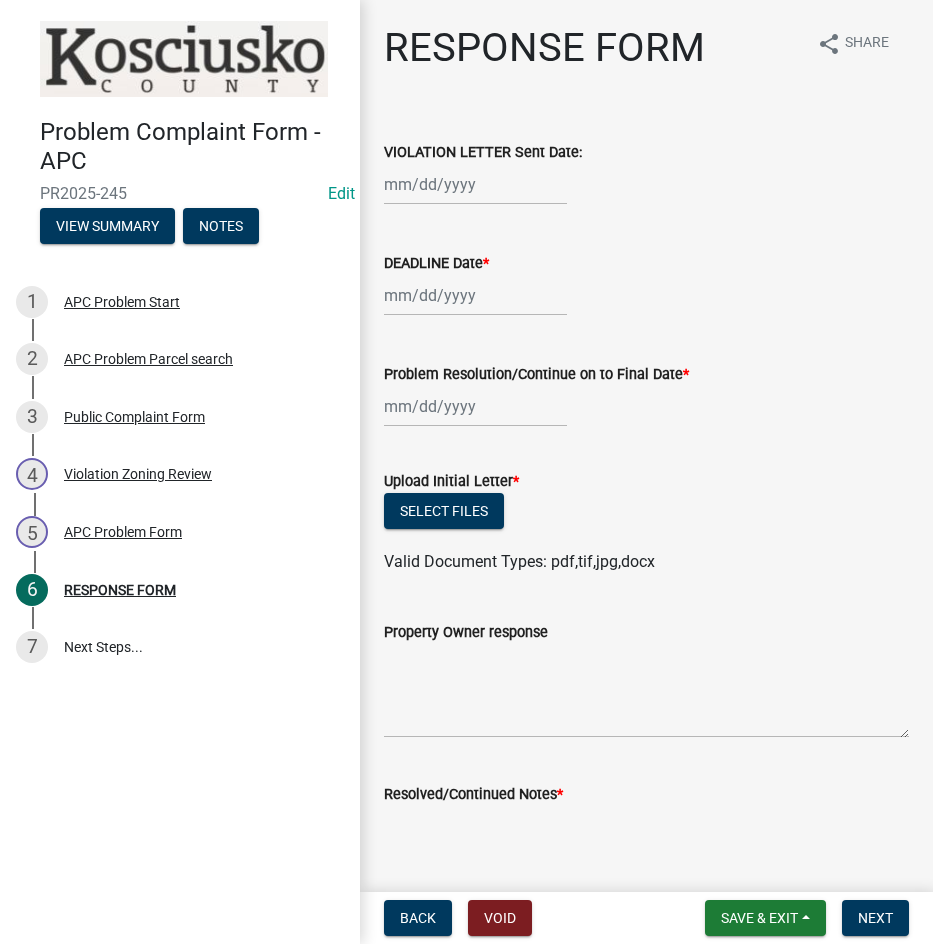 select on "8" 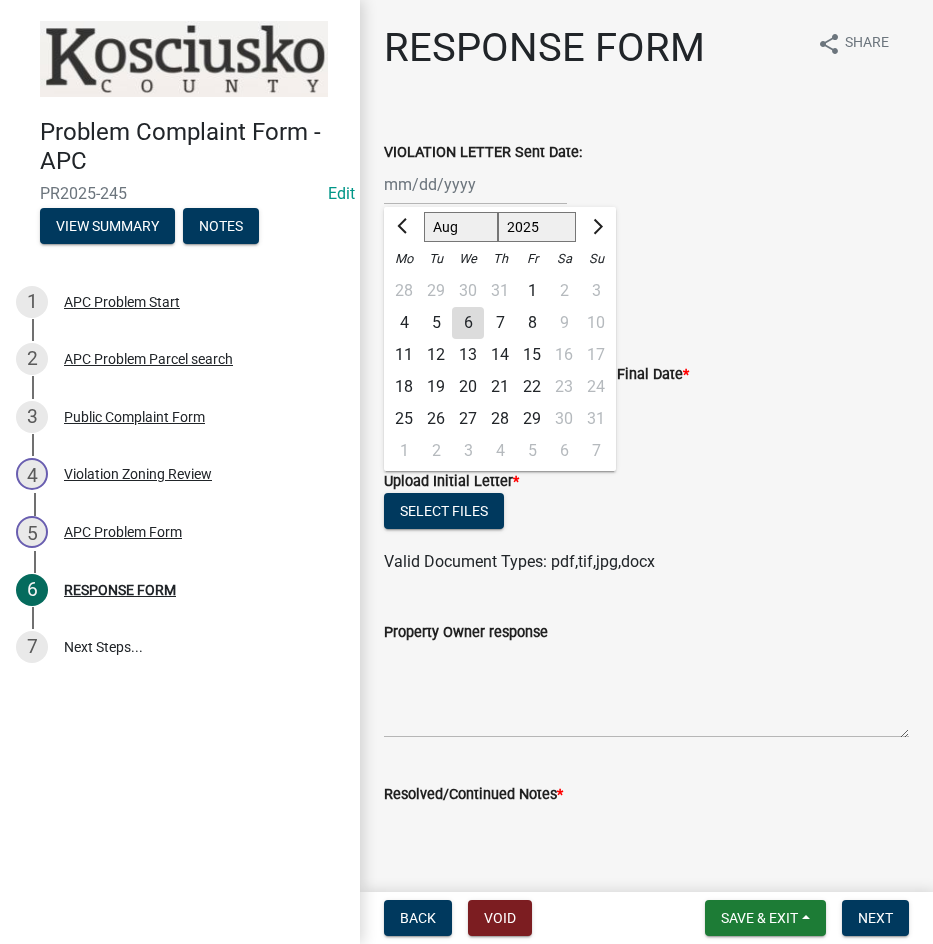 drag, startPoint x: 470, startPoint y: 180, endPoint x: 465, endPoint y: 204, distance: 24.5153 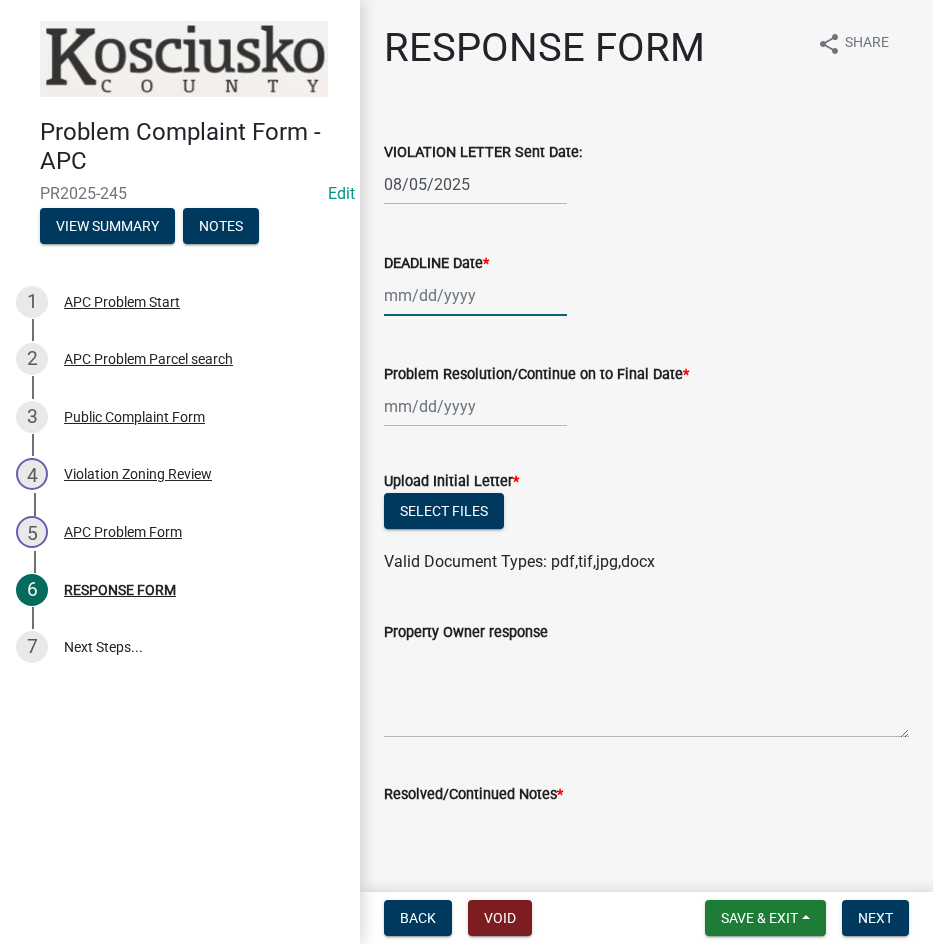 click 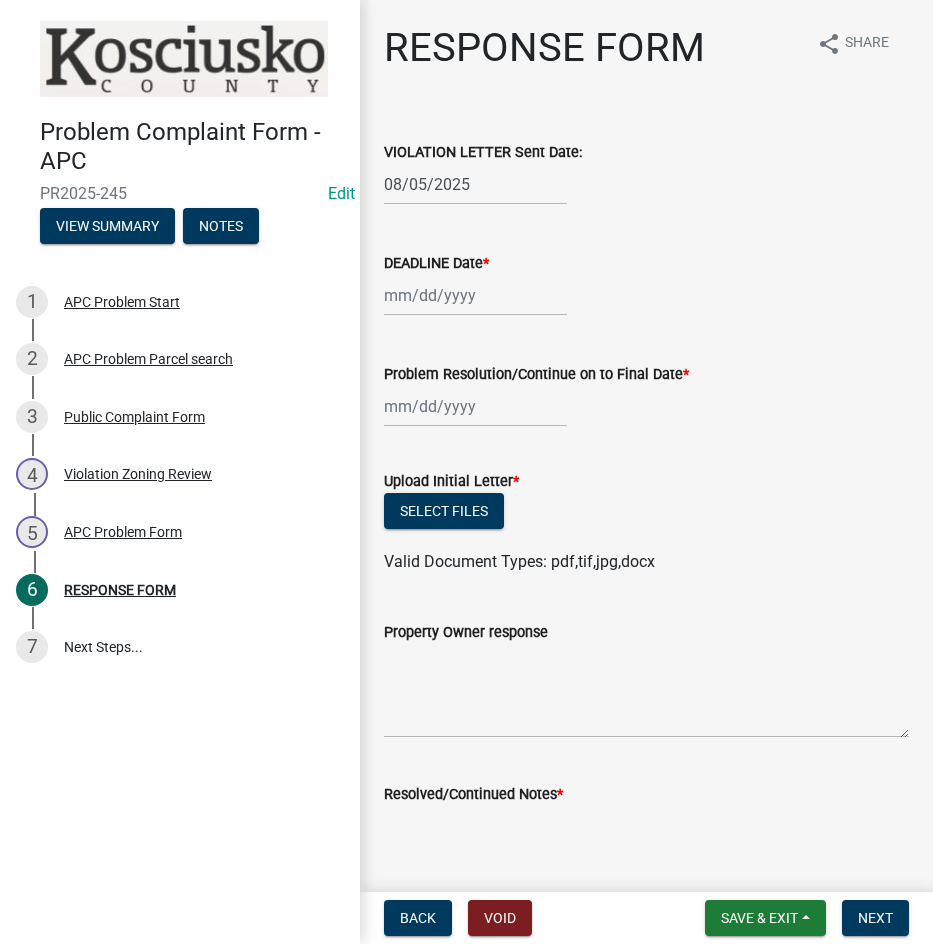 select on "8" 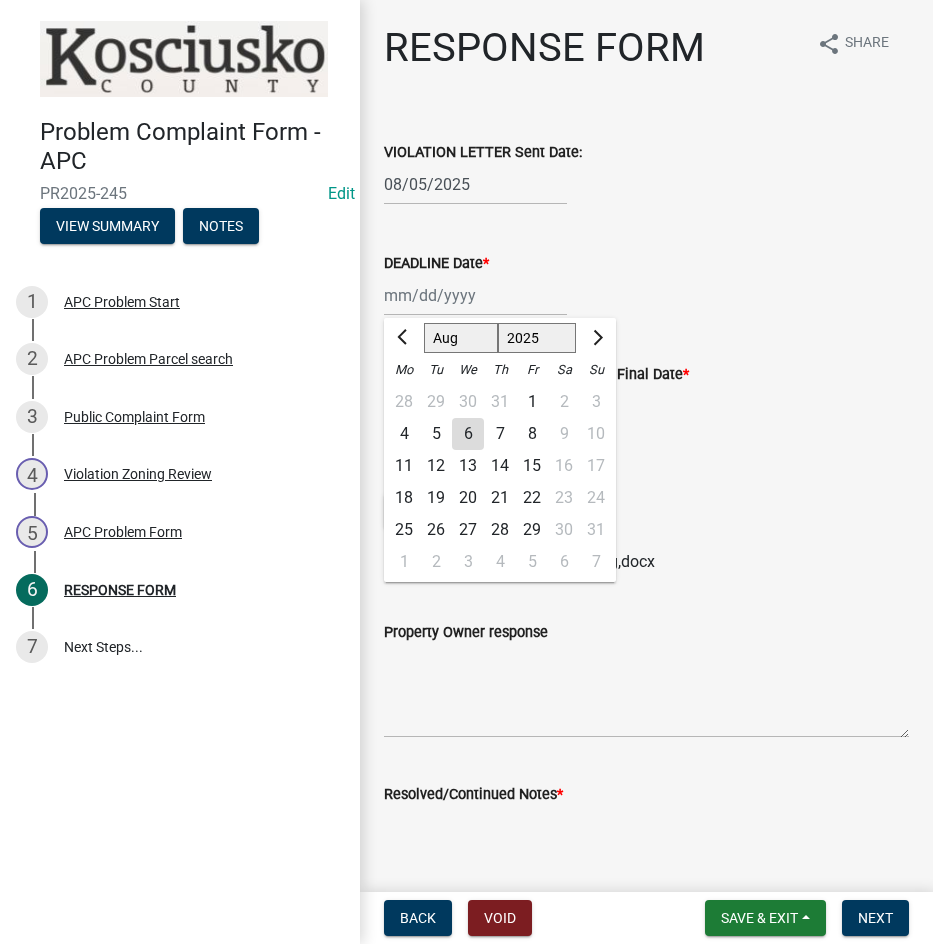 click on "19" 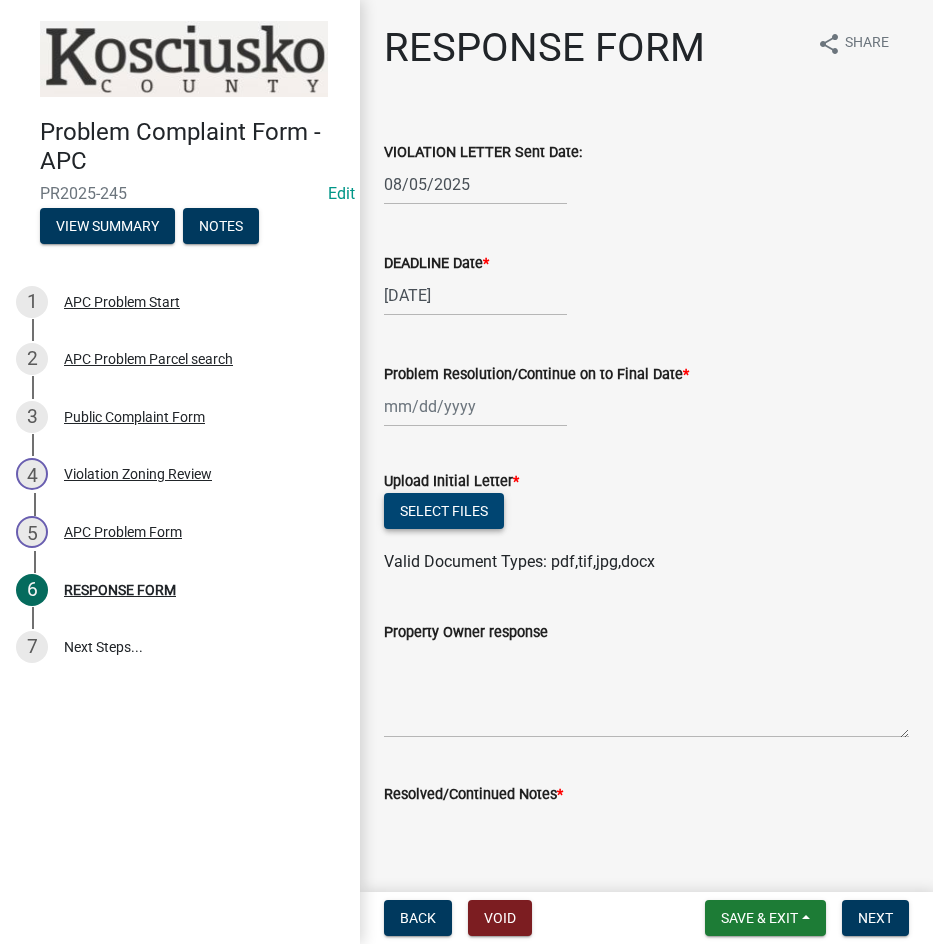 click on "Select files" 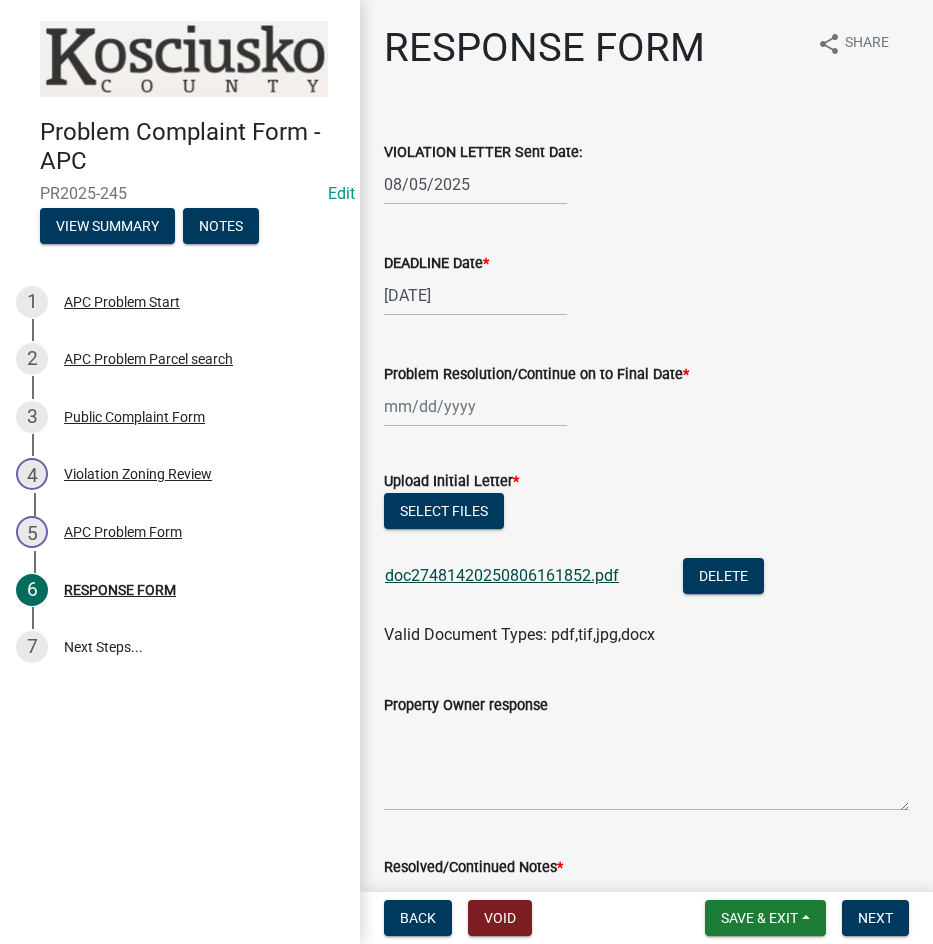 click on "doc27481420250806161852.pdf" 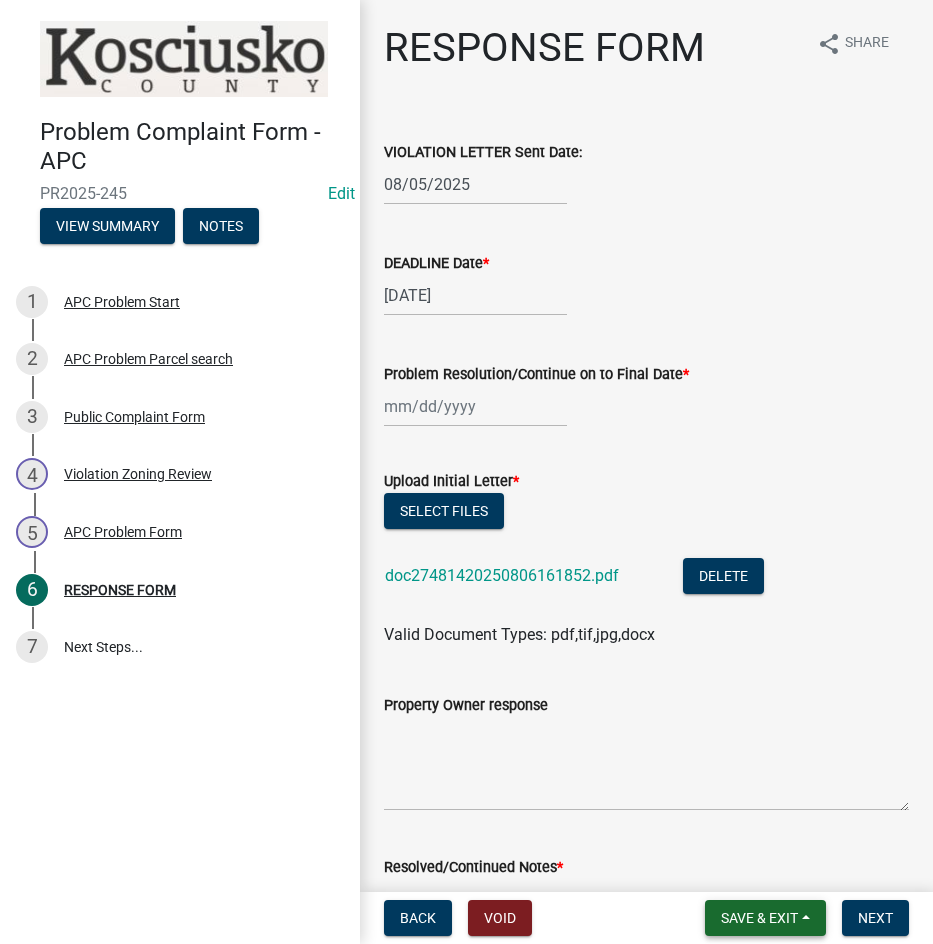 click on "Save & Exit" at bounding box center [759, 918] 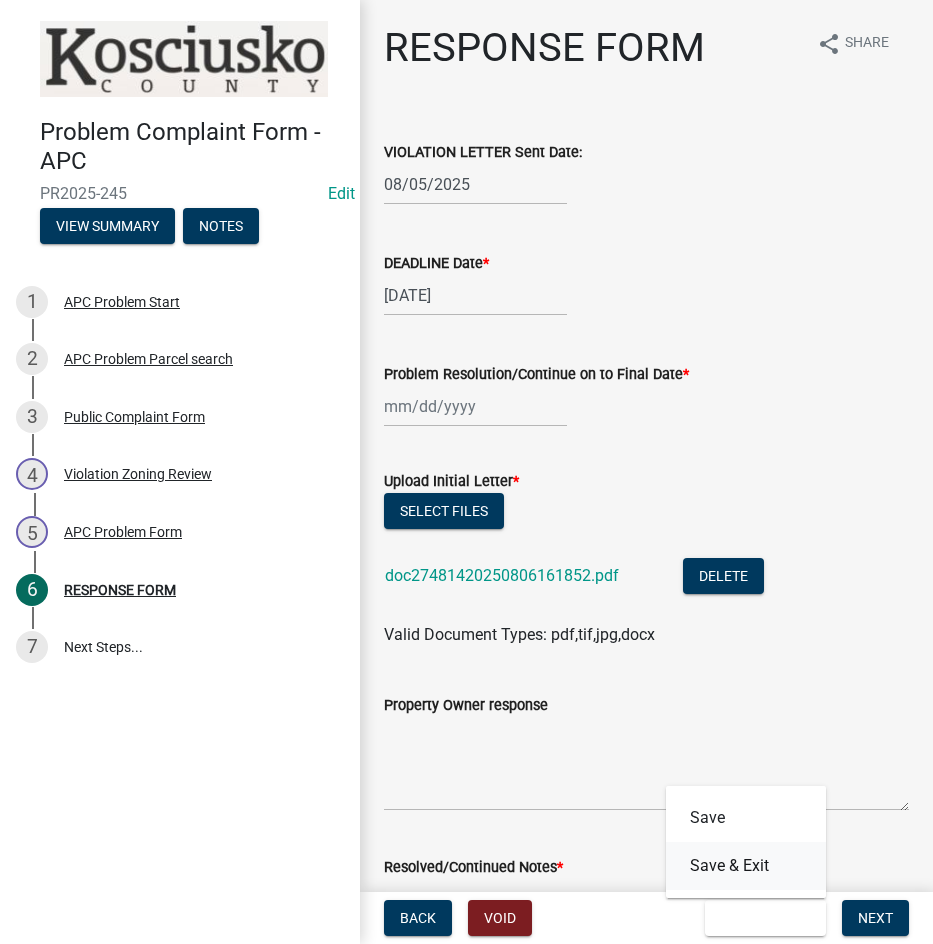 click on "Save & Exit" at bounding box center [746, 866] 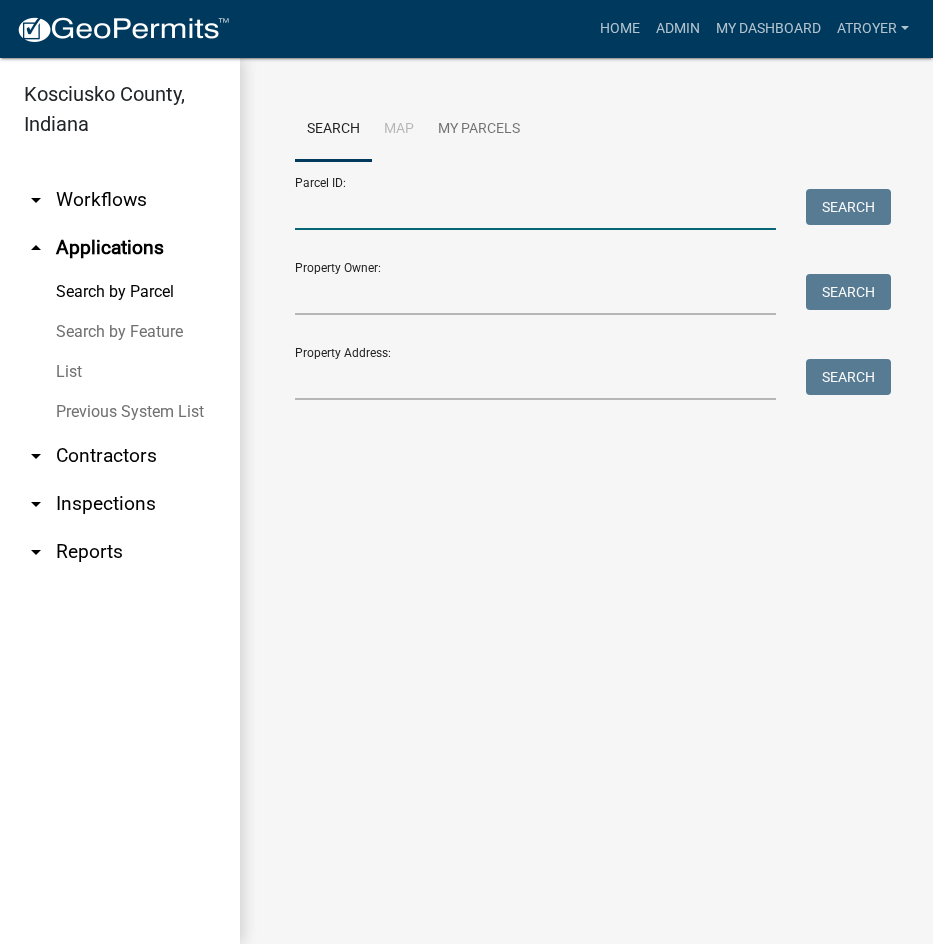 click on "Parcel ID:" at bounding box center (535, 209) 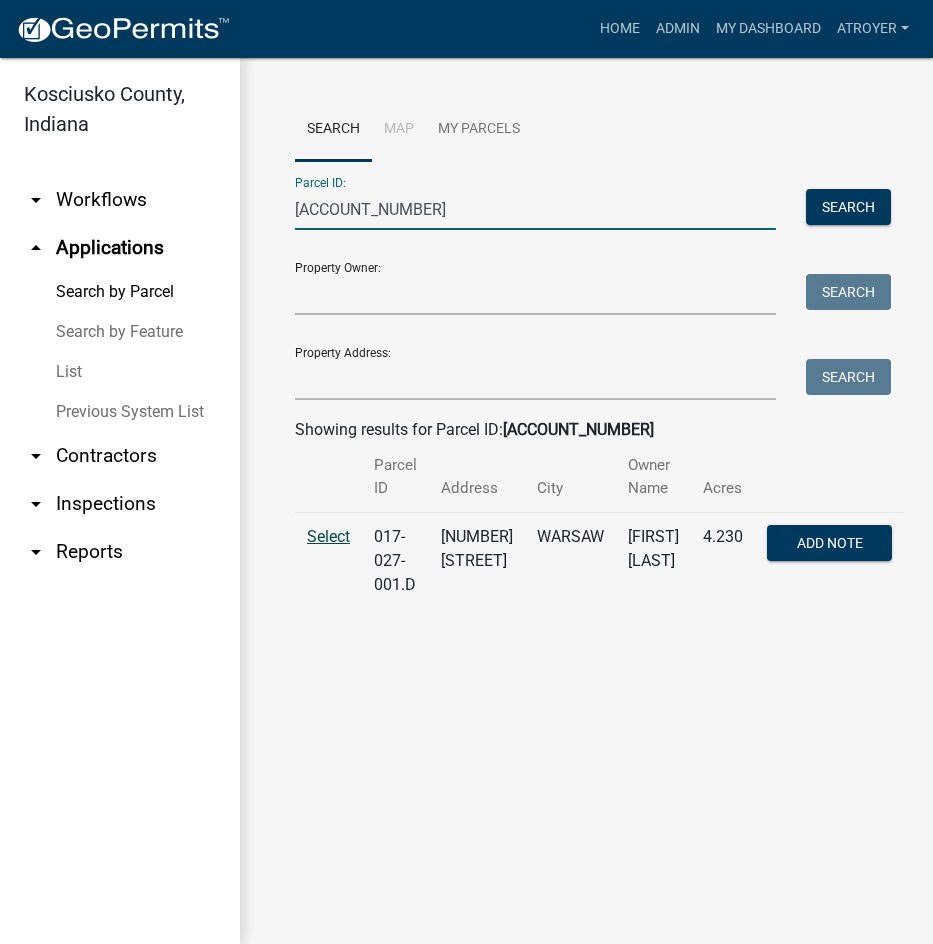 type on "017-027-001.d" 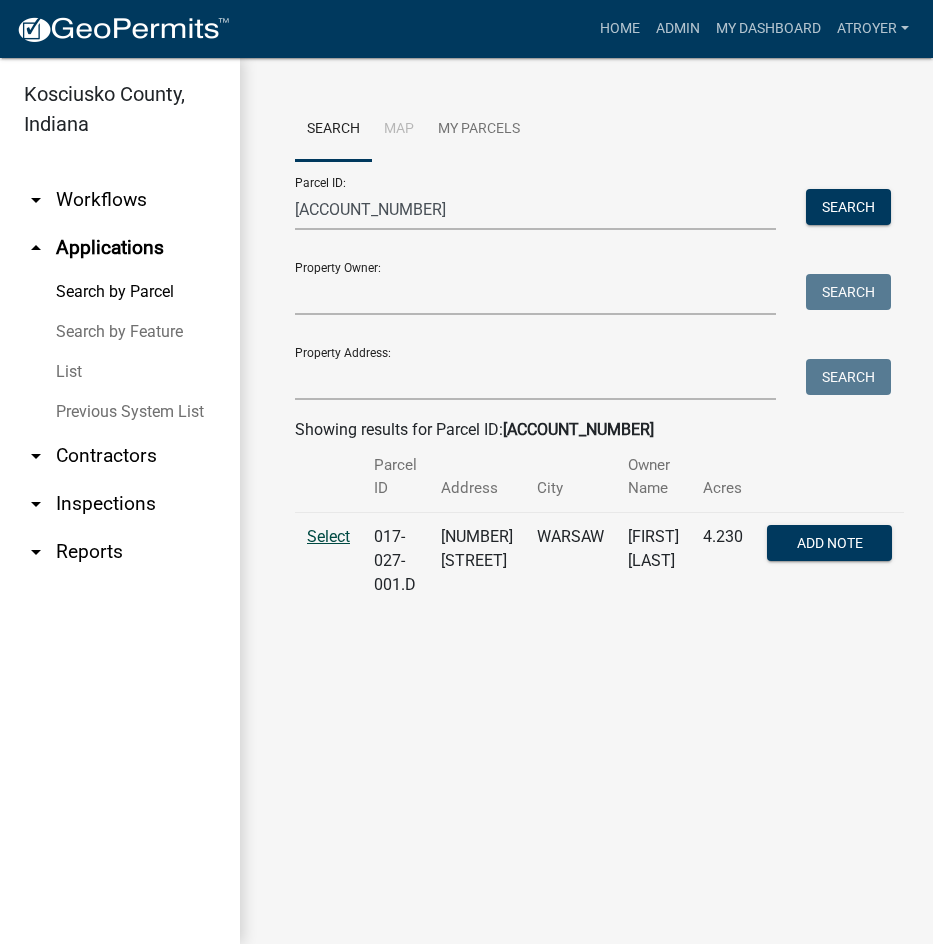 click on "Select" at bounding box center [328, 536] 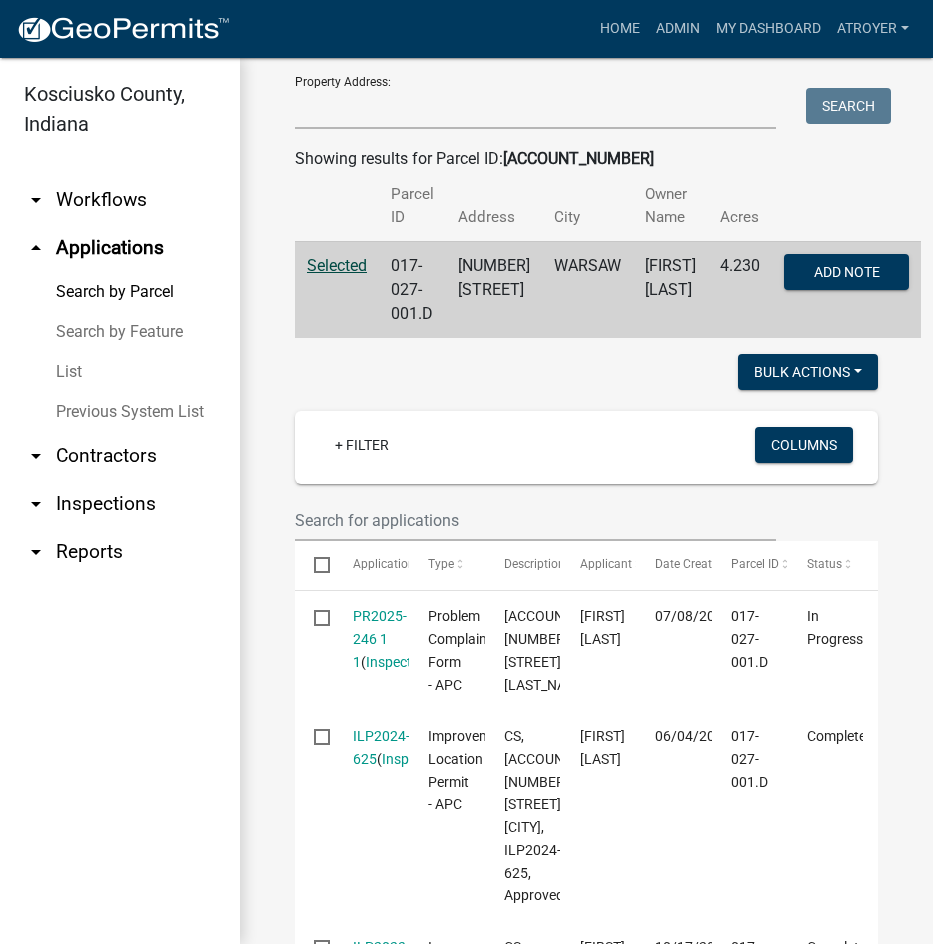 scroll, scrollTop: 300, scrollLeft: 0, axis: vertical 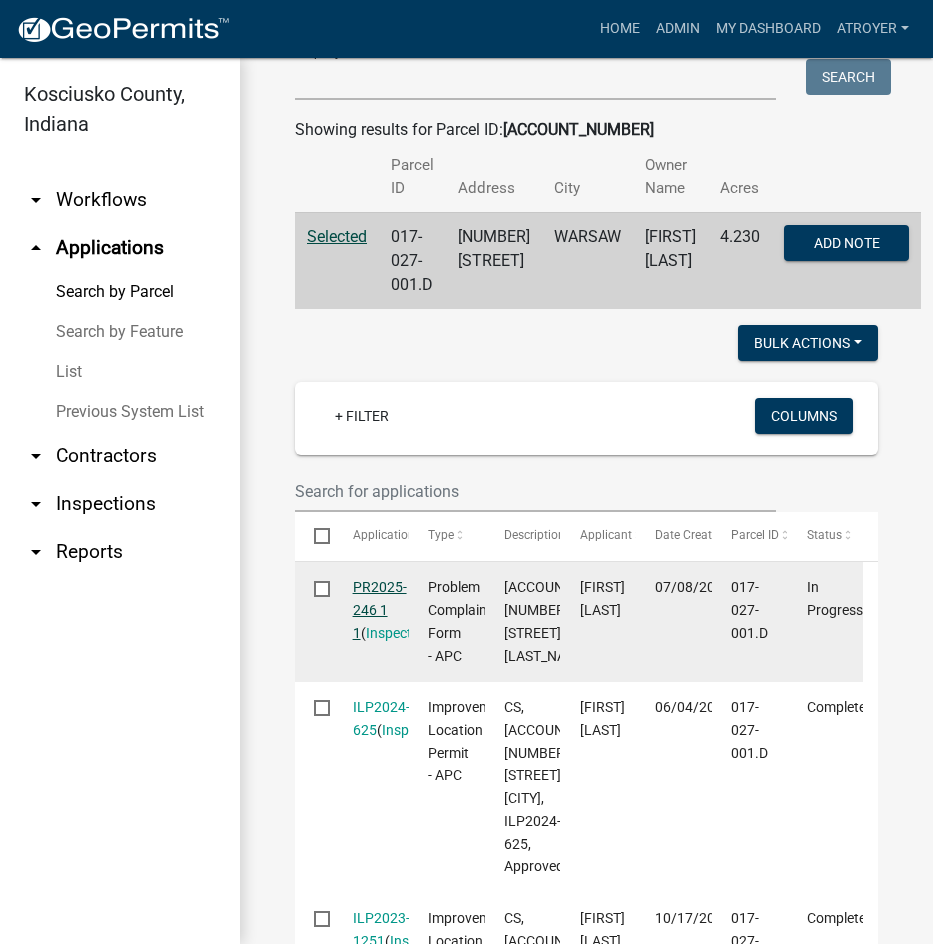 click on "PR2025-246 1 1" 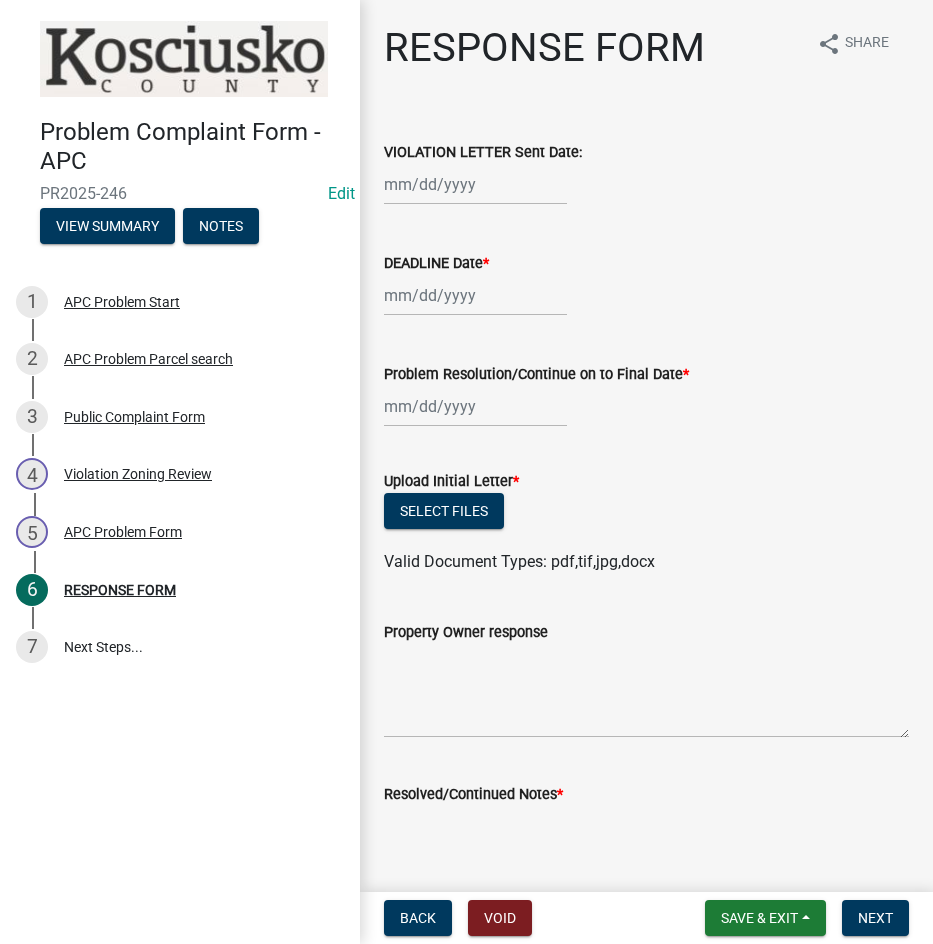 click 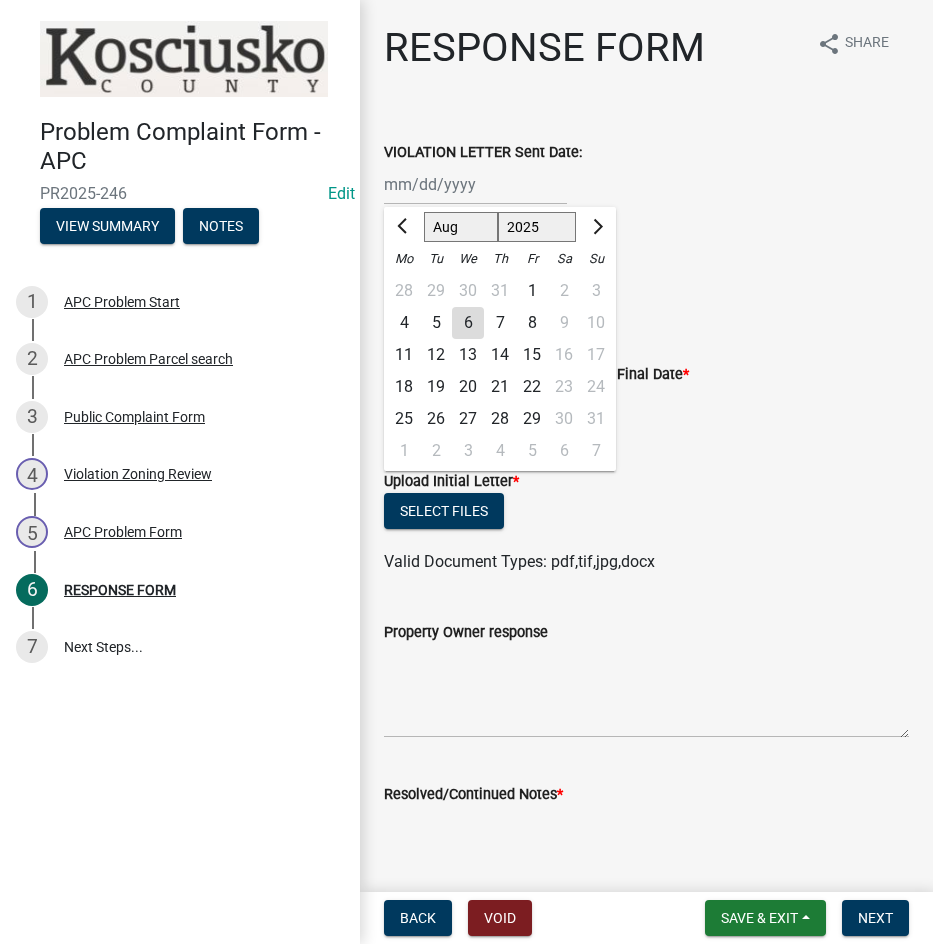 click on "5" 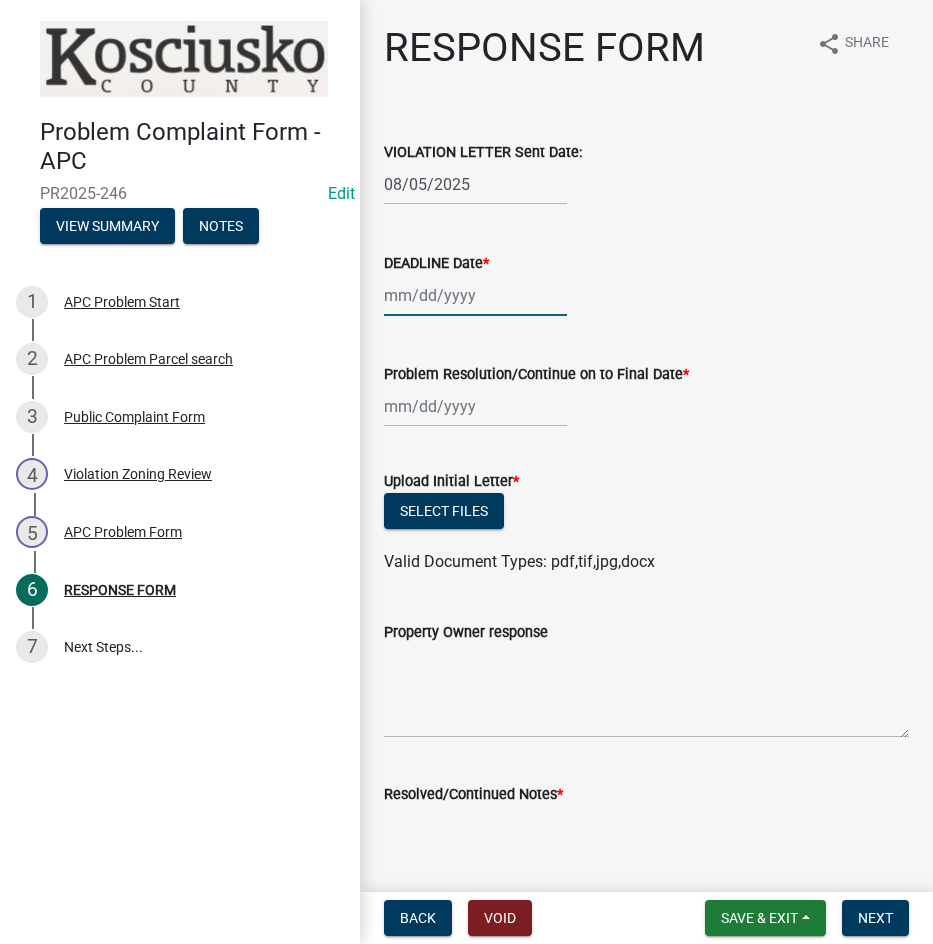 click 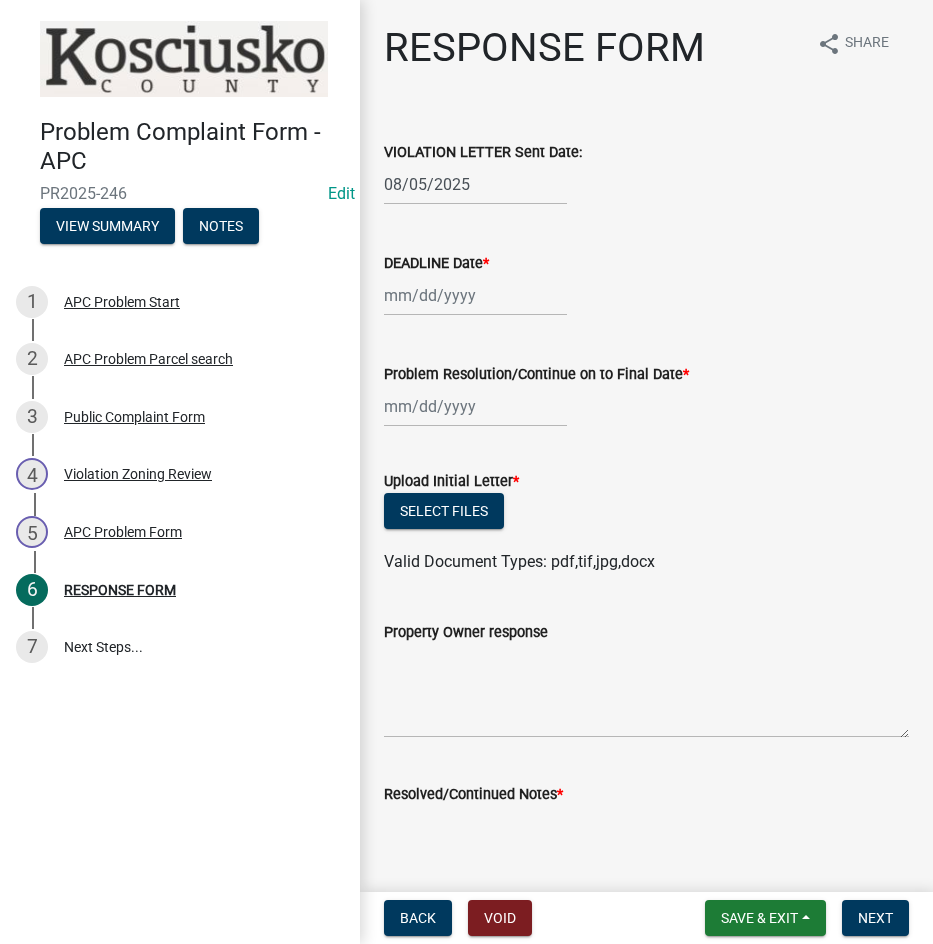 select on "8" 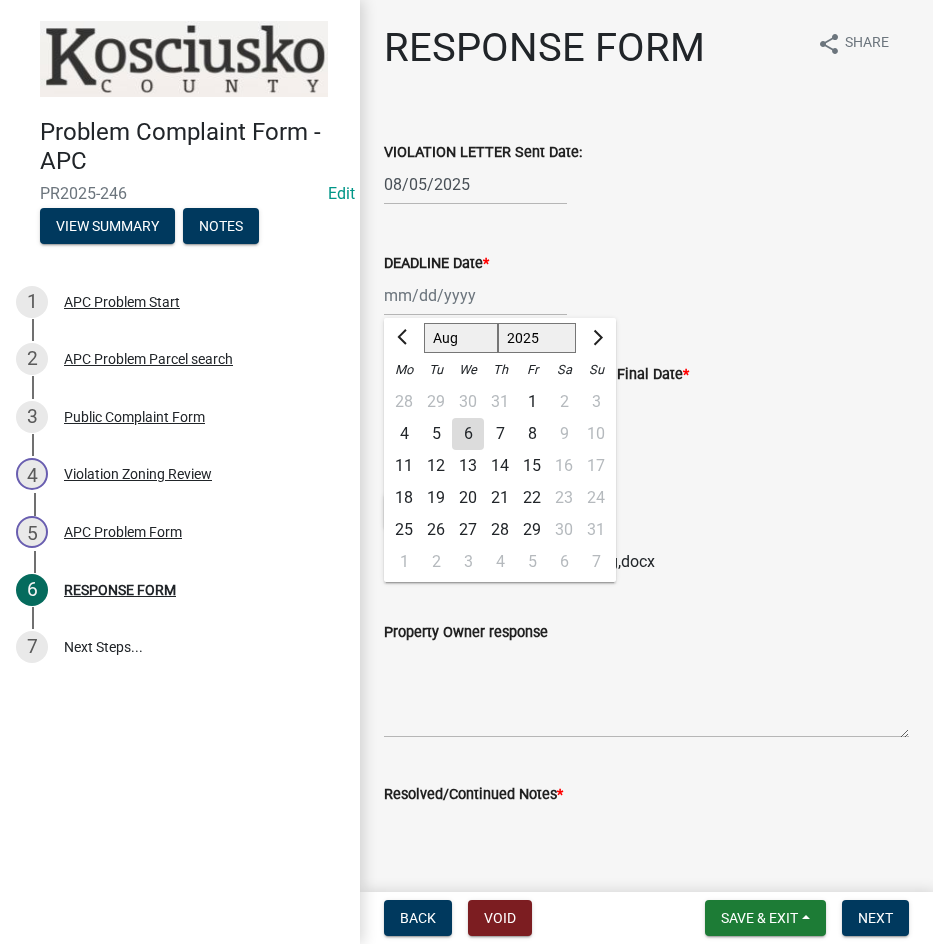 click on "19" 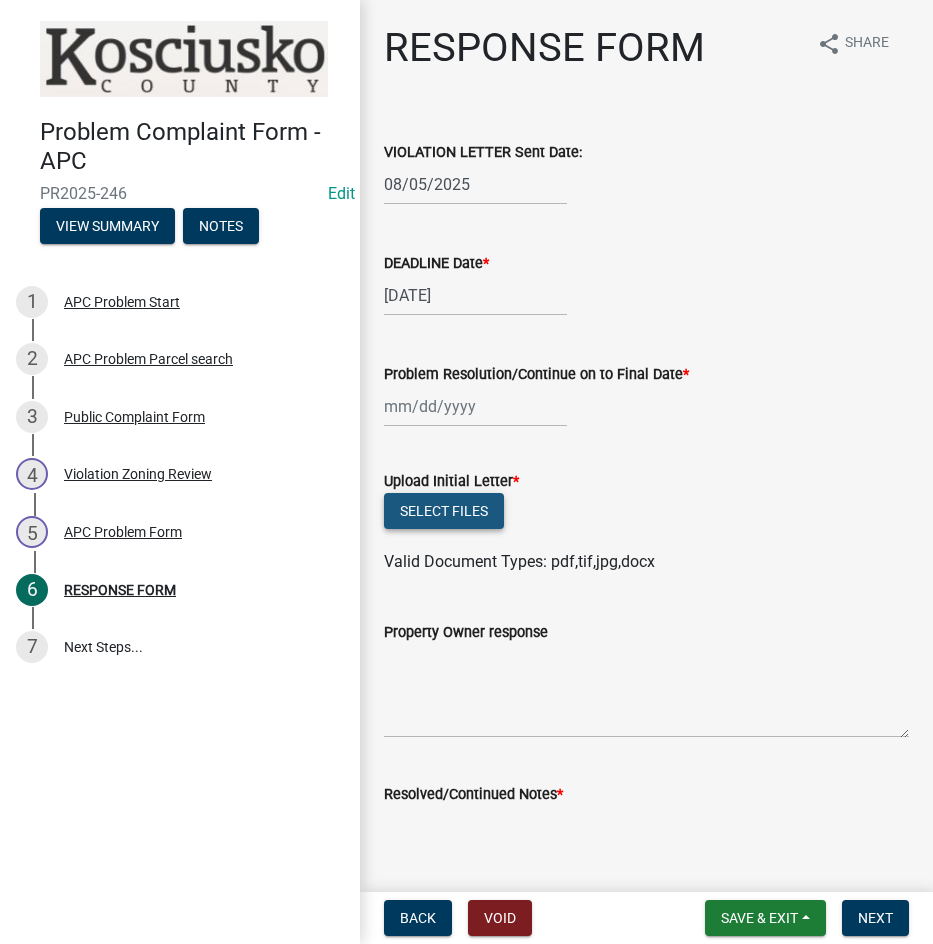 click on "Select files" 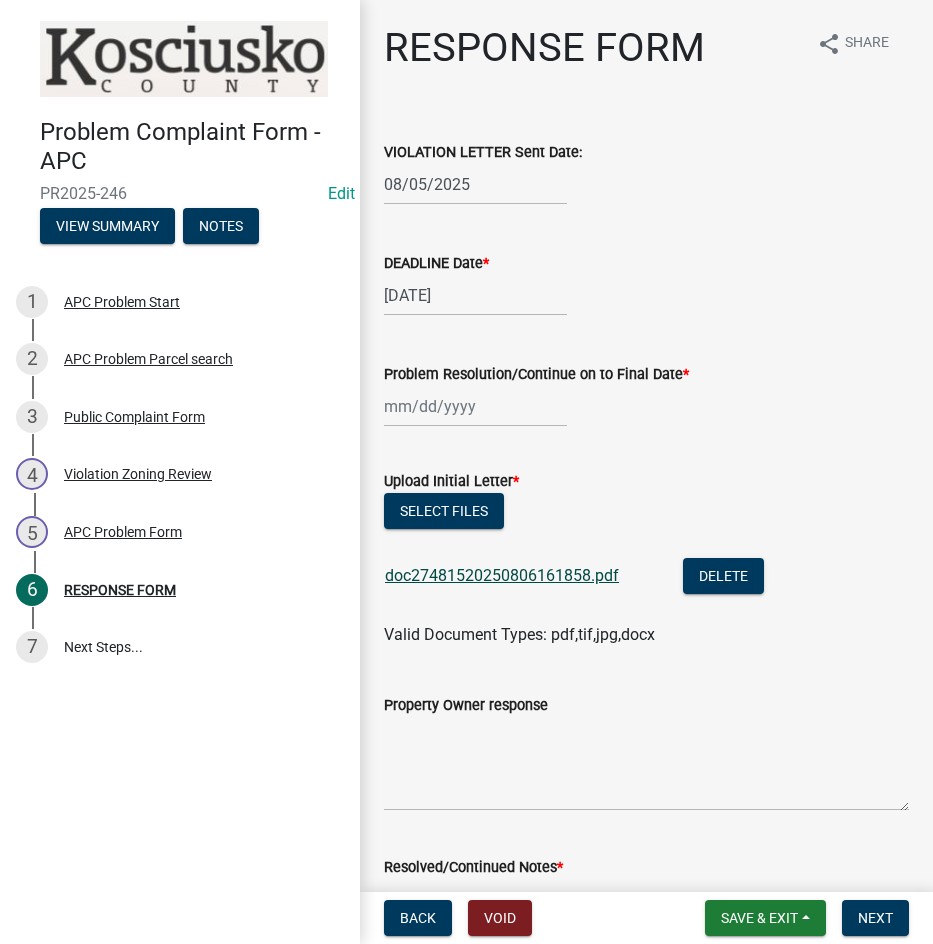 click on "doc27481520250806161858.pdf" 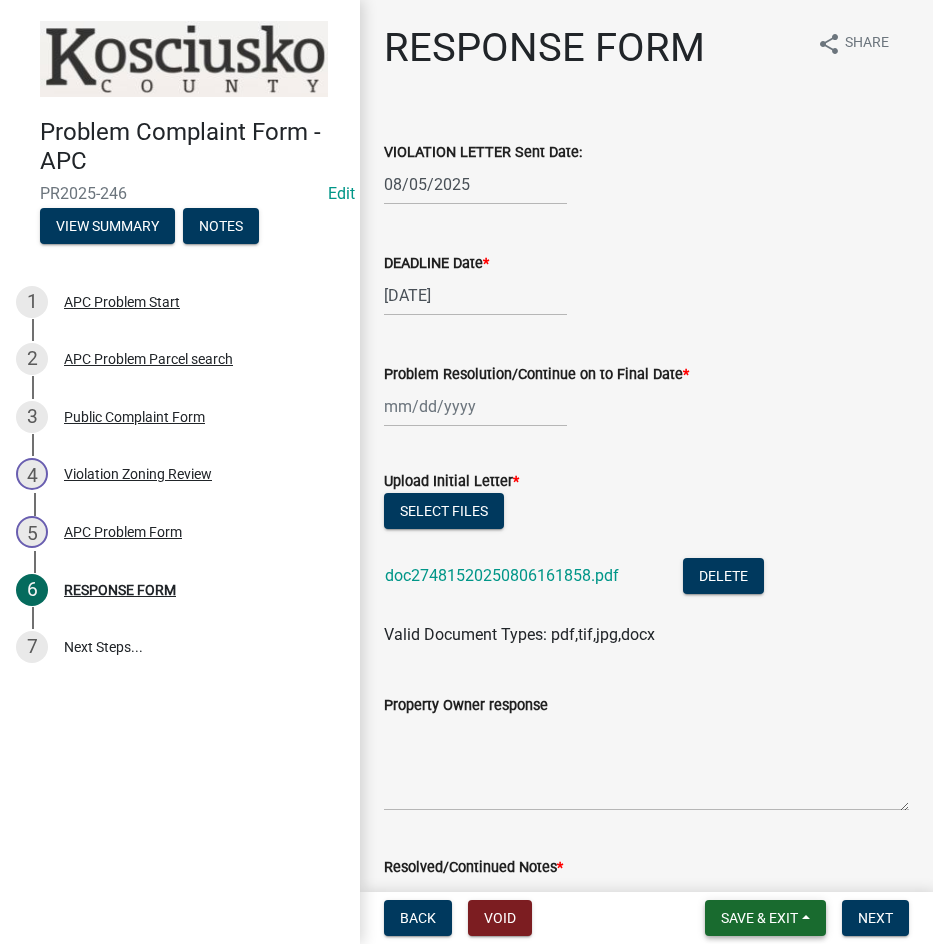 click on "Save & Exit" at bounding box center [759, 918] 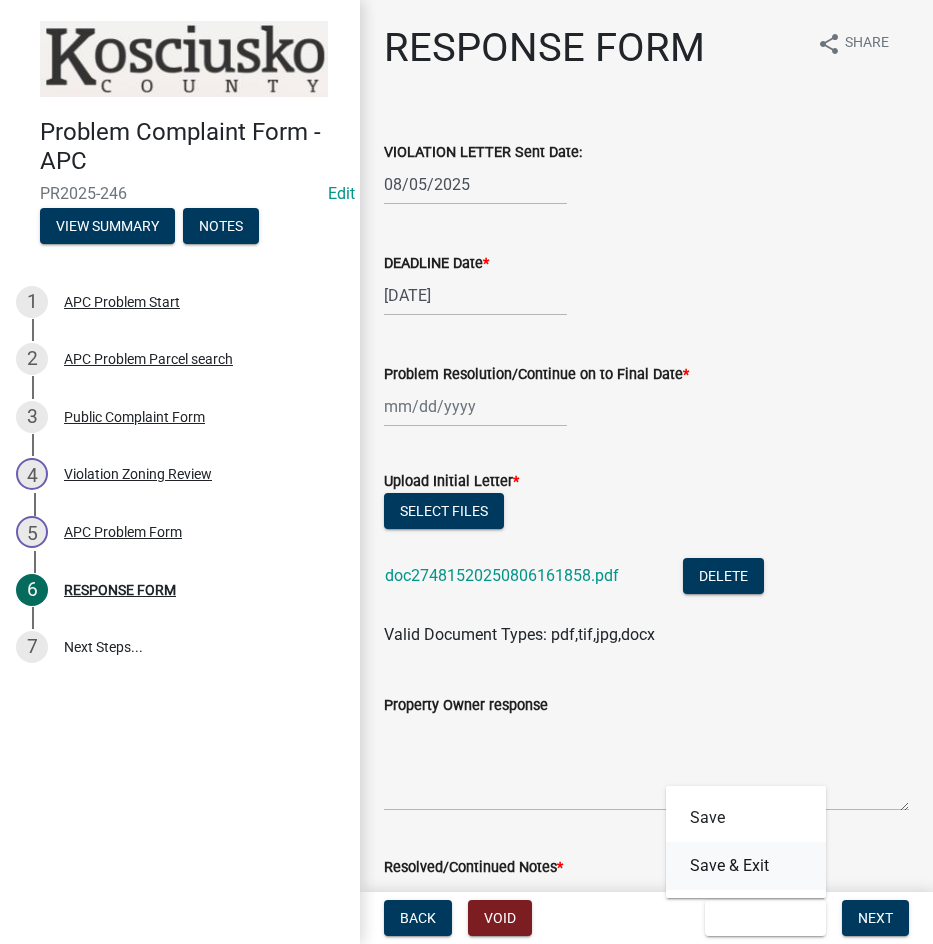 click on "Save & Exit" at bounding box center (746, 866) 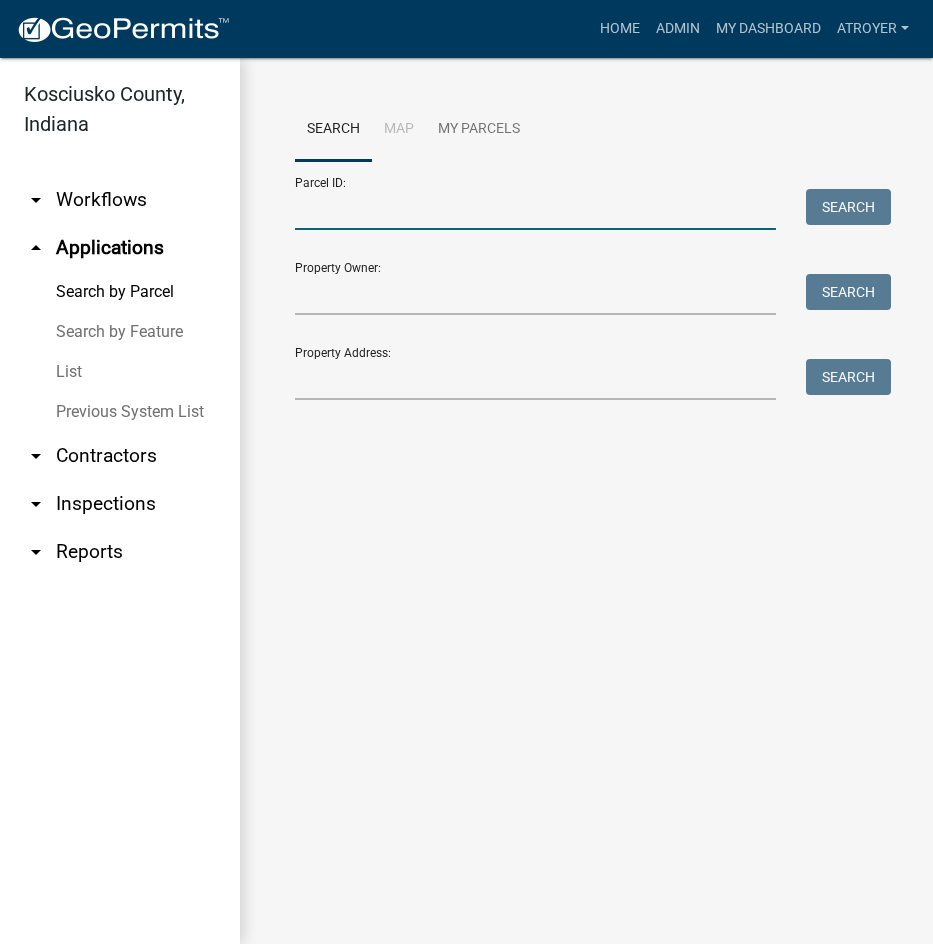 click on "Parcel ID:" at bounding box center (535, 209) 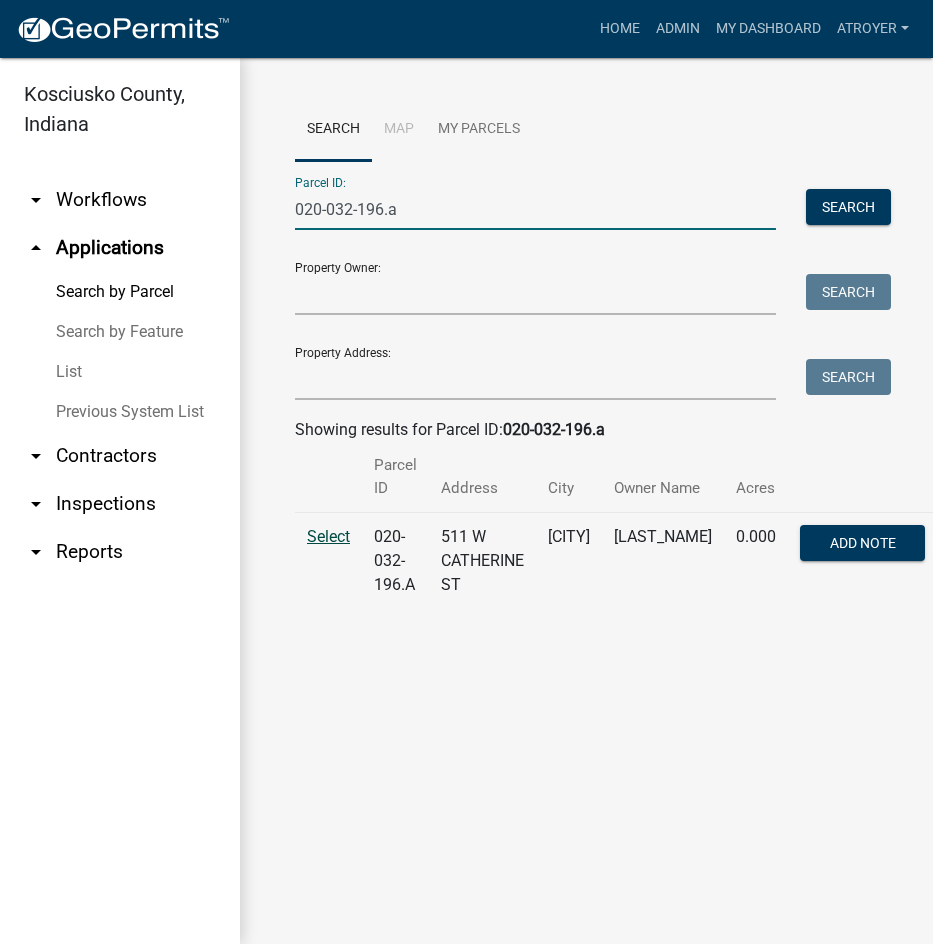 type on "020-032-196.a" 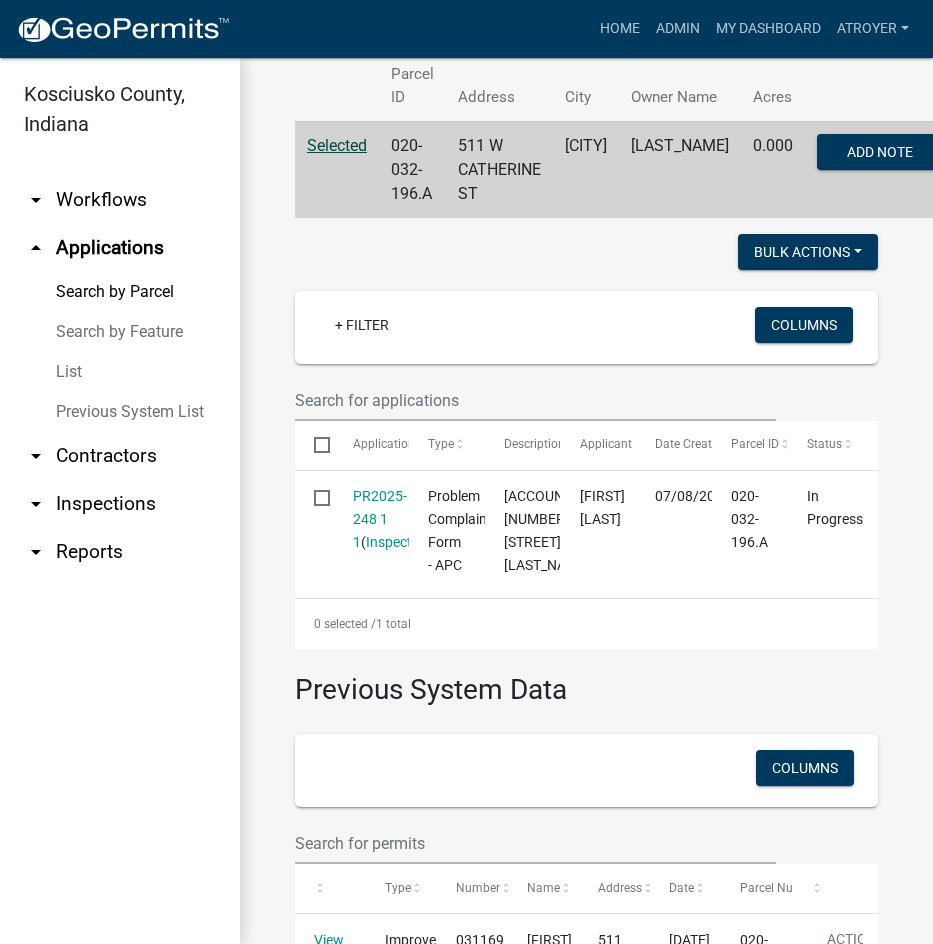scroll, scrollTop: 400, scrollLeft: 0, axis: vertical 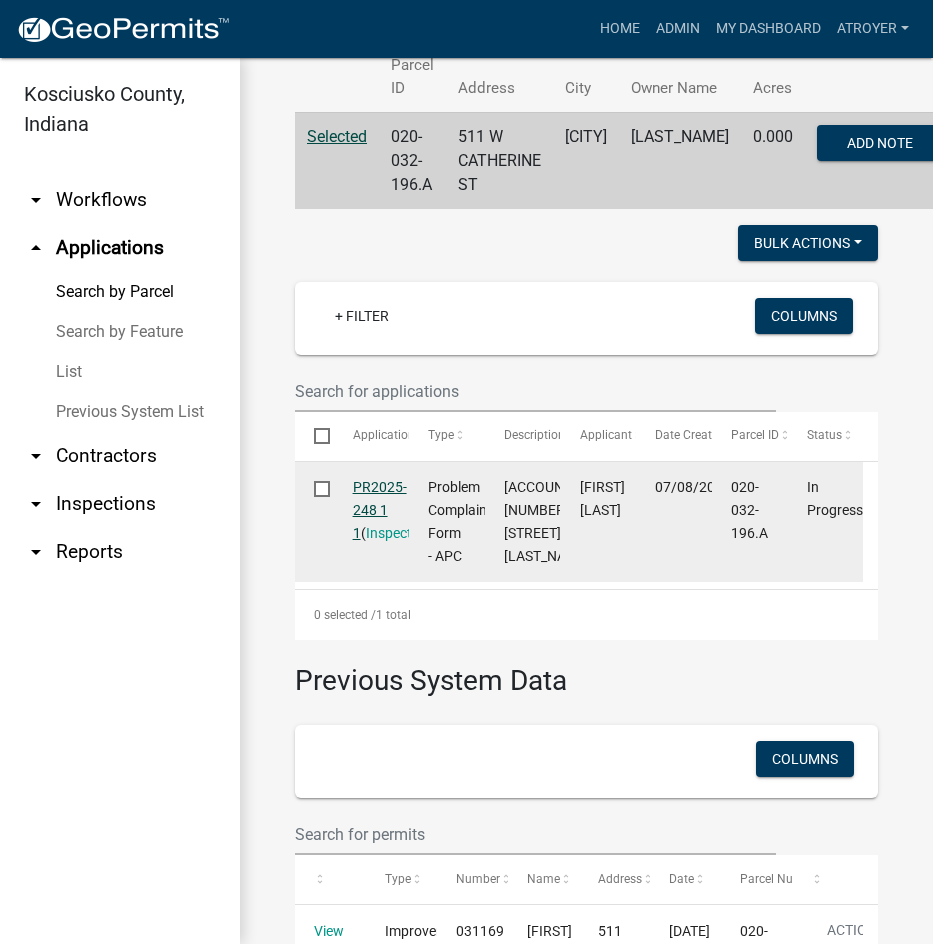 click on "PR2025-248 1 1" 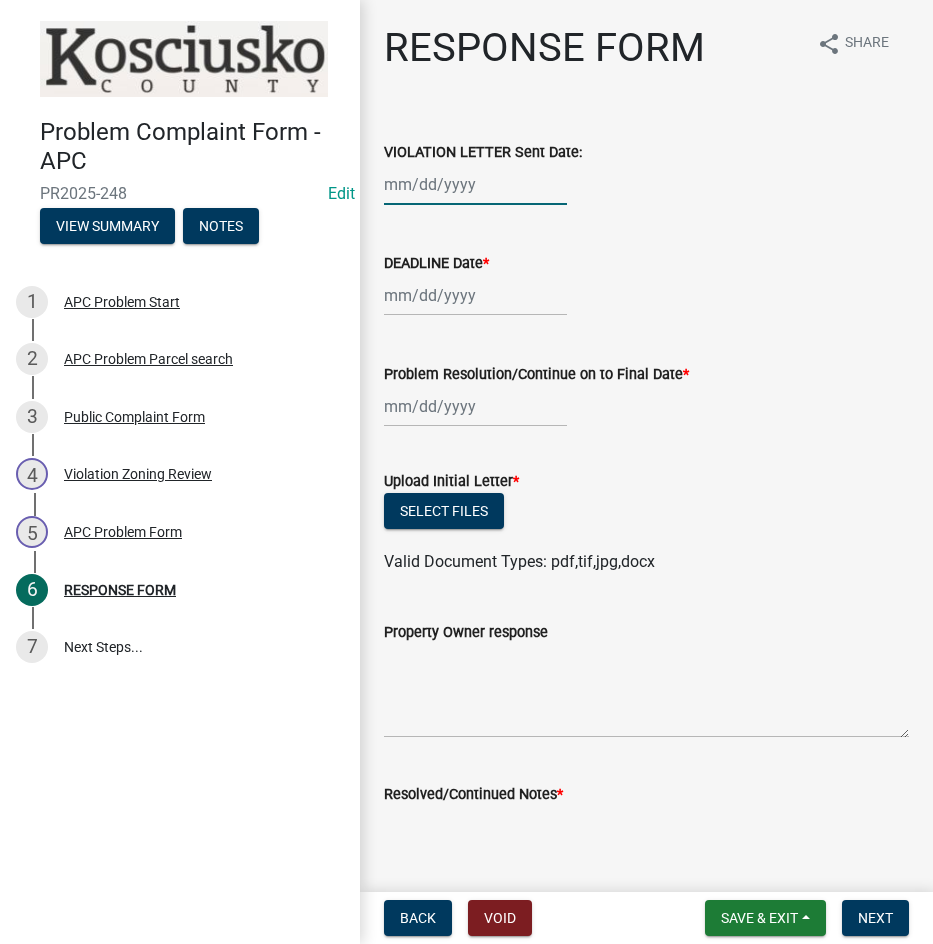click 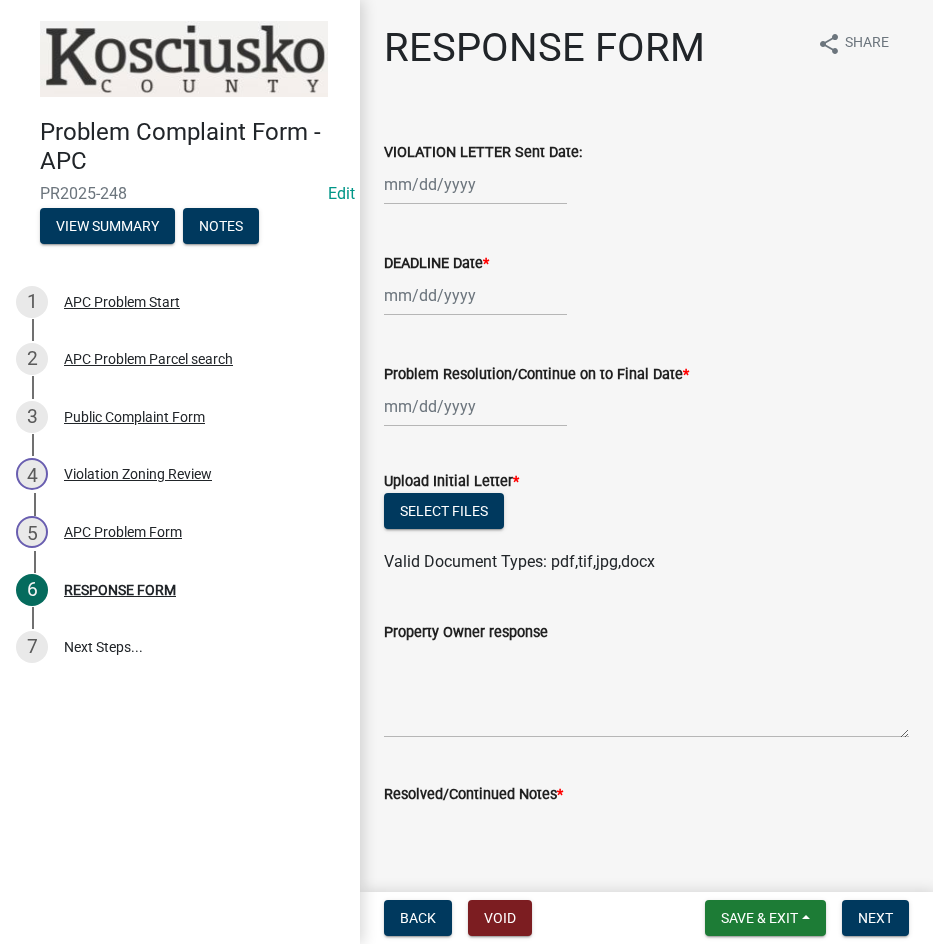 select on "8" 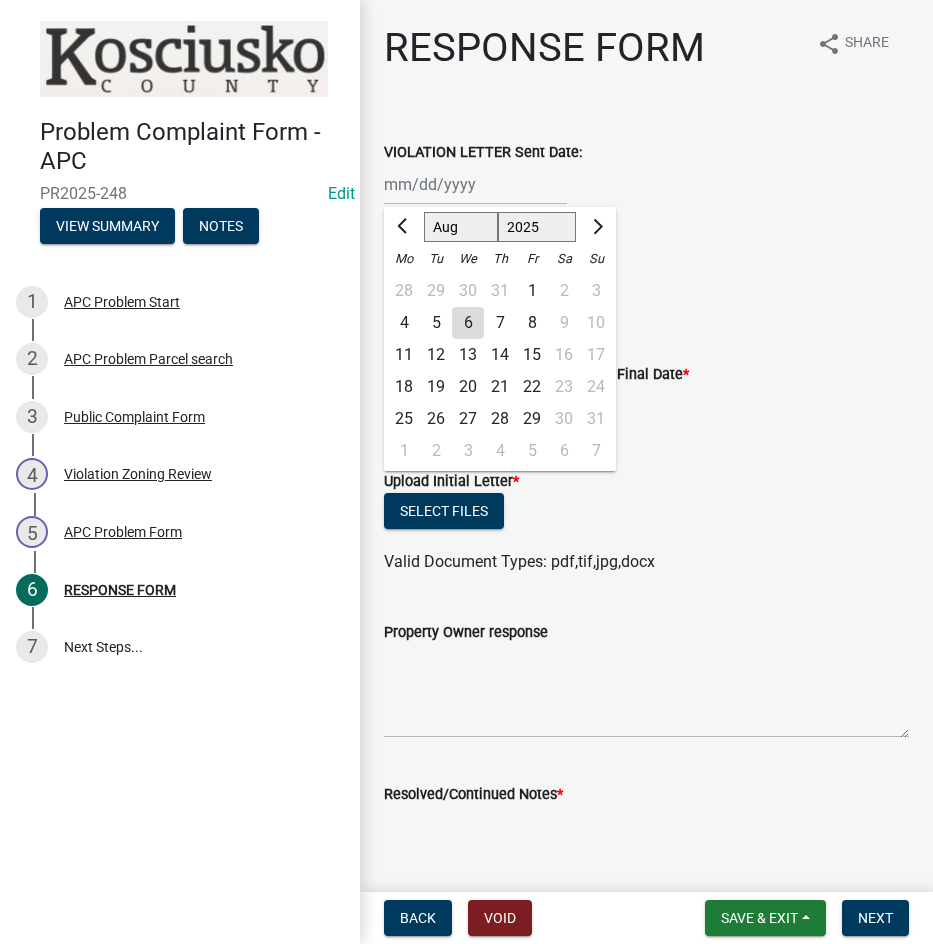 click on "5" 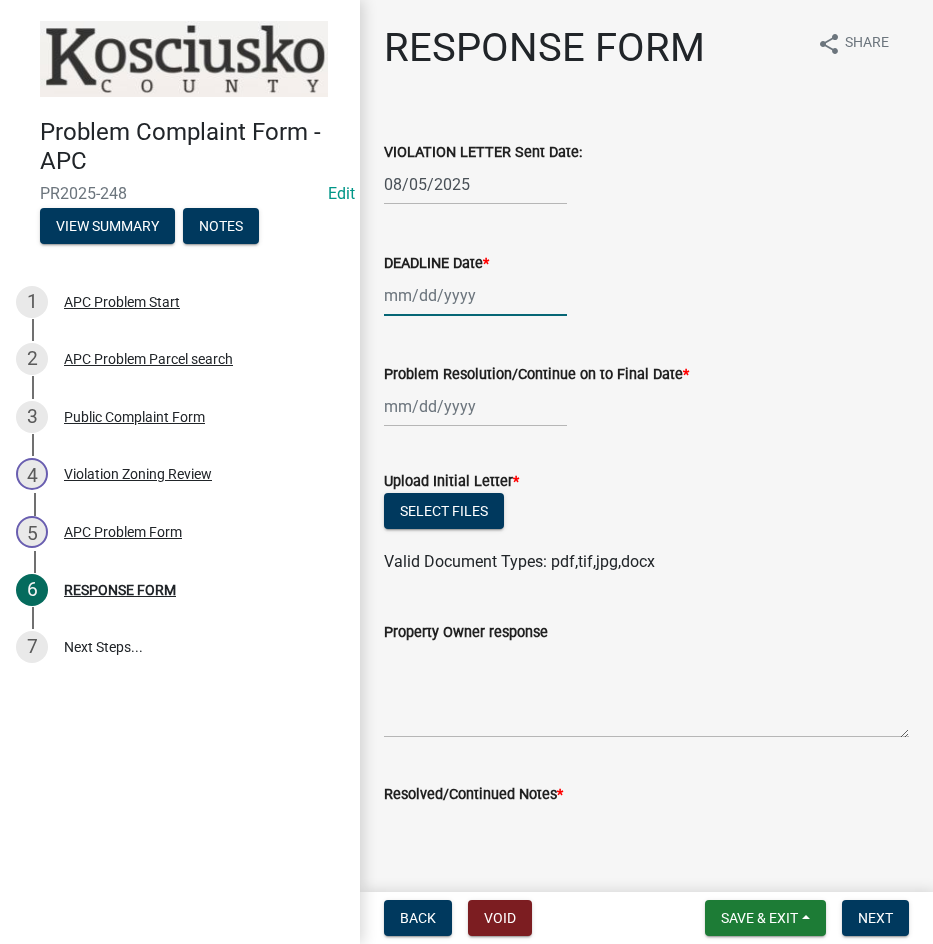 click 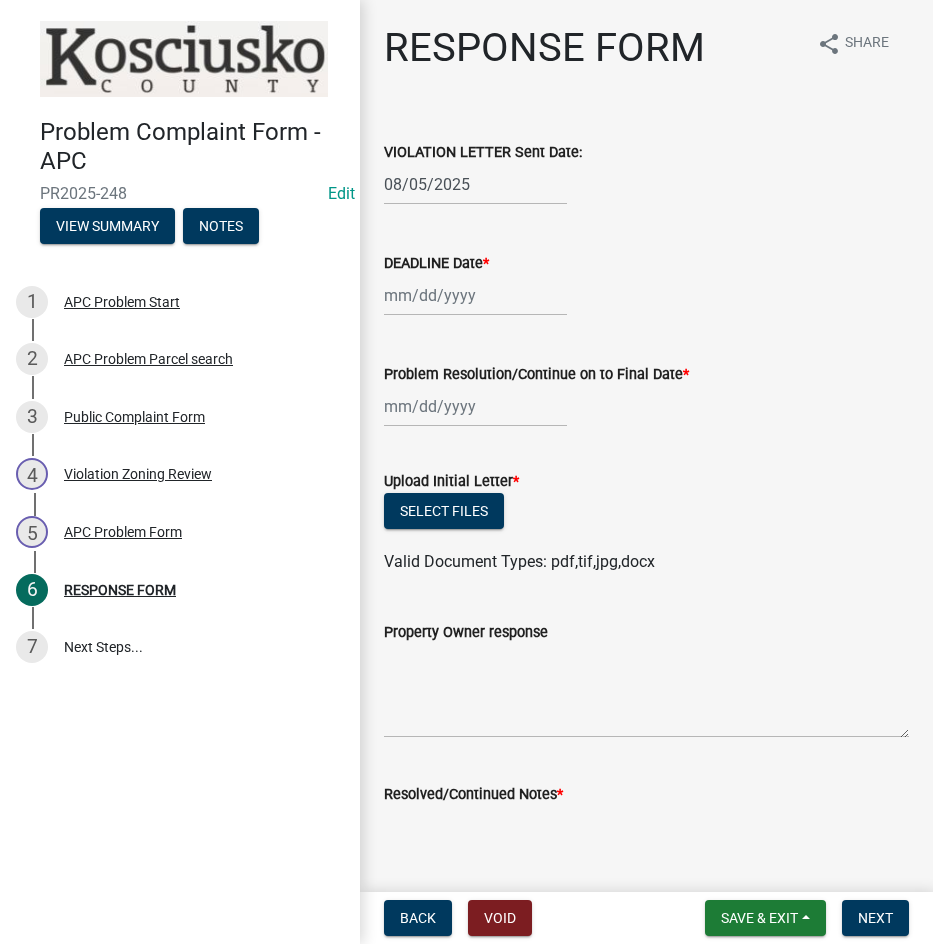 select on "8" 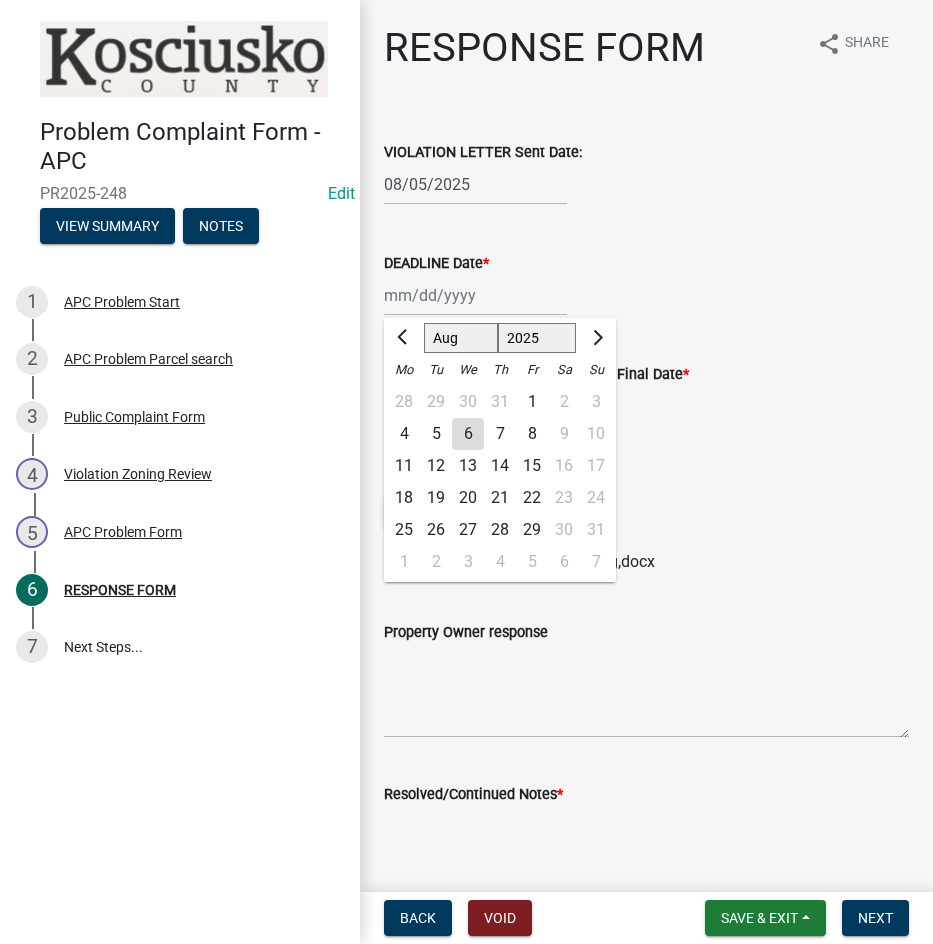 click on "19" 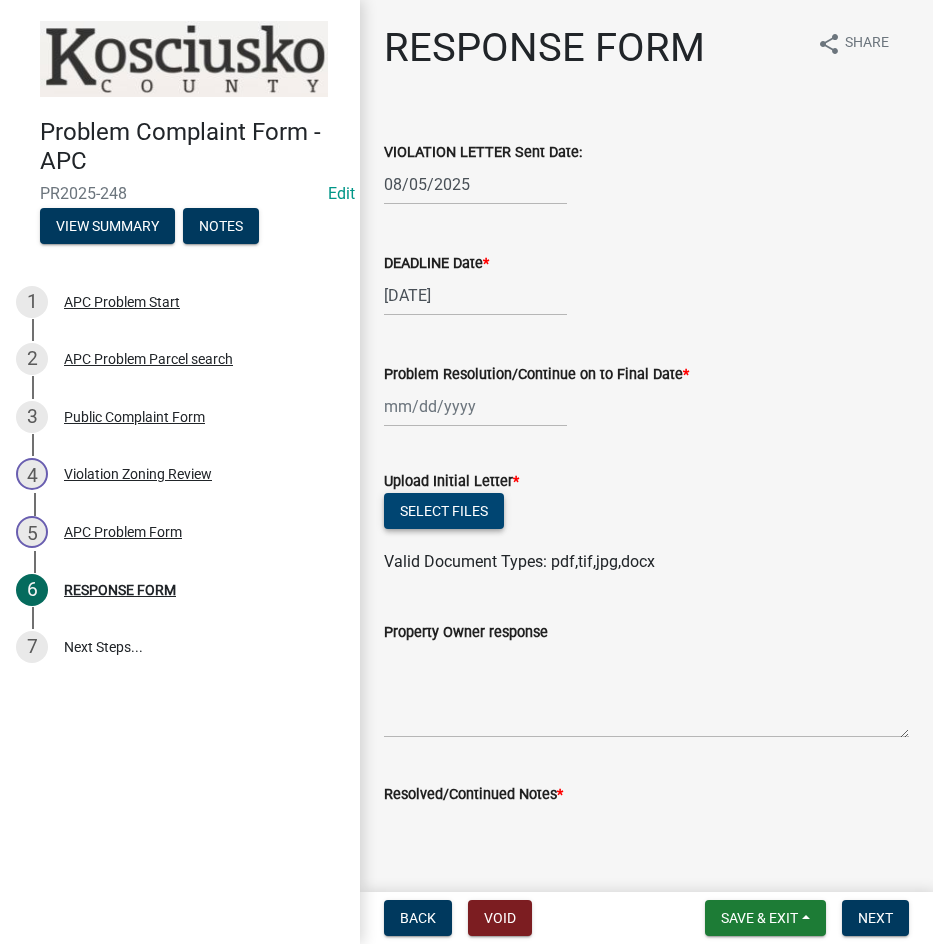 click on "Select files" 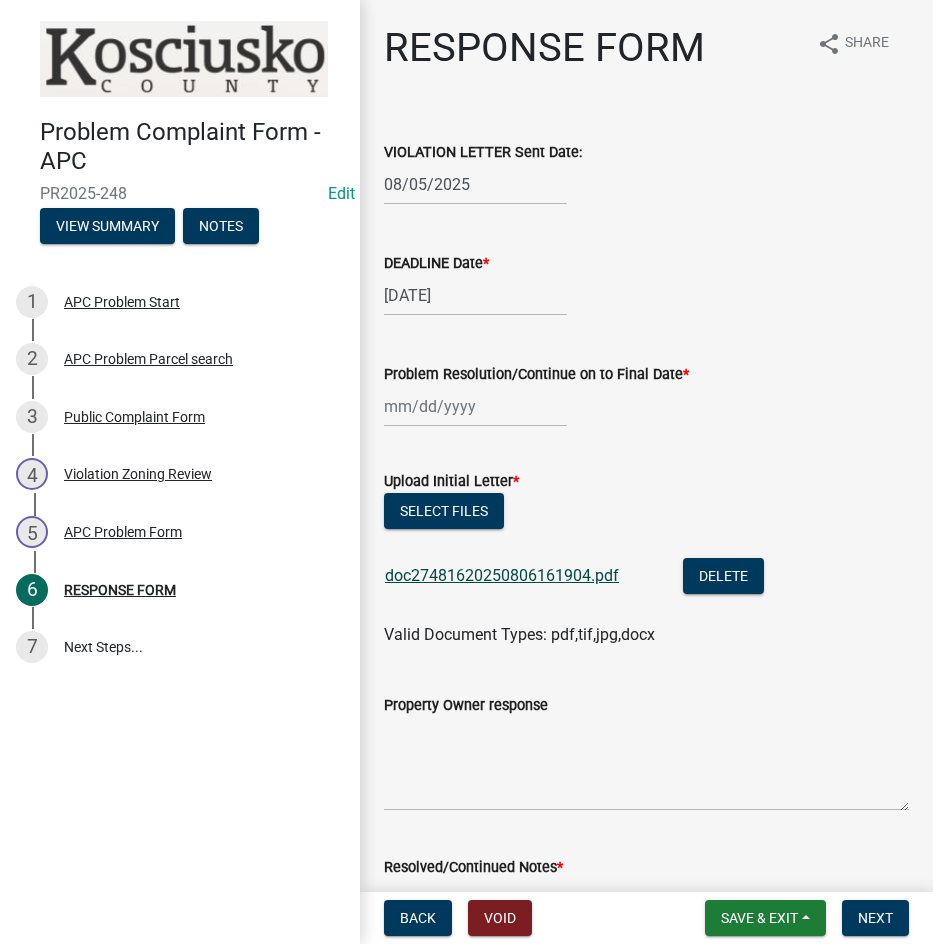click on "doc27481620250806161904.pdf" 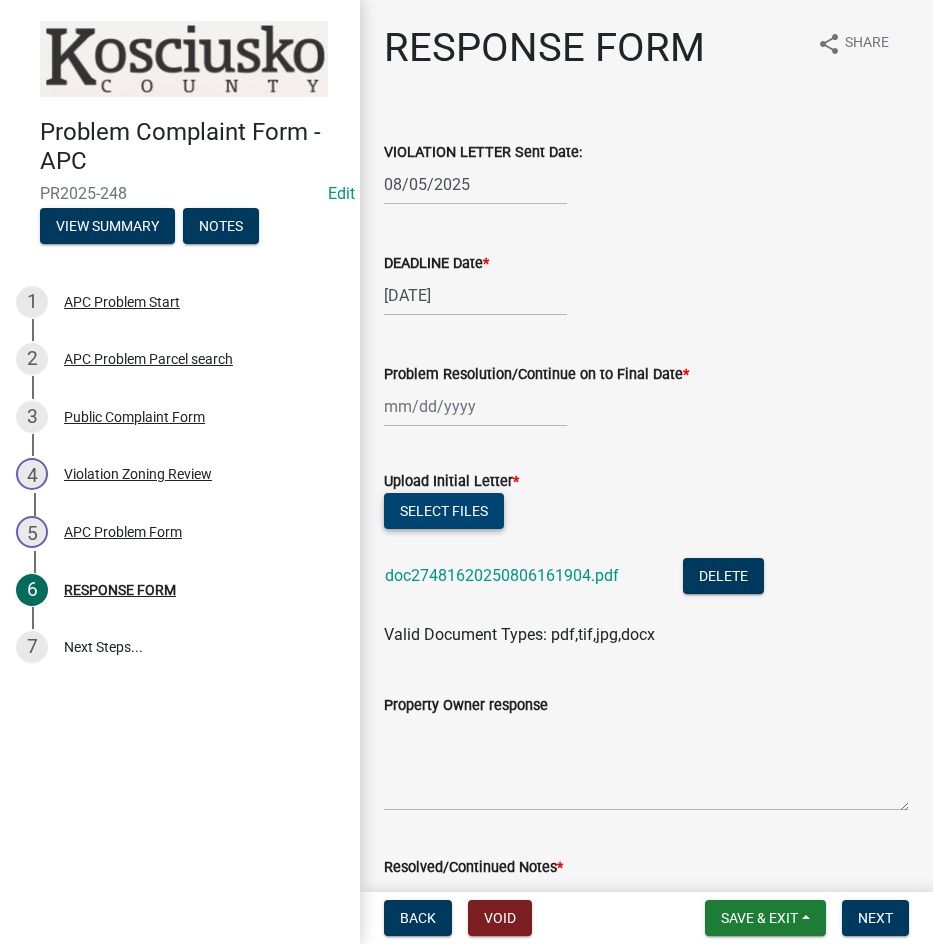 click on "Select files" 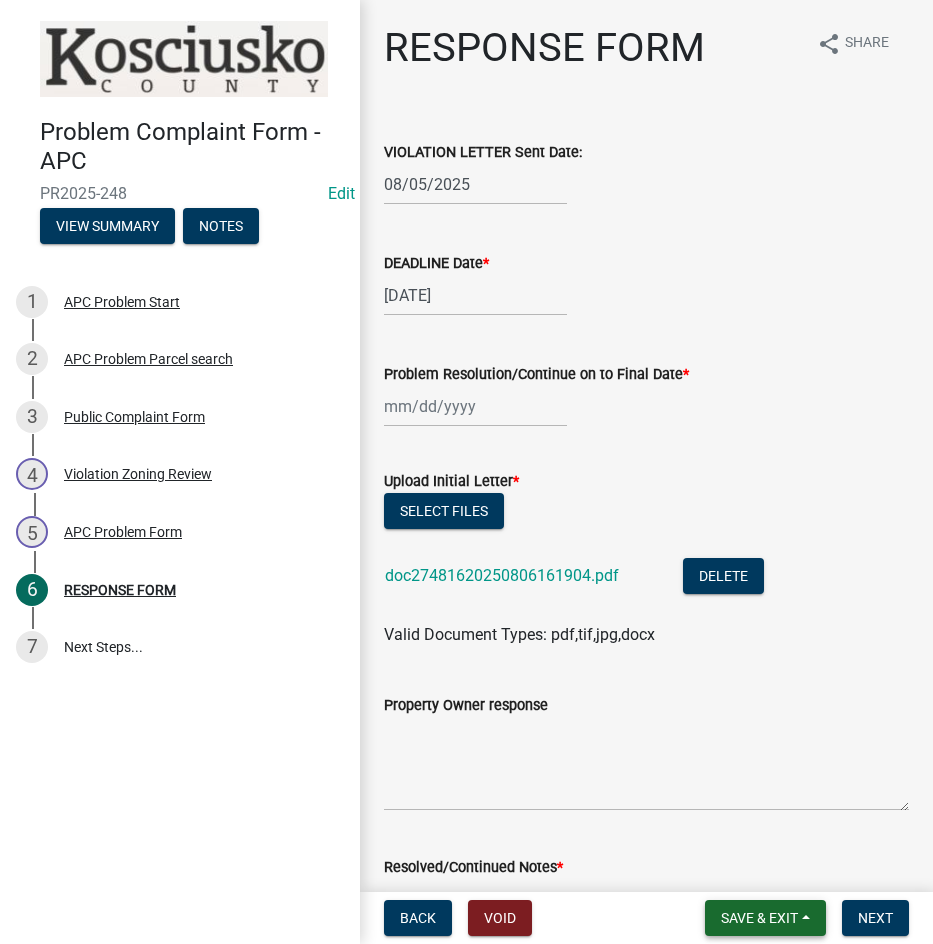 click on "Save & Exit" at bounding box center (765, 918) 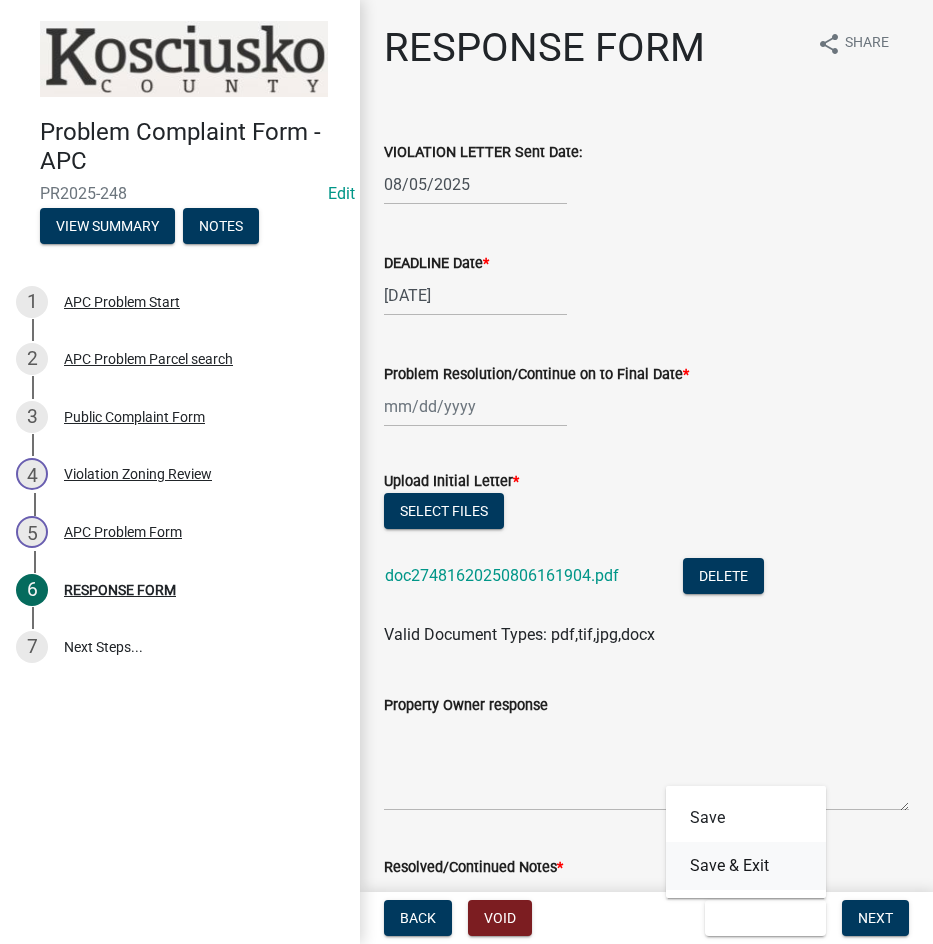 click on "Save & Exit" at bounding box center [746, 866] 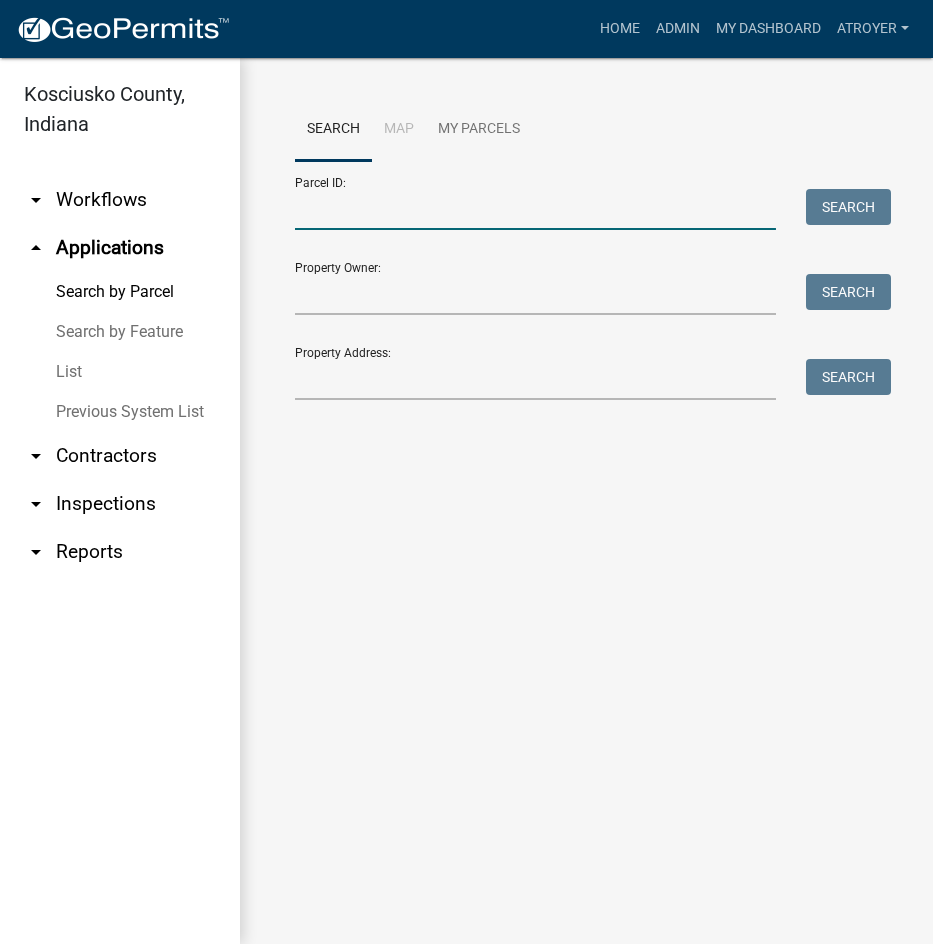 click on "Parcel ID:" at bounding box center [535, 209] 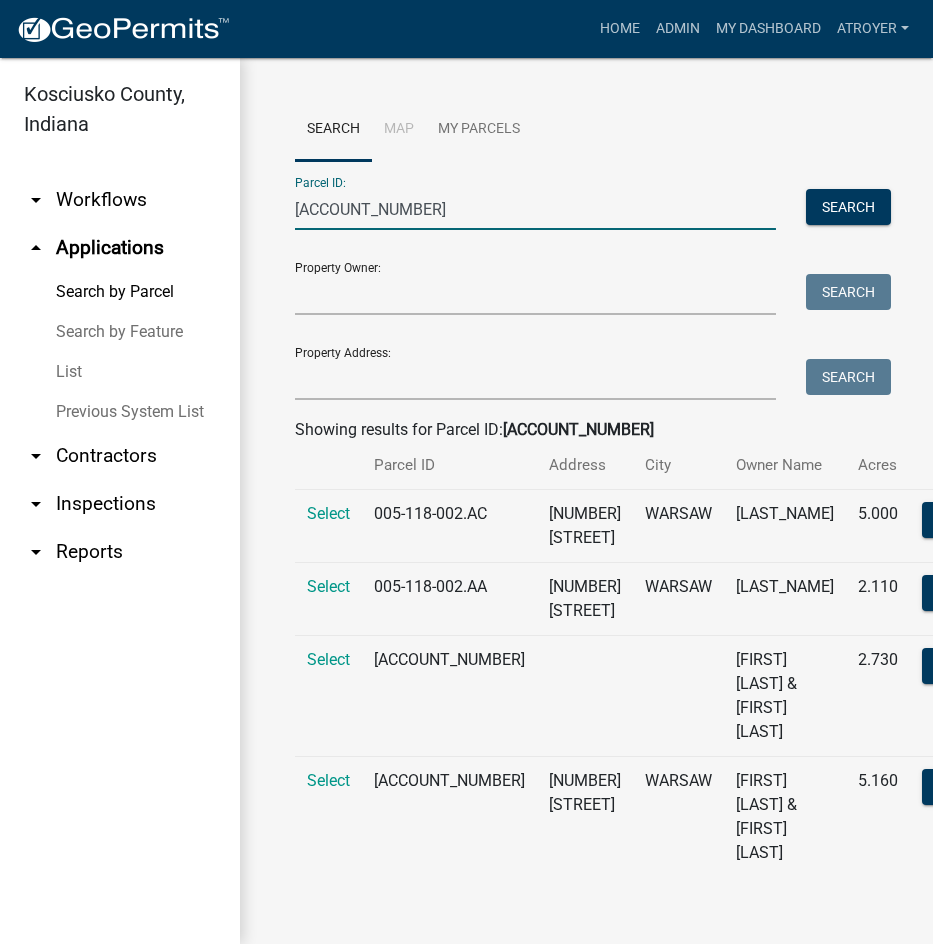 scroll, scrollTop: 132, scrollLeft: 0, axis: vertical 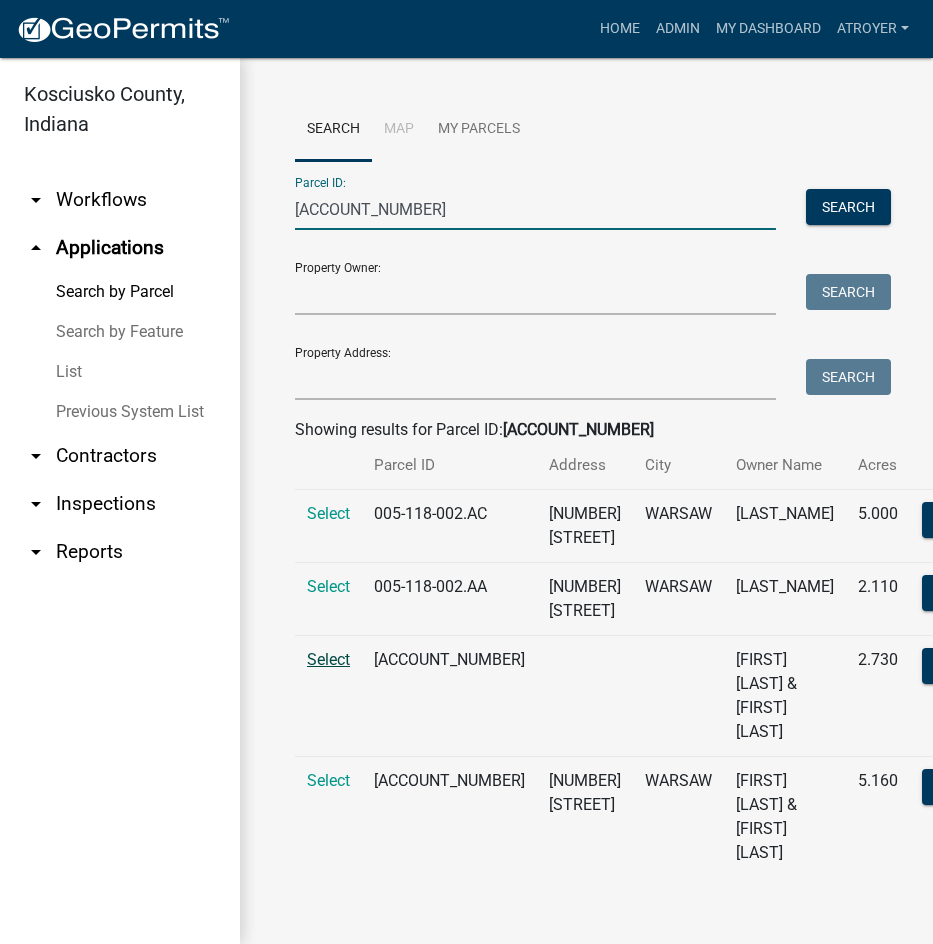 type on "005-118-002.a" 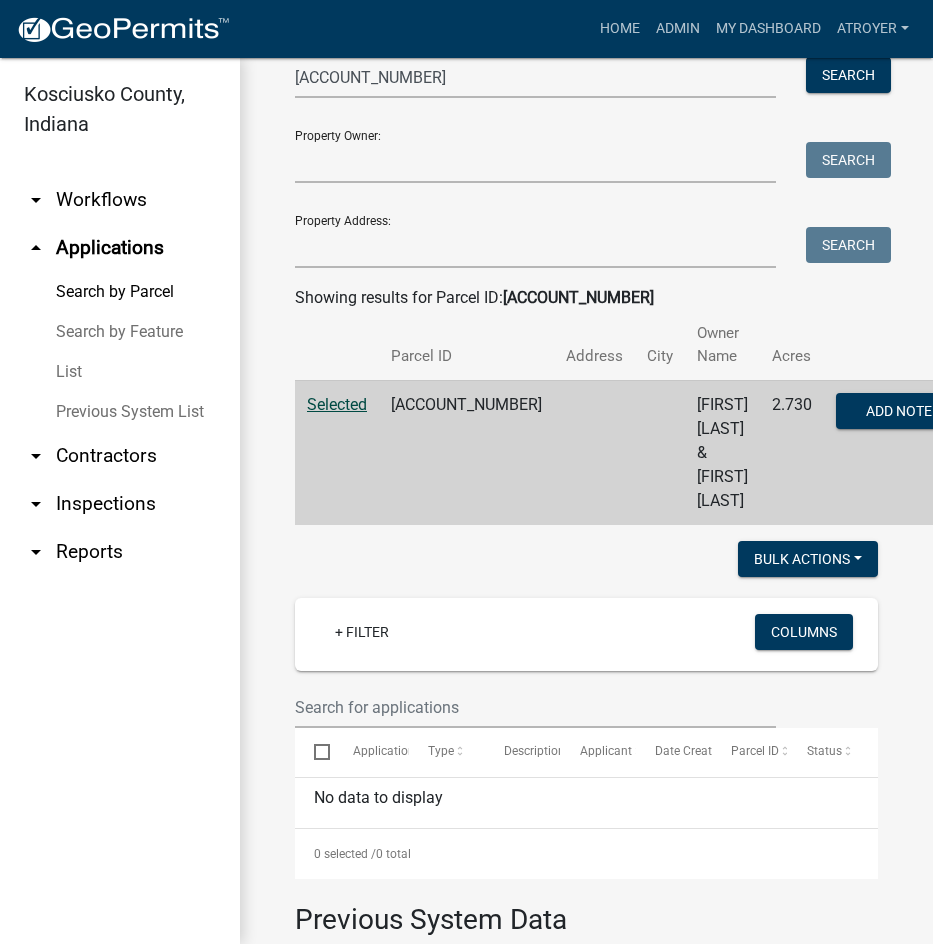 click on "Selected" at bounding box center [337, 404] 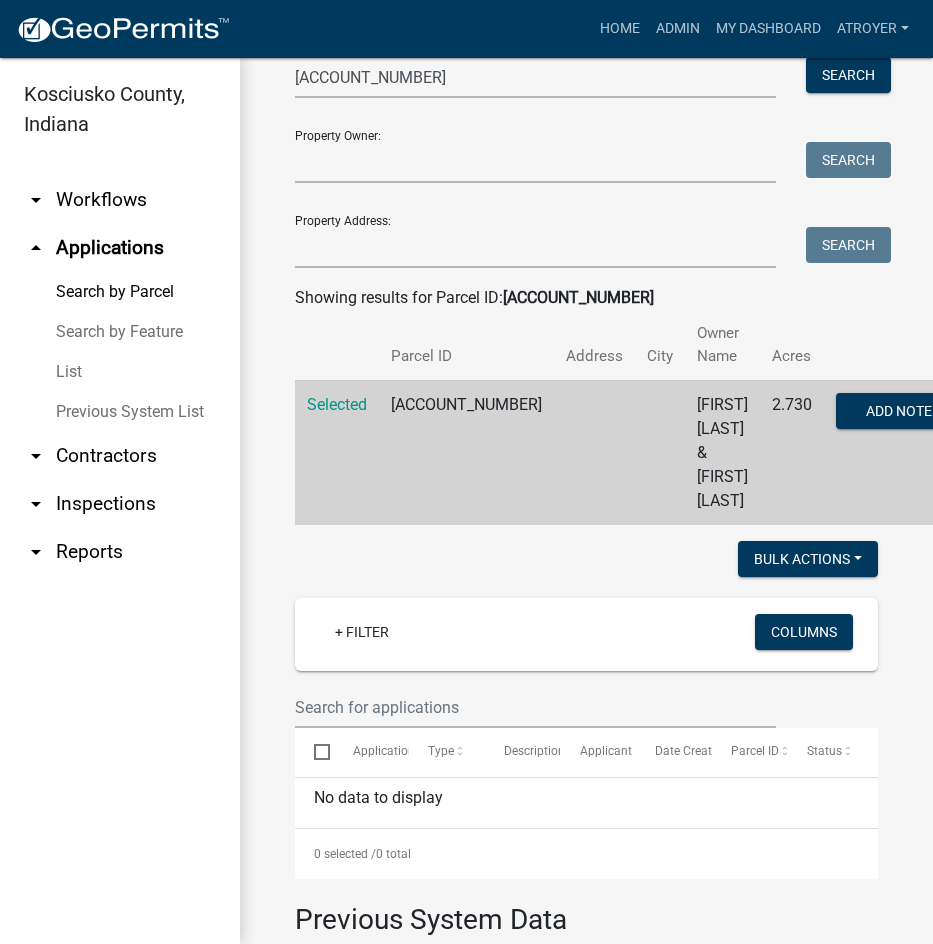 scroll, scrollTop: 0, scrollLeft: 0, axis: both 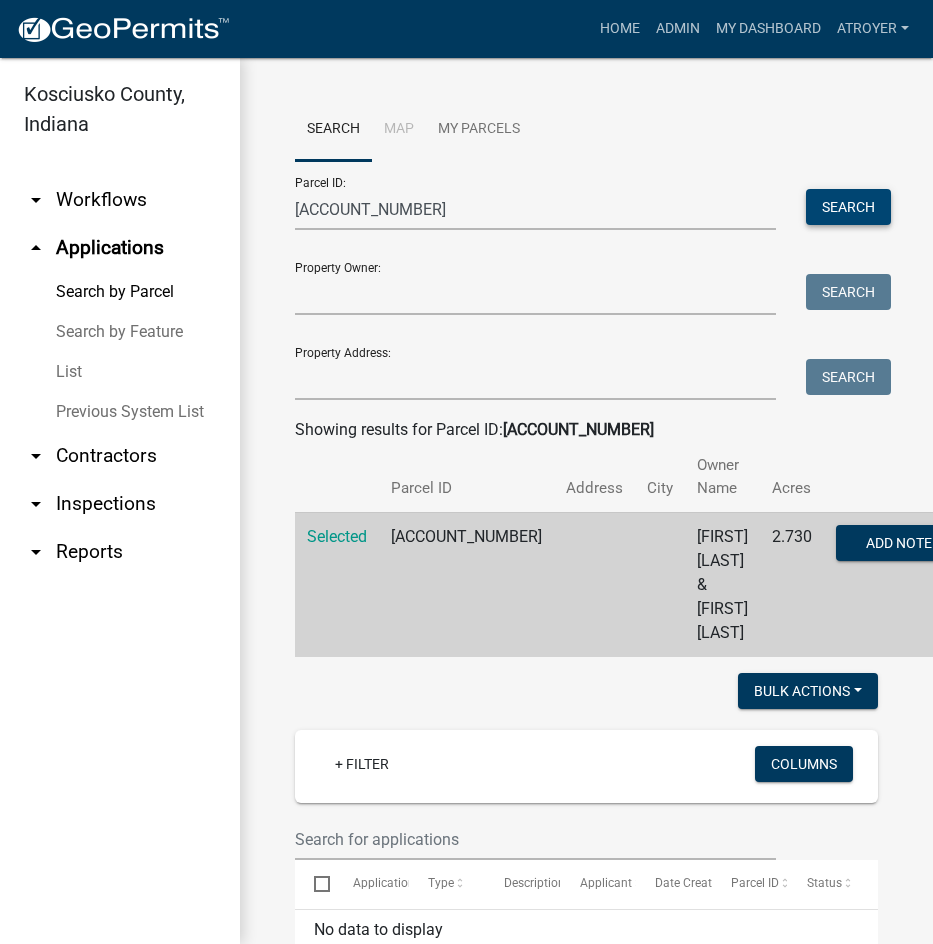 click on "Search" at bounding box center (848, 207) 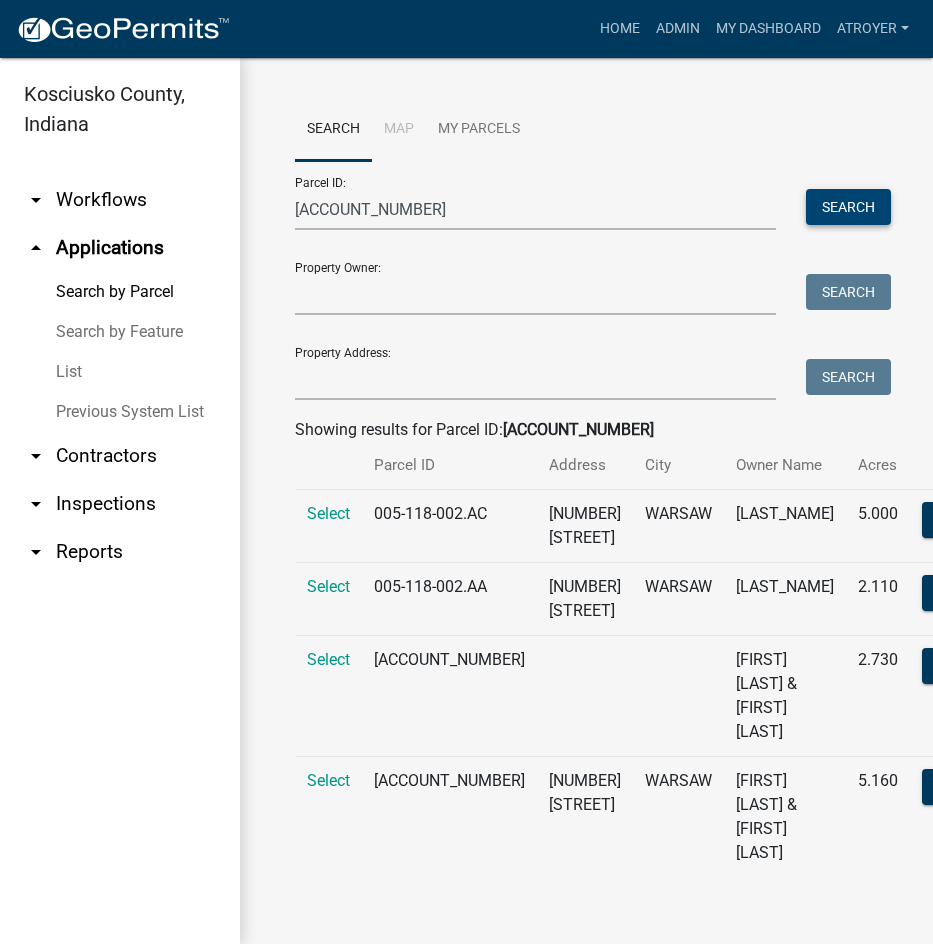 scroll, scrollTop: 132, scrollLeft: 0, axis: vertical 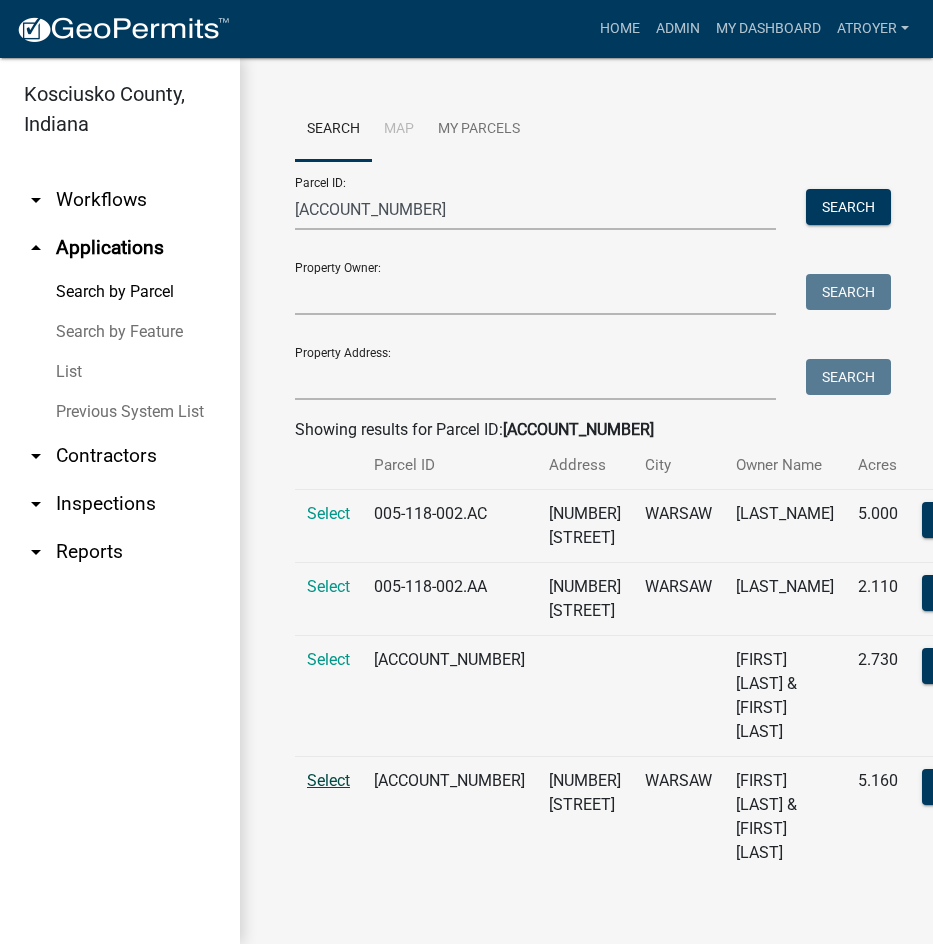 click on "Select" at bounding box center (328, 780) 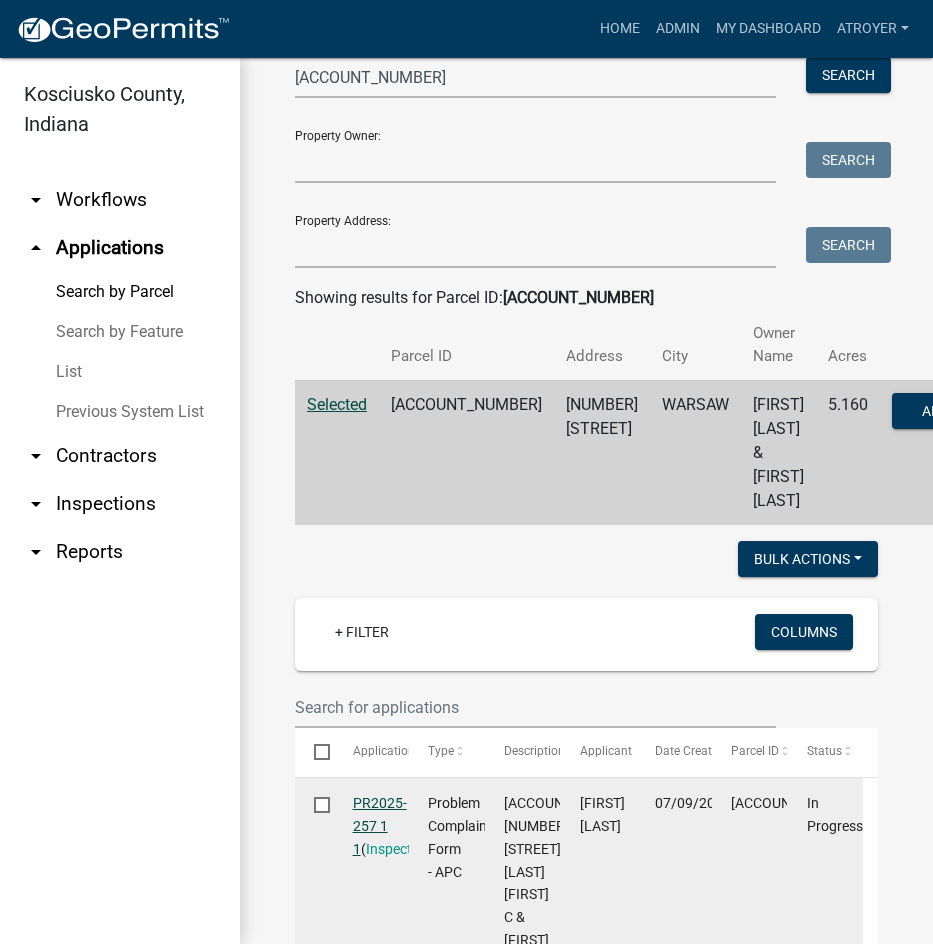 click on "PR2025-257 1 1" 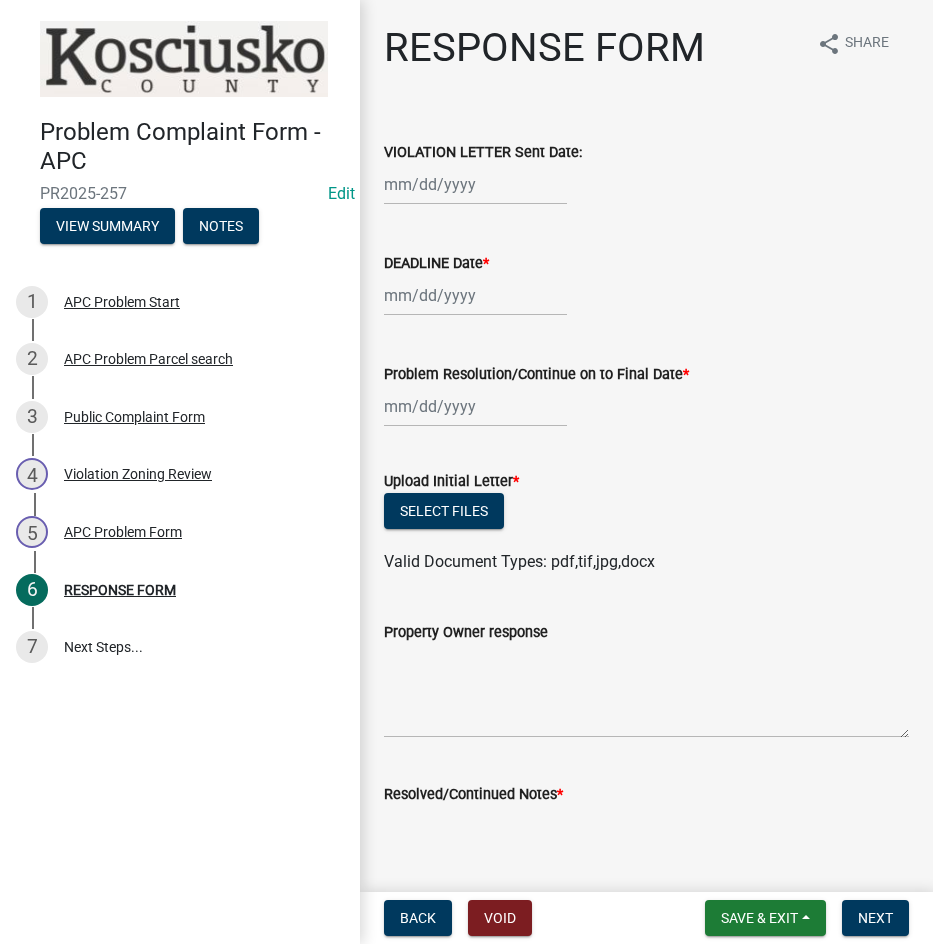 click 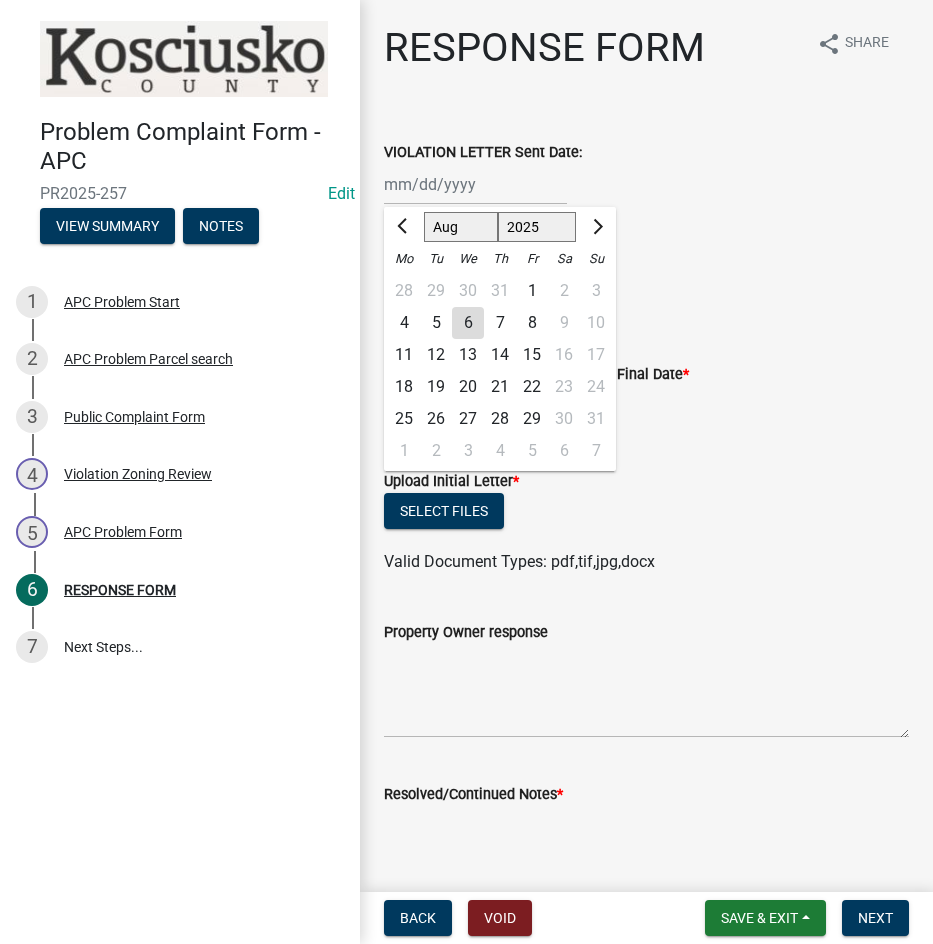 click on "5" 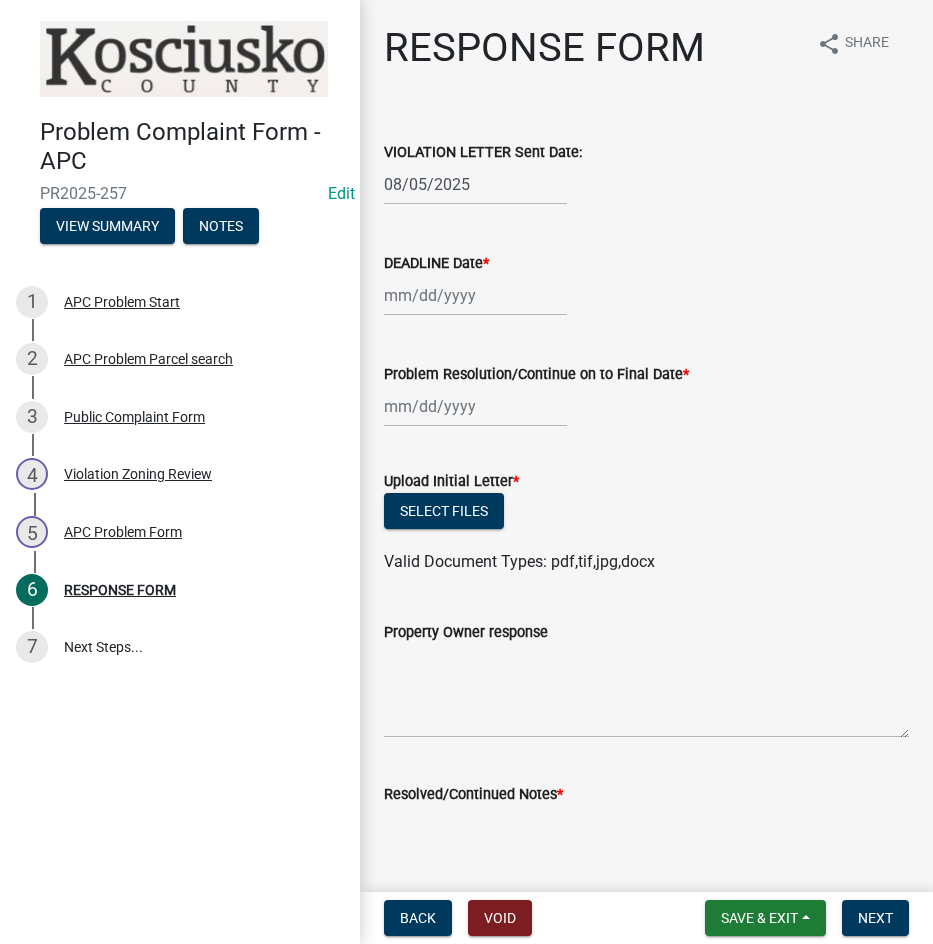 click 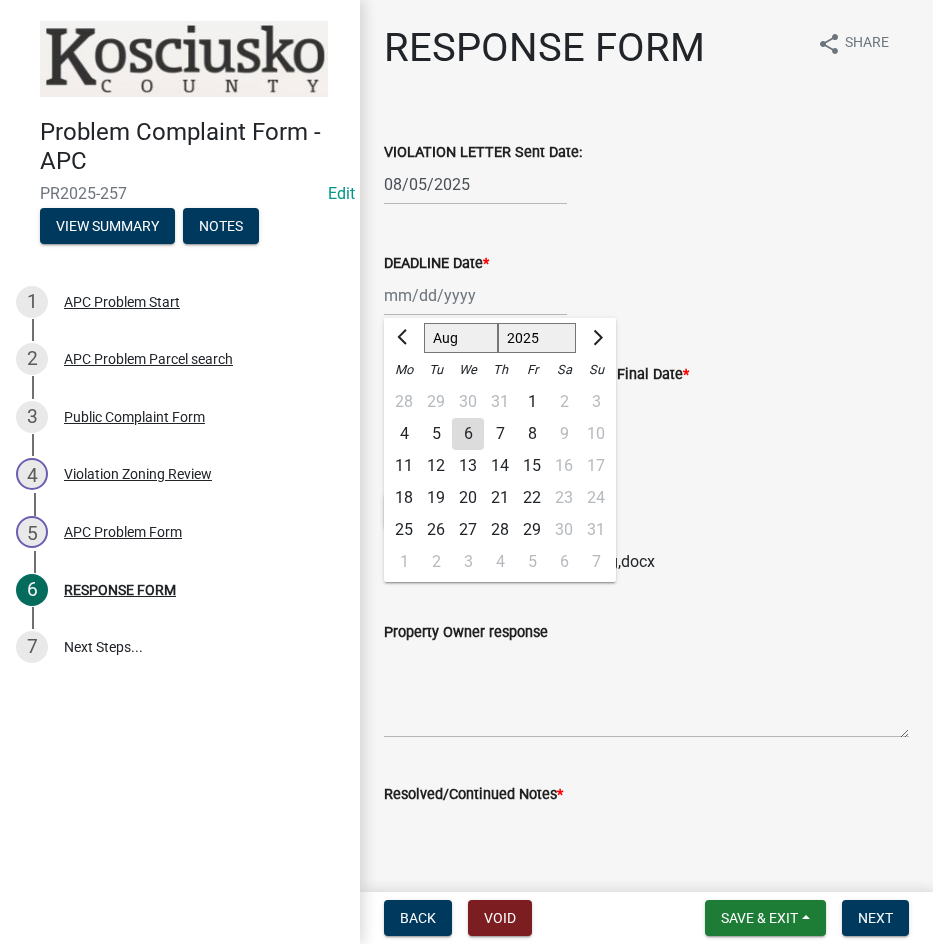 click on "19" 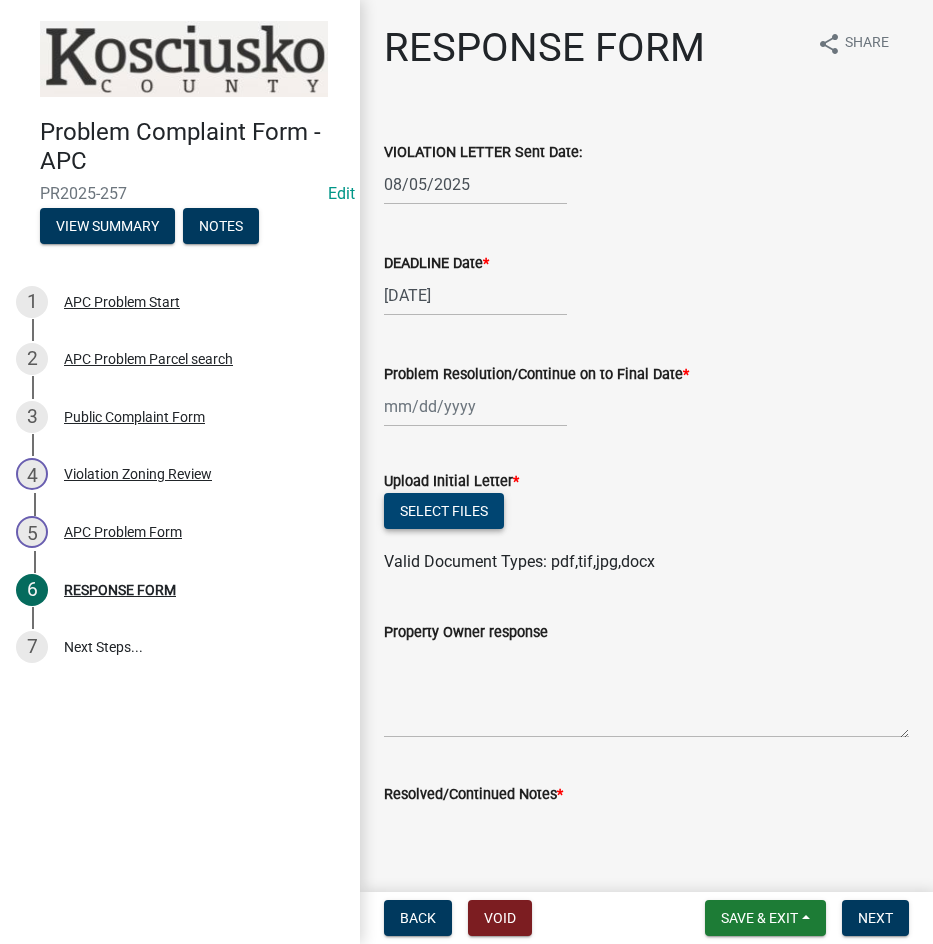 click on "Select files" 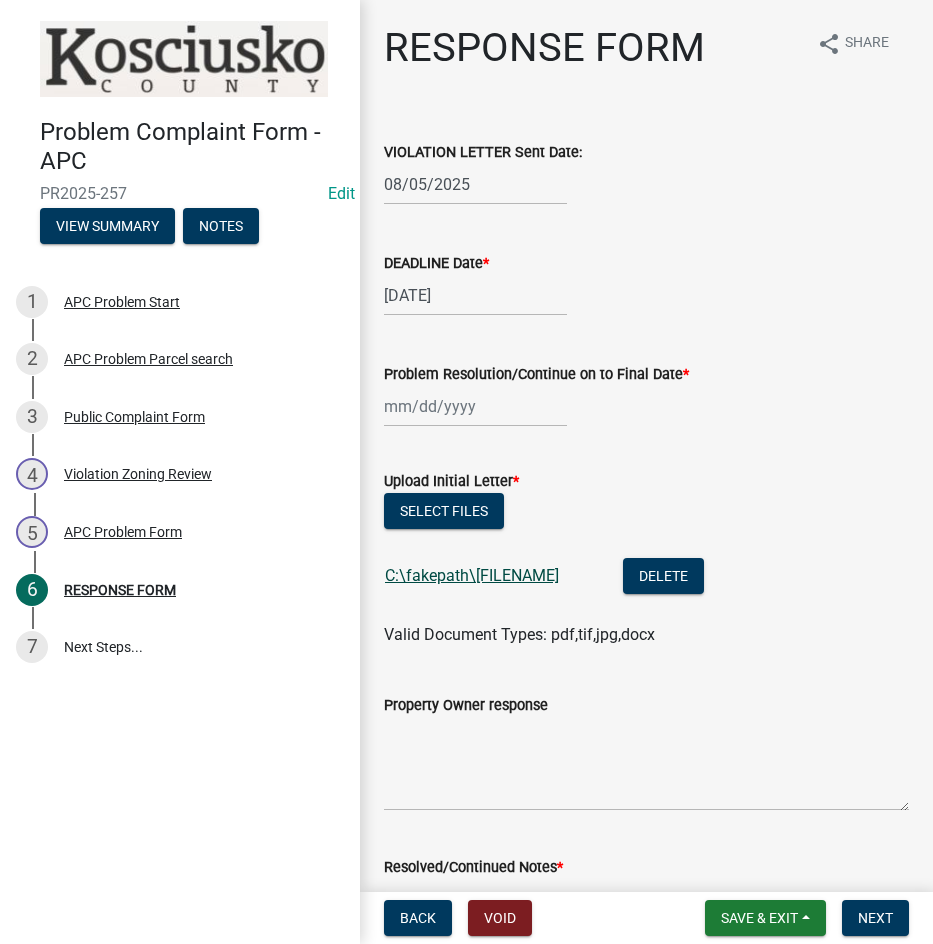 click on "doc27482720250806162240.pdf" 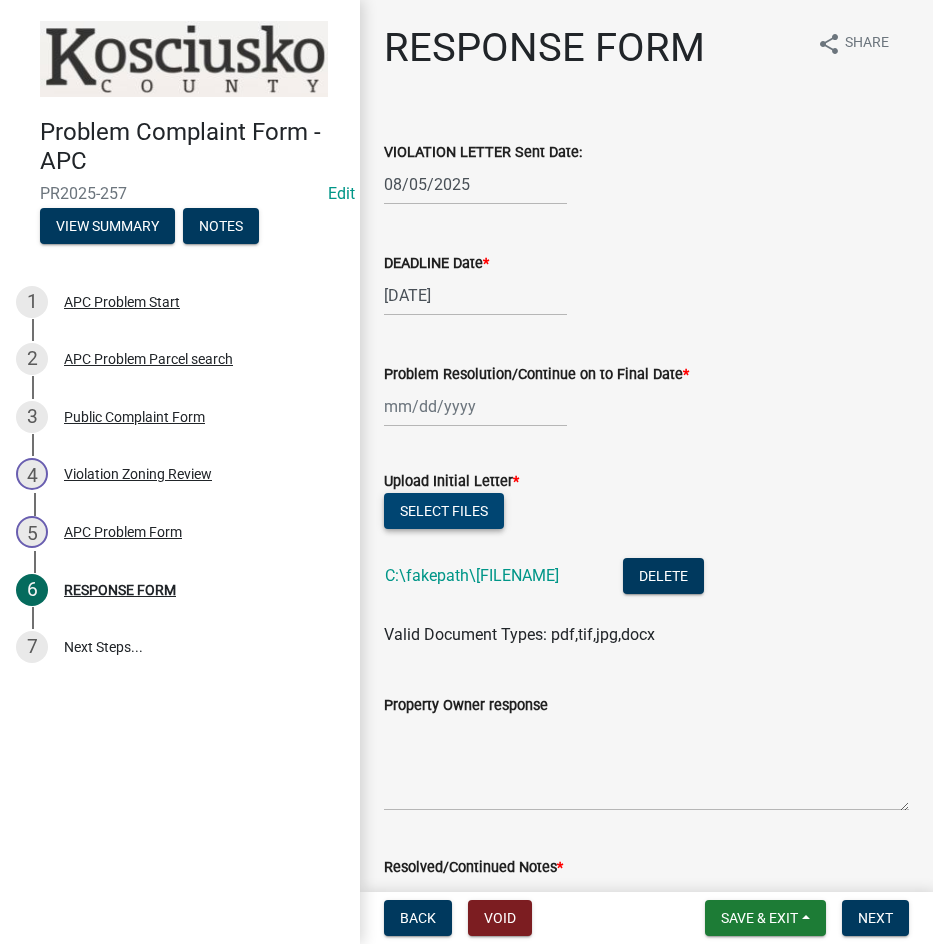 click on "Select files" 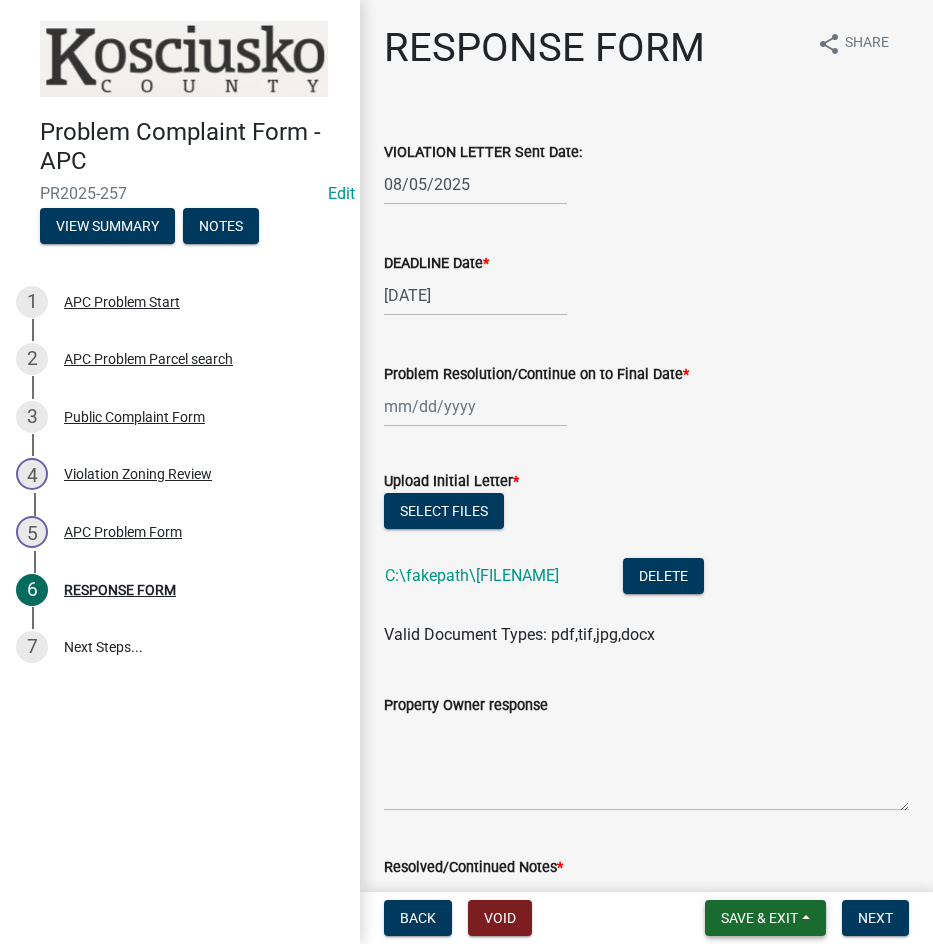 click on "Save & Exit" at bounding box center (759, 918) 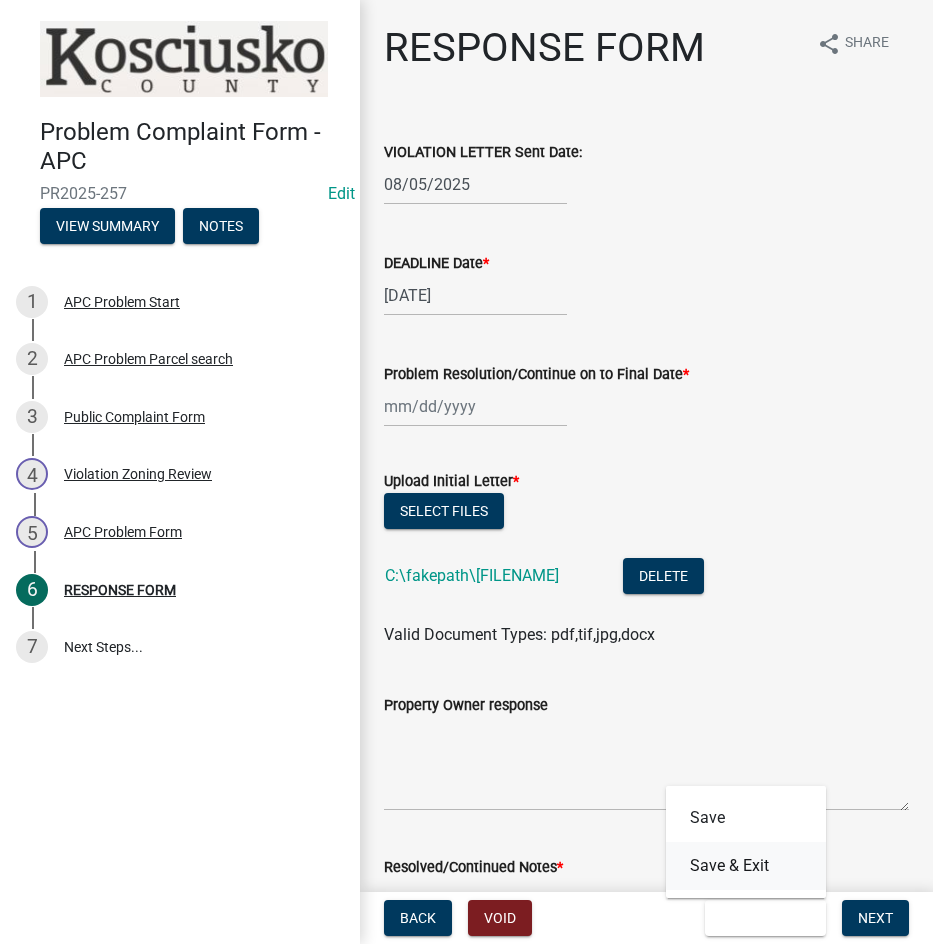 click on "Save & Exit" at bounding box center [746, 866] 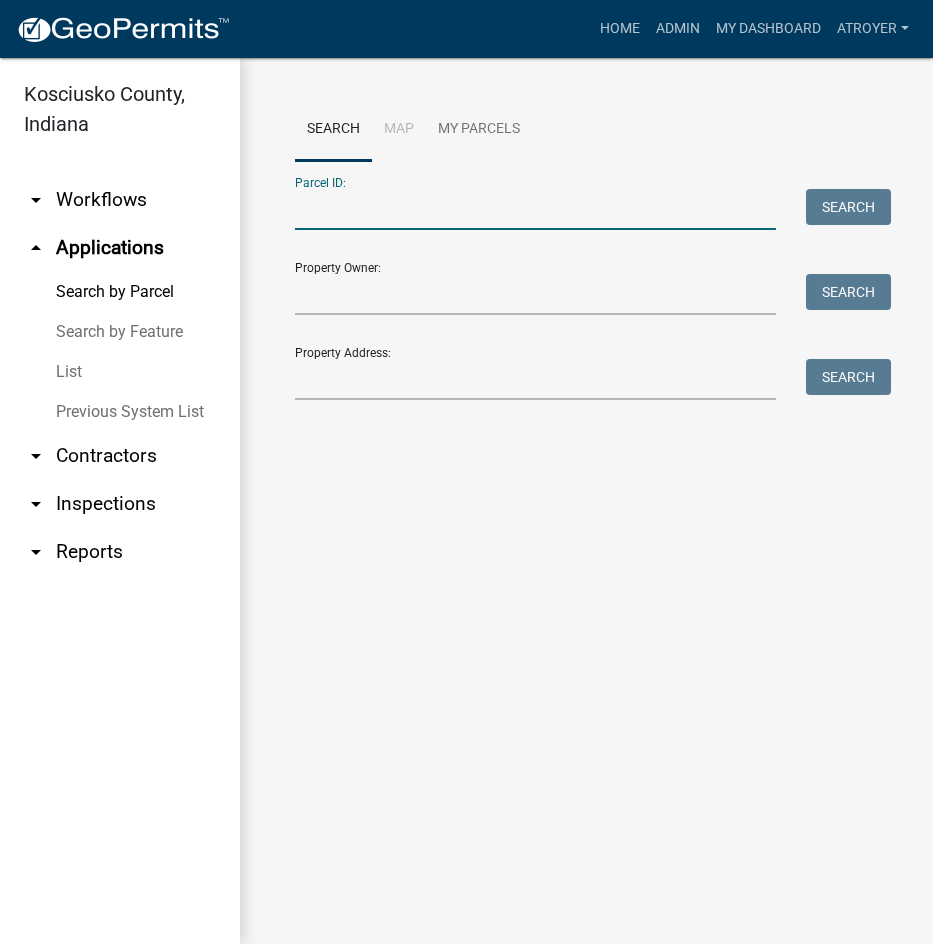 click on "Parcel ID:" at bounding box center (535, 209) 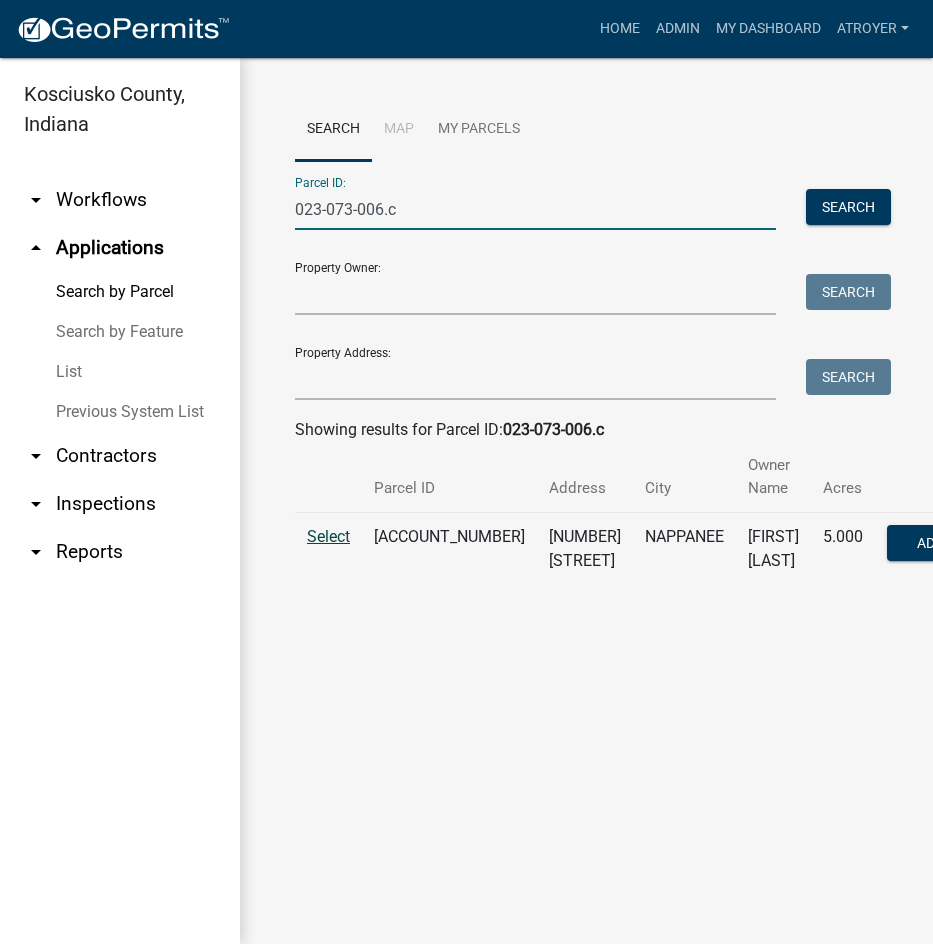 type on "023-073-006.c" 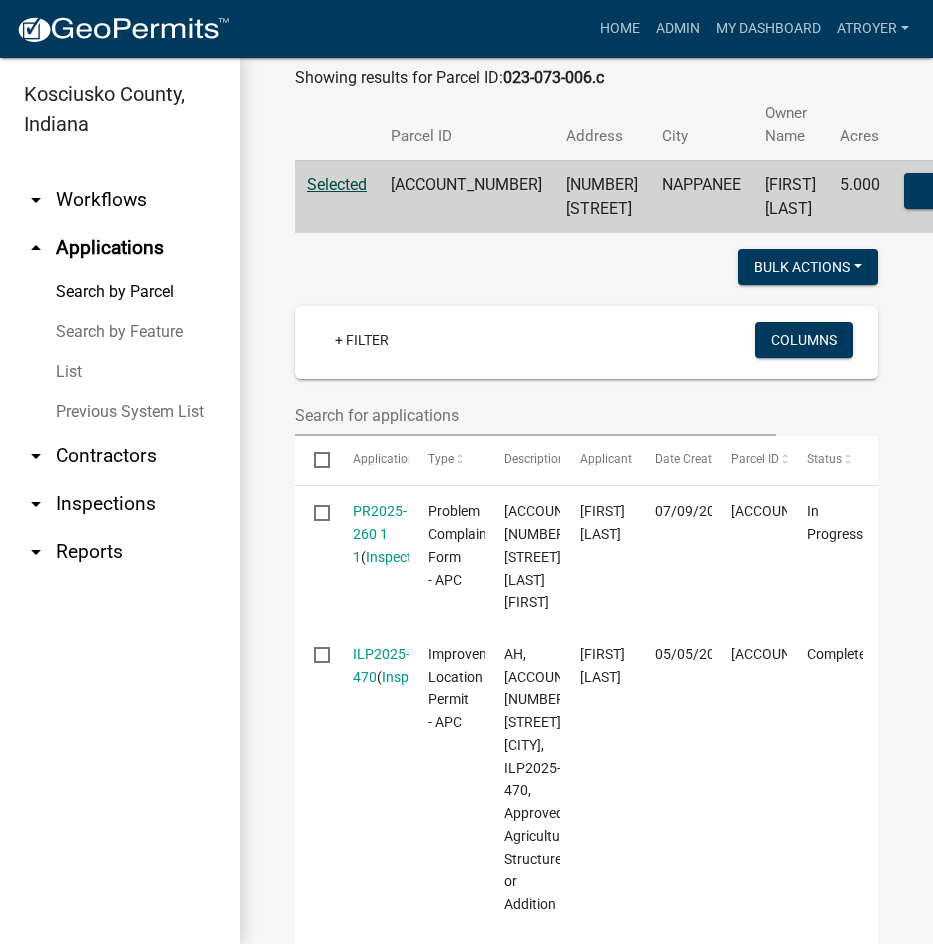 scroll, scrollTop: 400, scrollLeft: 0, axis: vertical 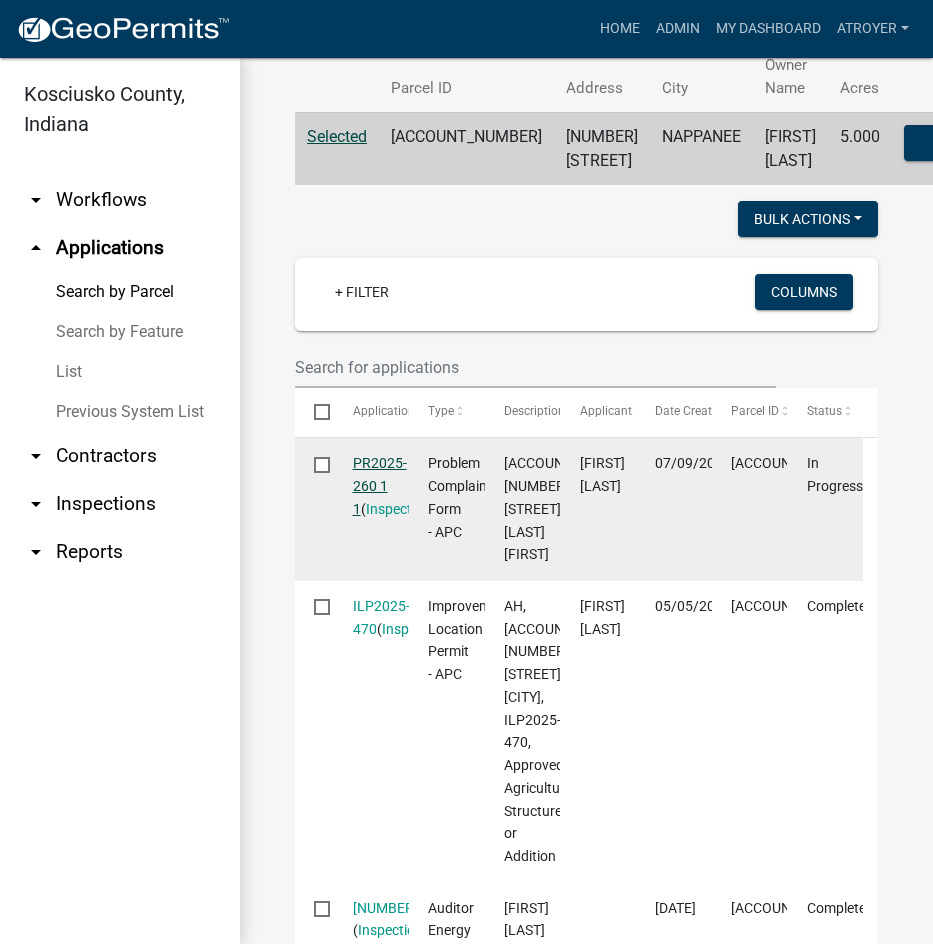 click on "PR2025-260 1 1" 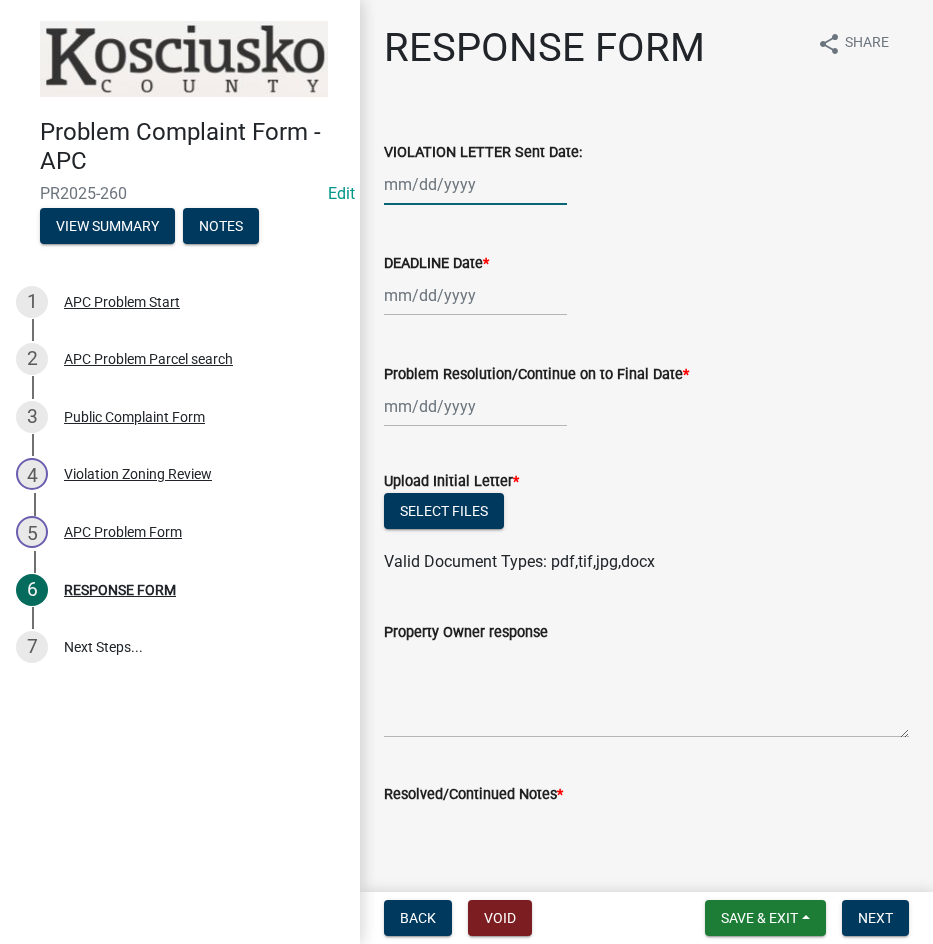 click 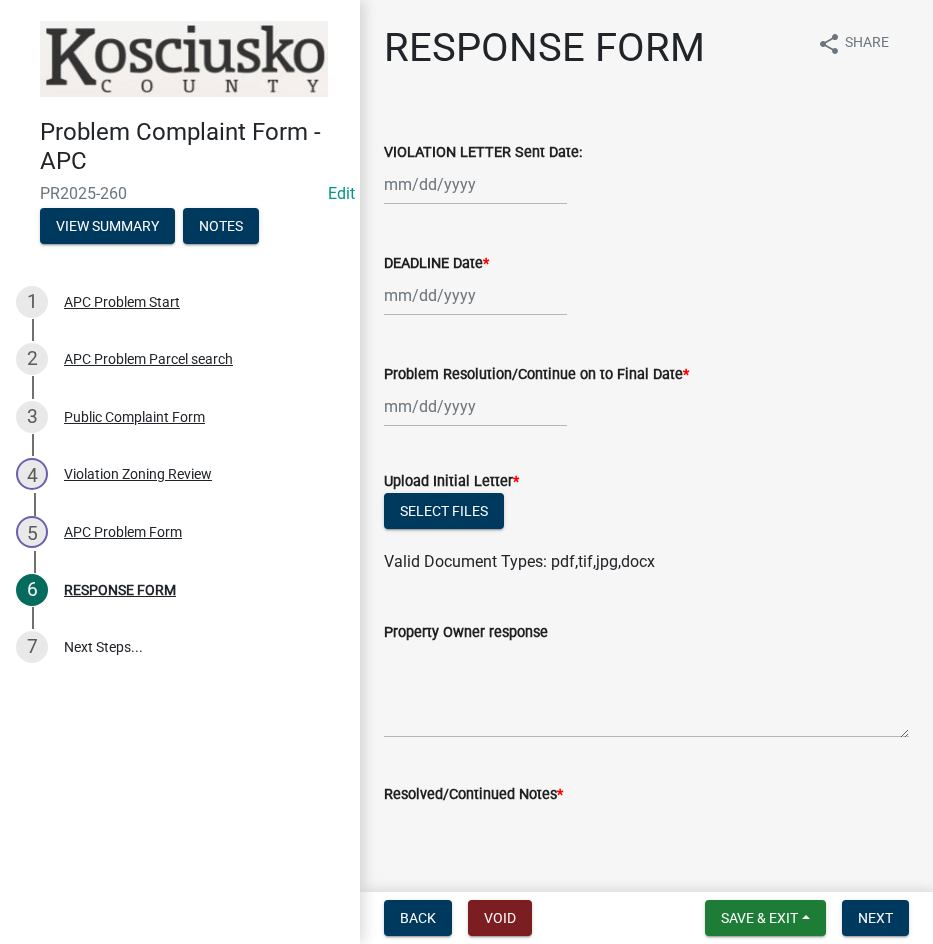 select on "8" 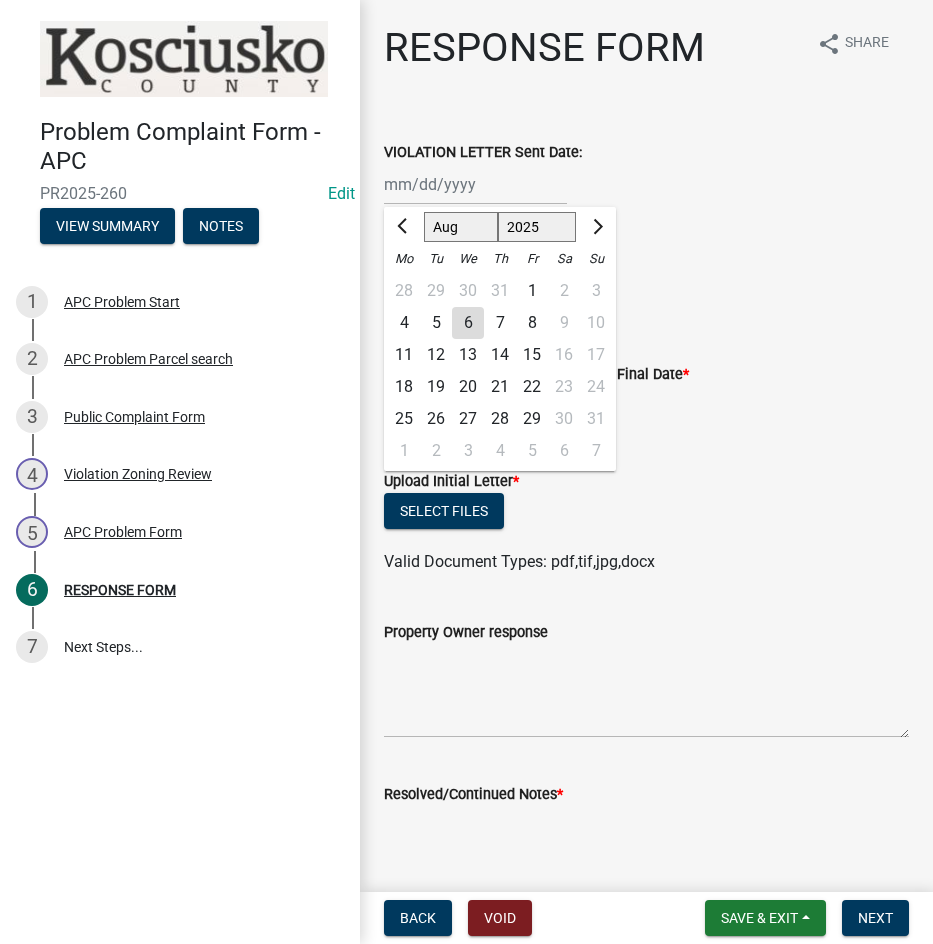 click on "5" 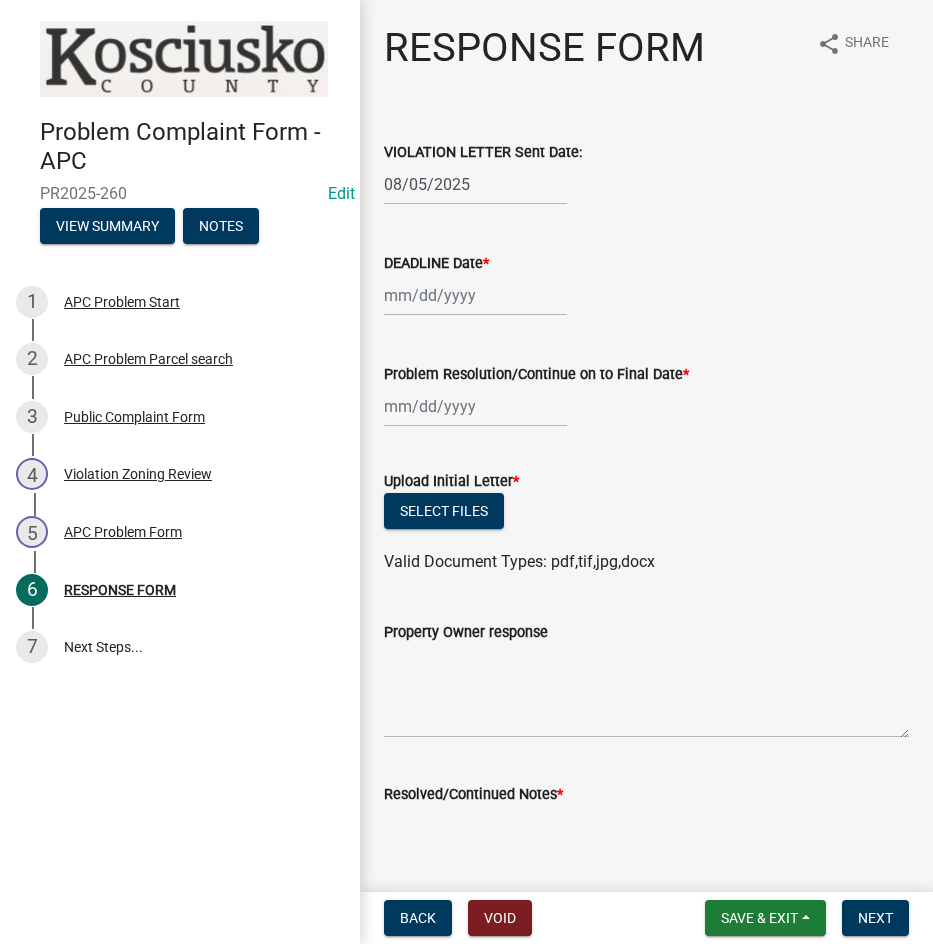 select on "8" 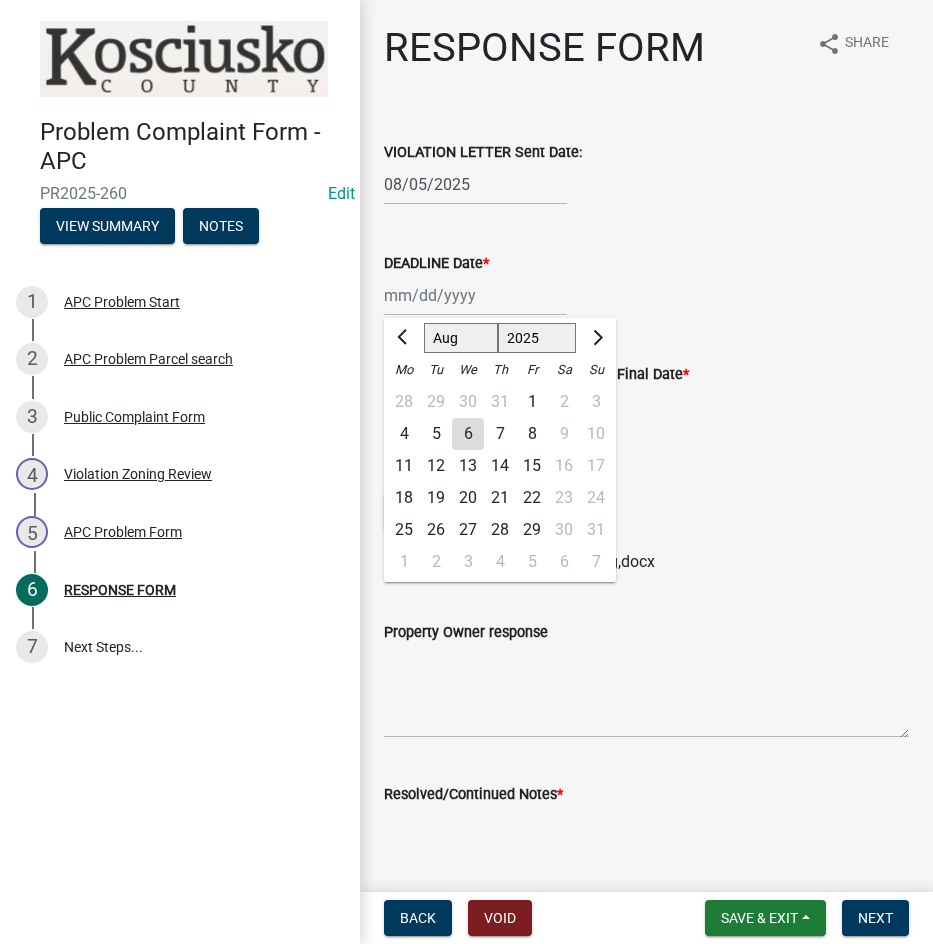 click on "Jan Feb Mar Apr May Jun Jul Aug Sep Oct Nov Dec 1525 1526 1527 1528 1529 1530 1531 1532 1533 1534 1535 1536 1537 1538 1539 1540 1541 1542 1543 1544 1545 1546 1547 1548 1549 1550 1551 1552 1553 1554 1555 1556 1557 1558 1559 1560 1561 1562 1563 1564 1565 1566 1567 1568 1569 1570 1571 1572 1573 1574 1575 1576 1577 1578 1579 1580 1581 1582 1583 1584 1585 1586 1587 1588 1589 1590 1591 1592 1593 1594 1595 1596 1597 1598 1599 1600 1601 1602 1603 1604 1605 1606 1607 1608 1609 1610 1611 1612 1613 1614 1615 1616 1617 1618 1619 1620 1621 1622 1623 1624 1625 1626 1627 1628 1629 1630 1631 1632 1633 1634 1635 1636 1637 1638 1639 1640 1641 1642 1643 1644 1645 1646 1647 1648 1649 1650 1651 1652 1653 1654 1655 1656 1657 1658 1659 1660 1661 1662 1663 1664 1665 1666 1667 1668 1669 1670 1671 1672 1673 1674 1675 1676 1677 1678 1679 1680 1681 1682 1683 1684 1685 1686 1687 1688 1689 1690 1691 1692 1693 1694 1695 1696 1697 1698 1699 1700 1701 1702 1703 1704 1705 1706 1707 1708 1709 1710 1711 1712 1713 1714 1715 1716 1717 1718 1719 1" 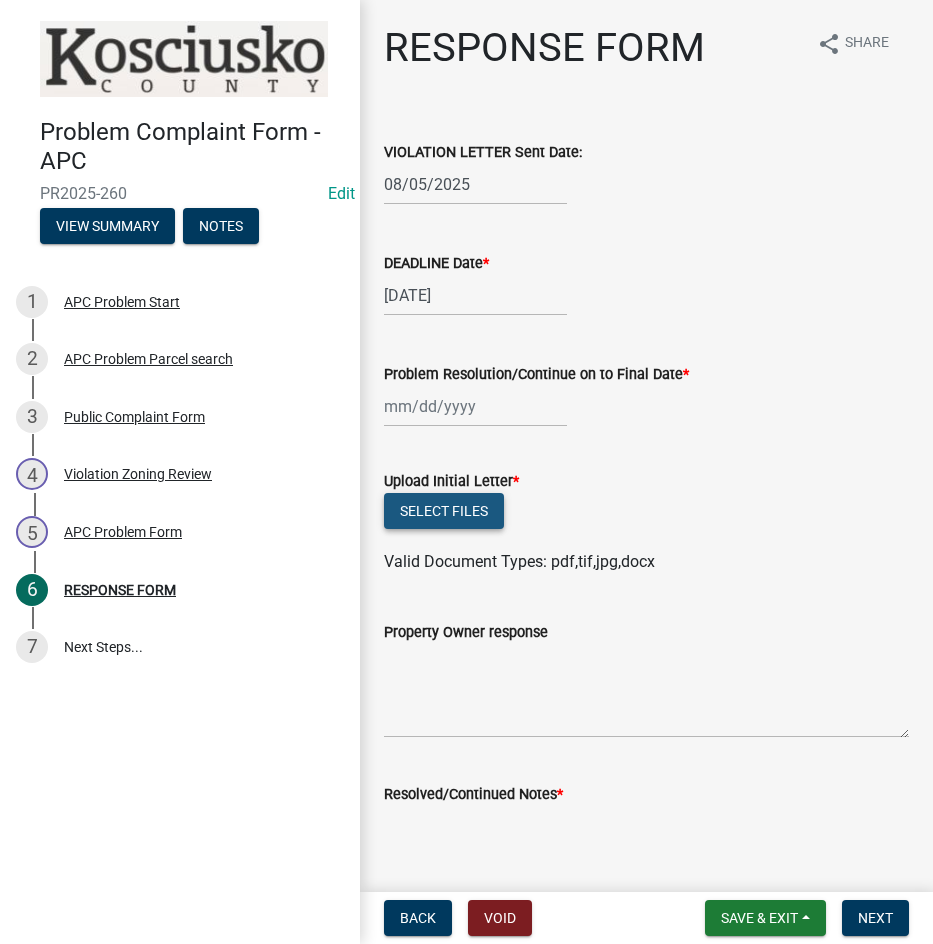 click on "Select files" 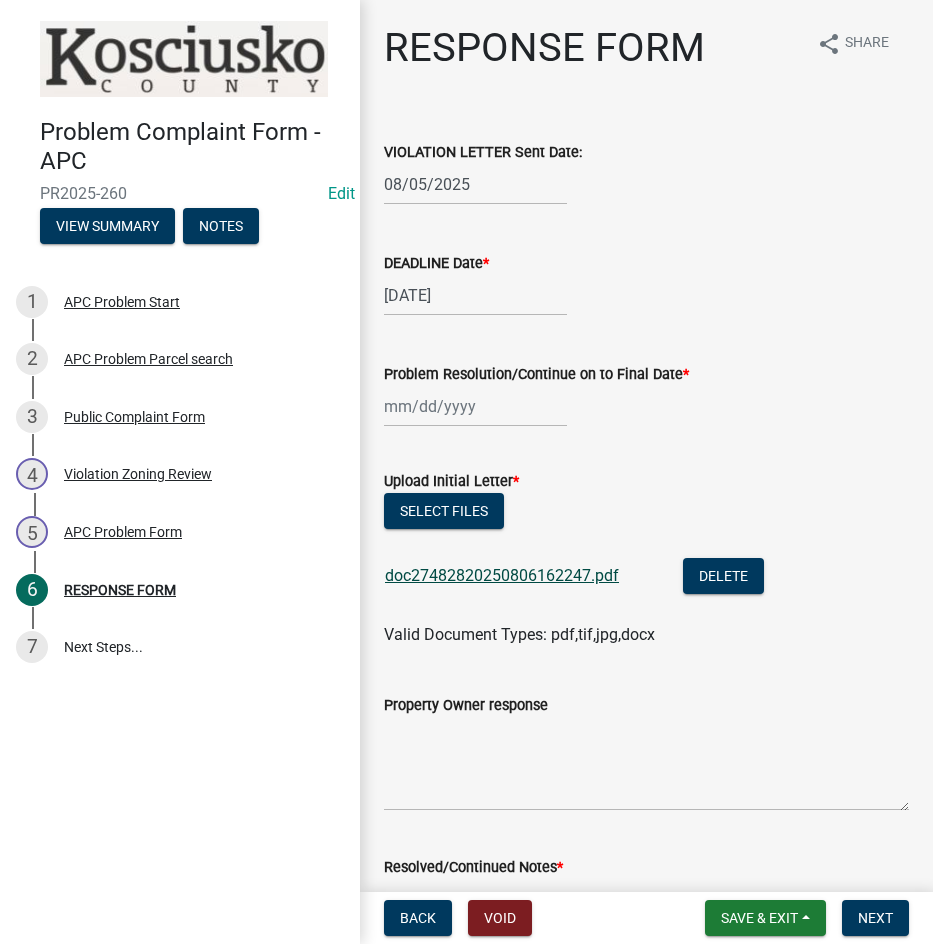 click on "doc27482820250806162247.pdf" 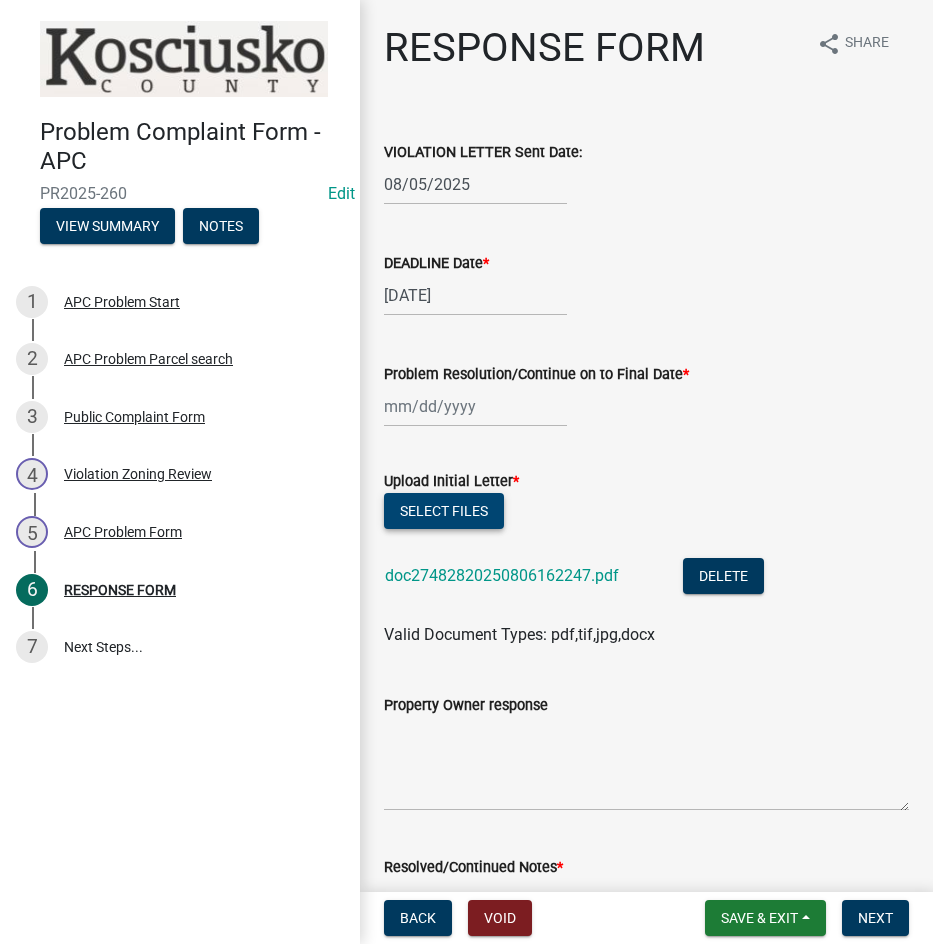 click on "Select files" 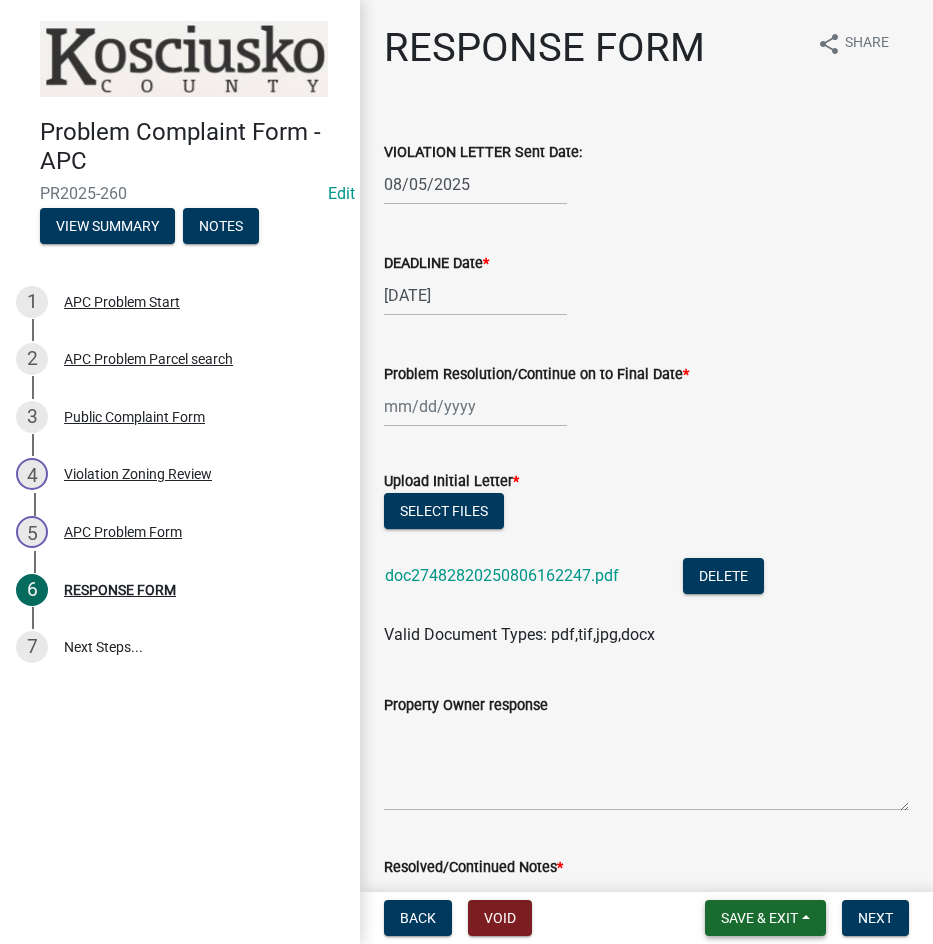 click on "Save & Exit" at bounding box center (765, 918) 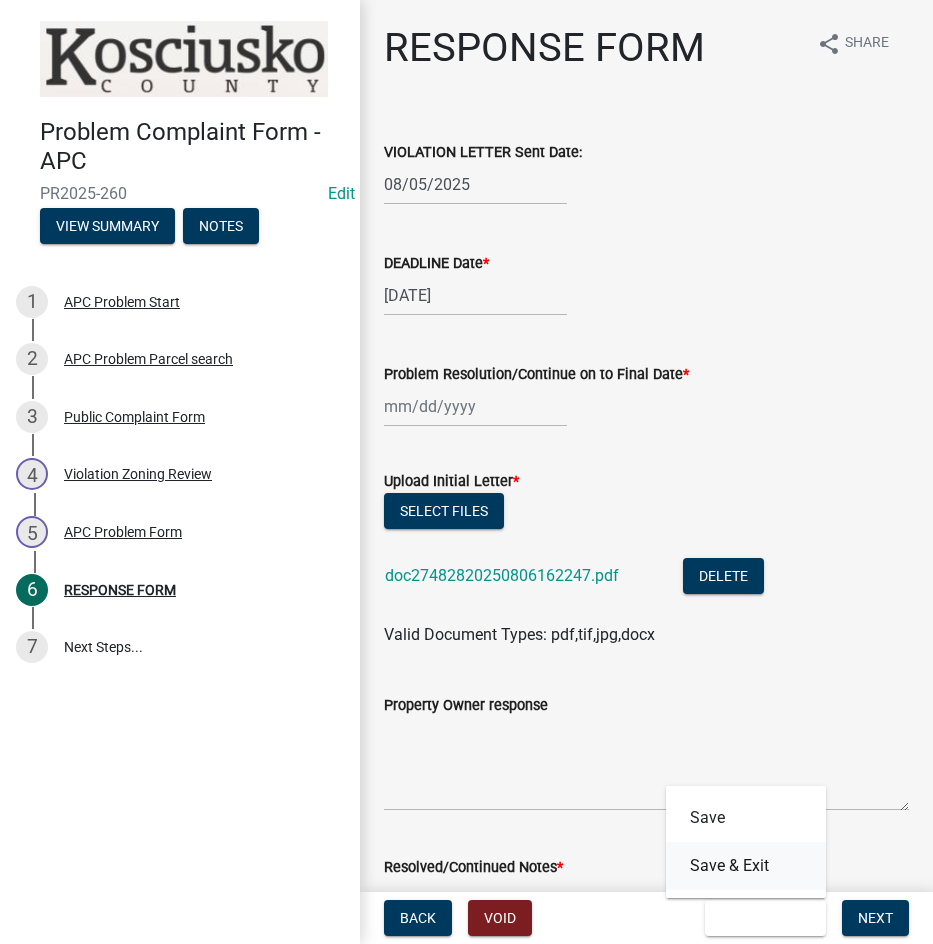 click on "Save & Exit" at bounding box center (746, 866) 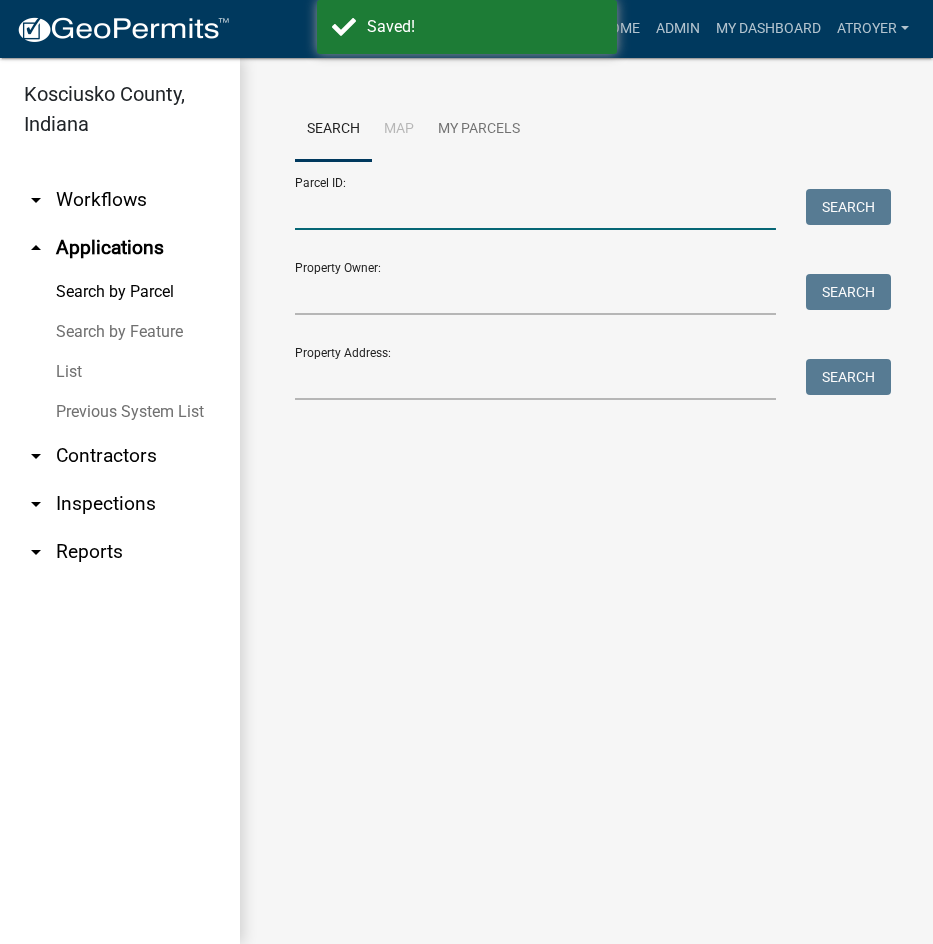 drag, startPoint x: 318, startPoint y: 202, endPoint x: 370, endPoint y: 217, distance: 54.120235 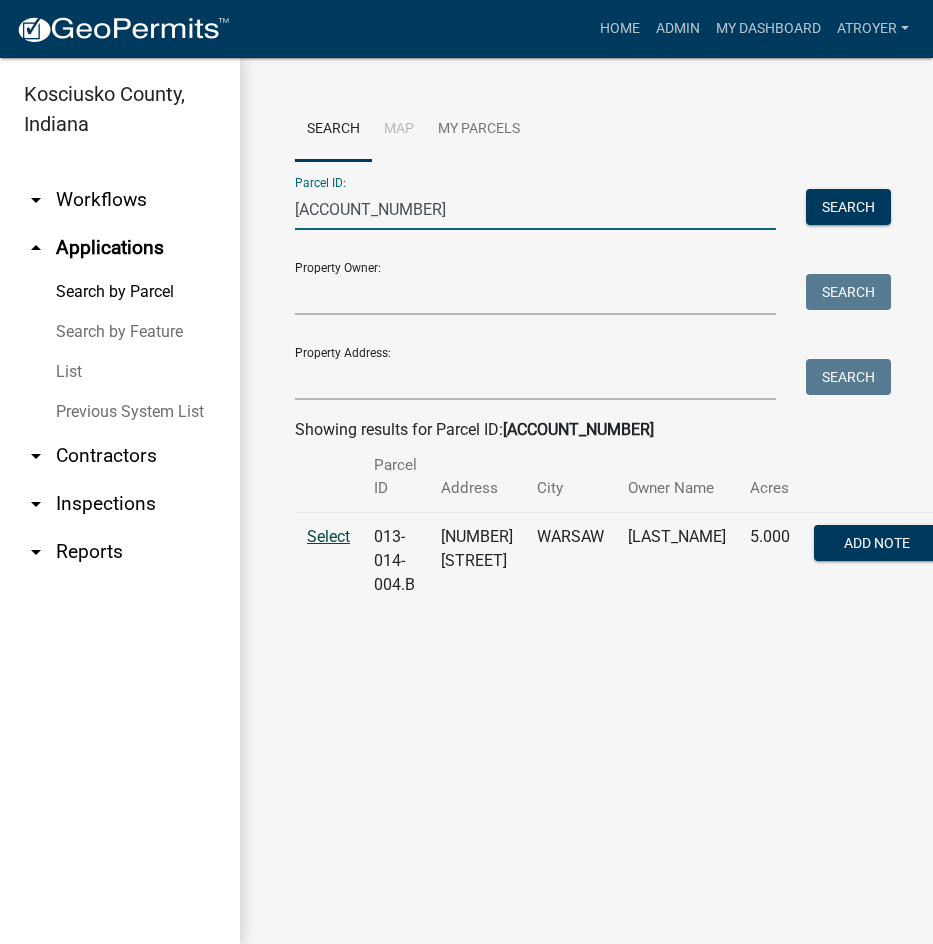 type on "013-014-004.b" 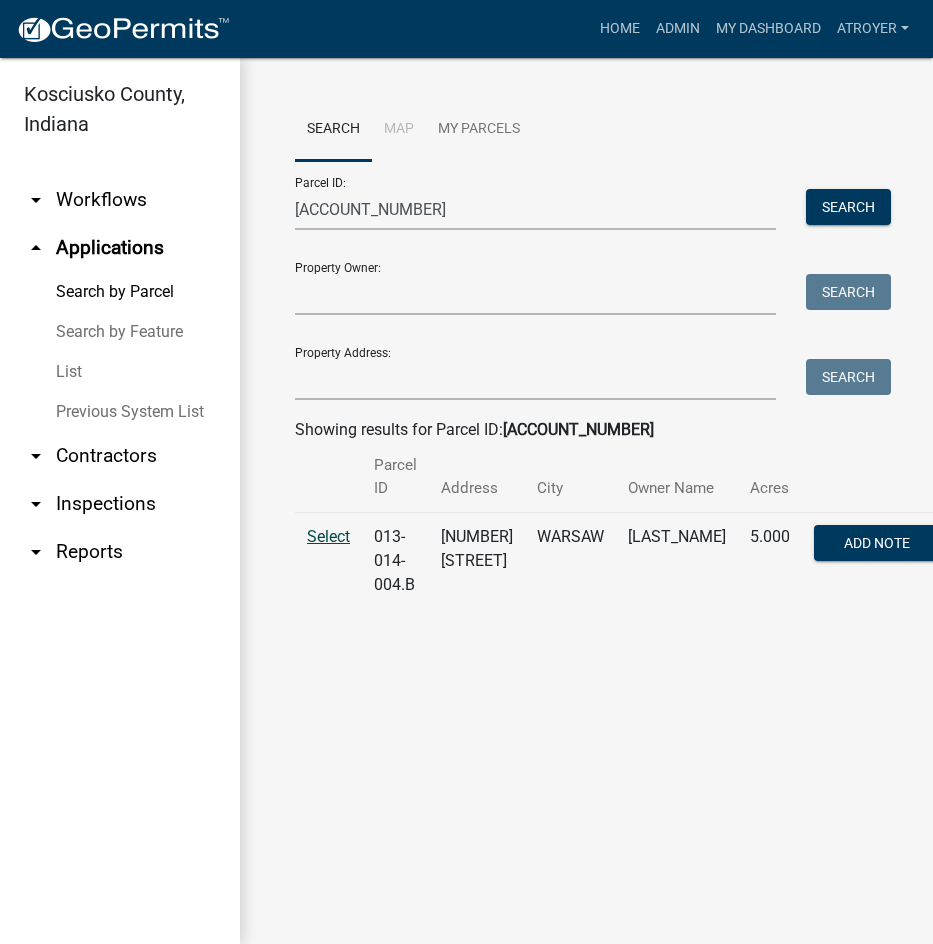 click on "Select" at bounding box center (328, 536) 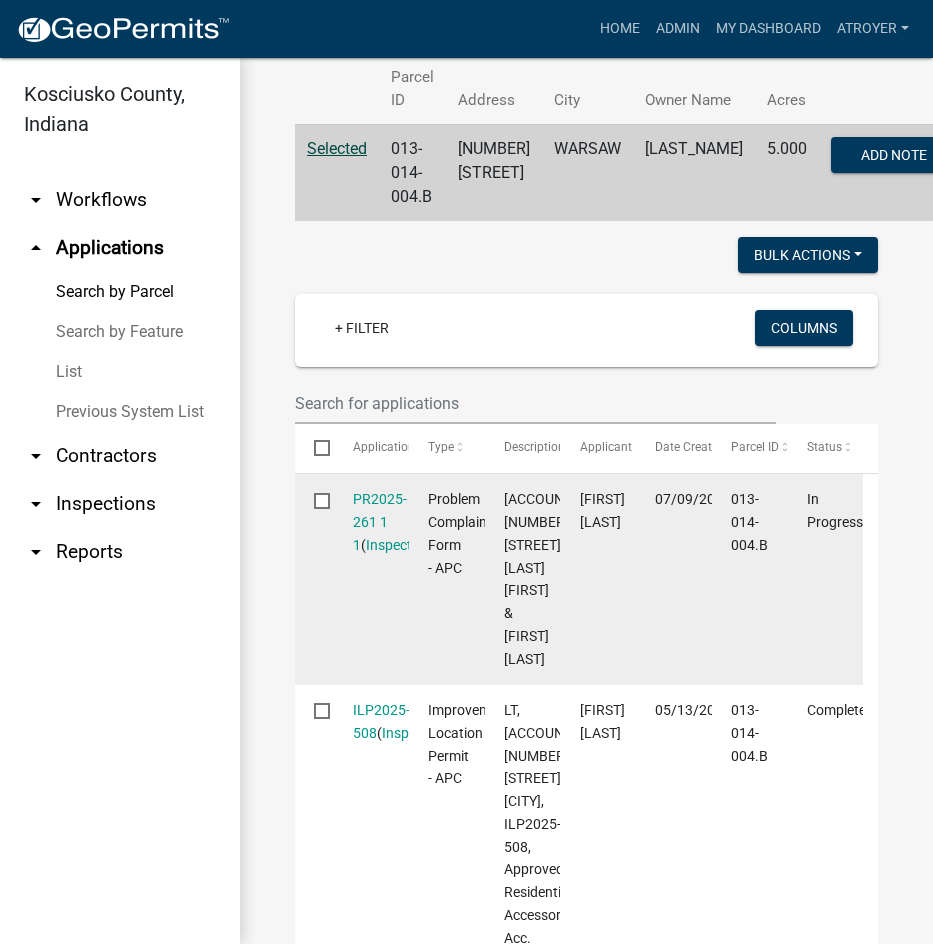 scroll, scrollTop: 400, scrollLeft: 0, axis: vertical 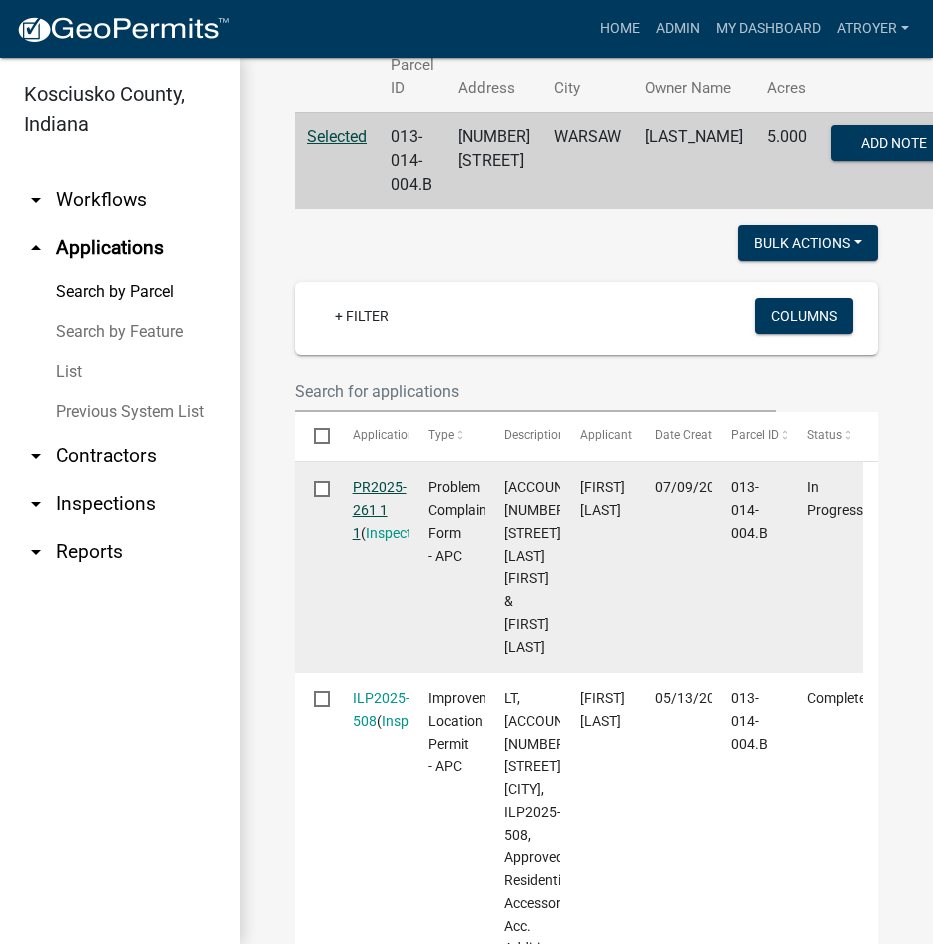 click on "PR2025-261 1 1" 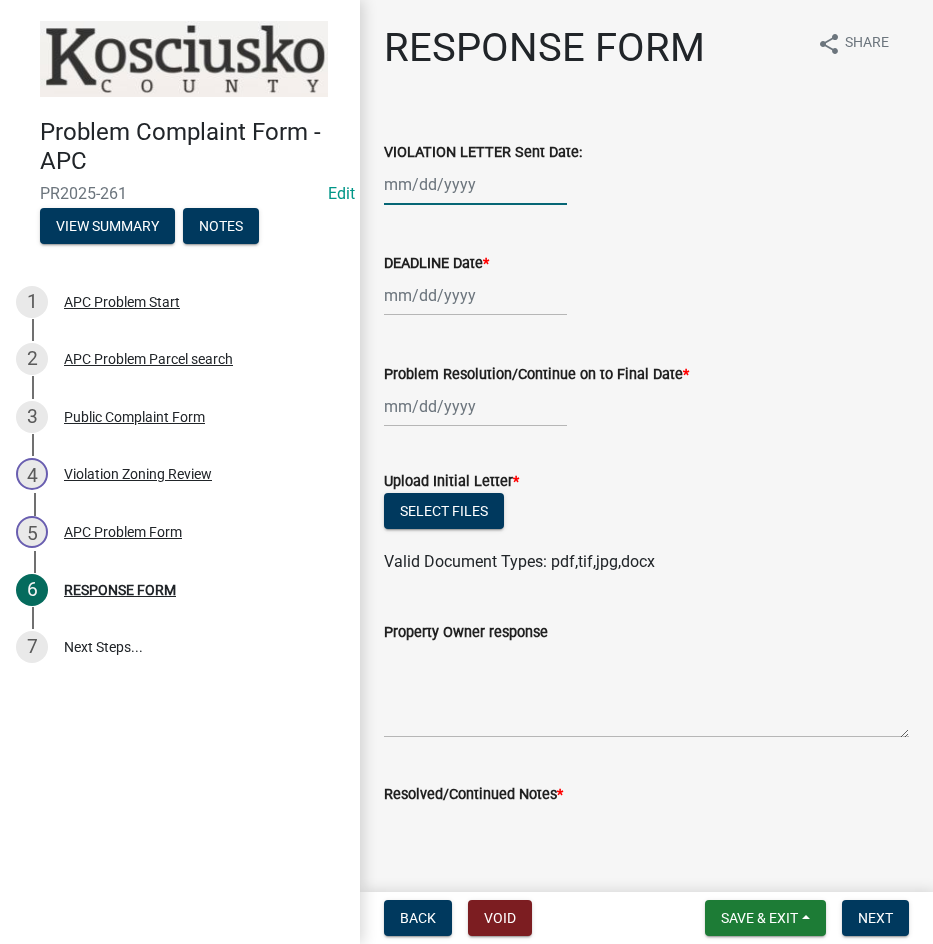 click 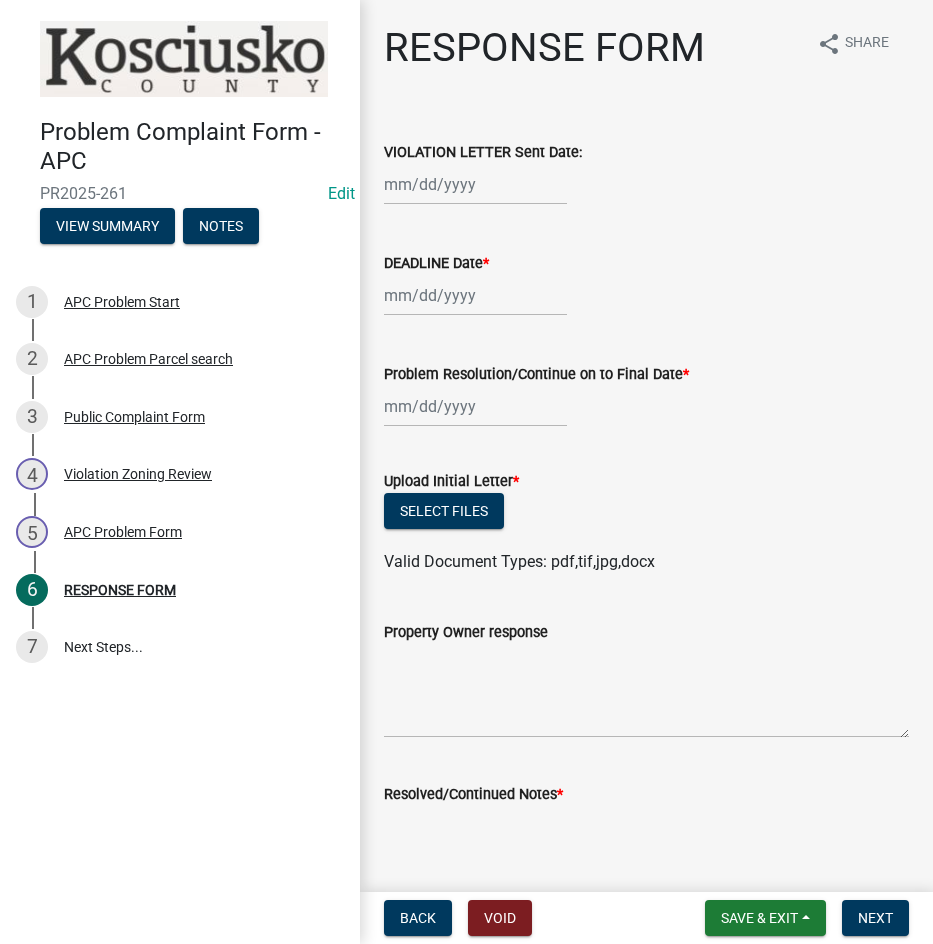 select on "8" 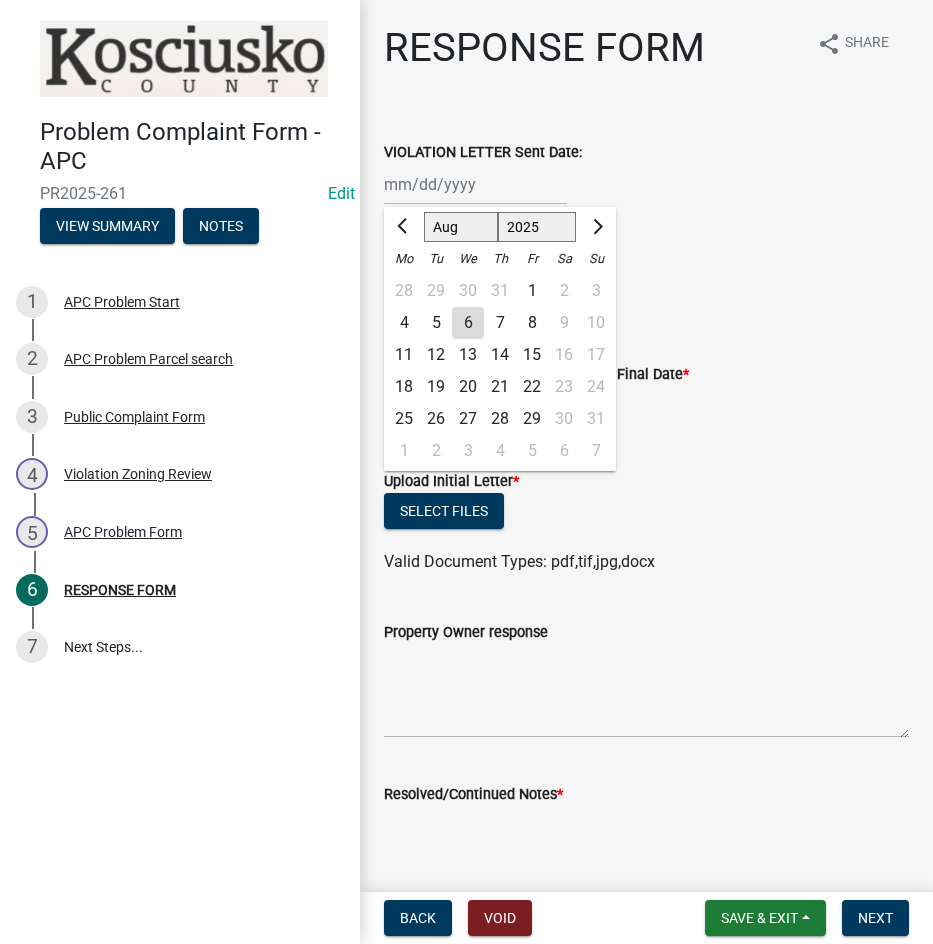 click on "5" 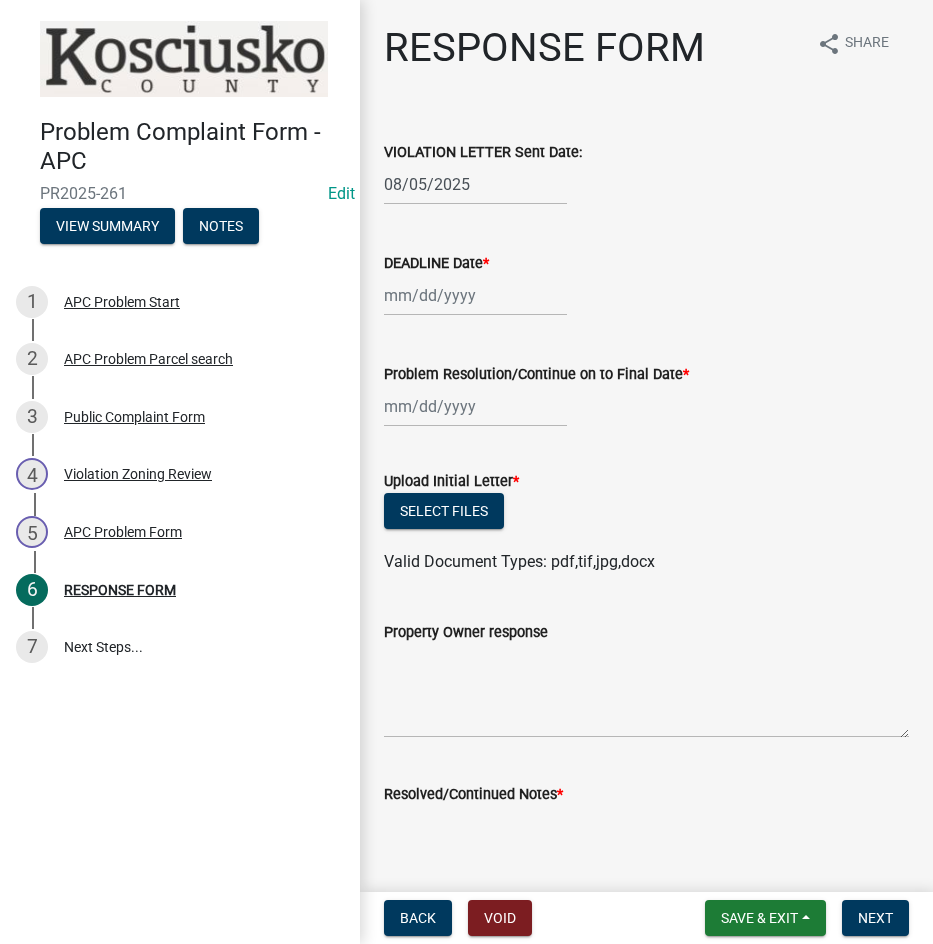 click 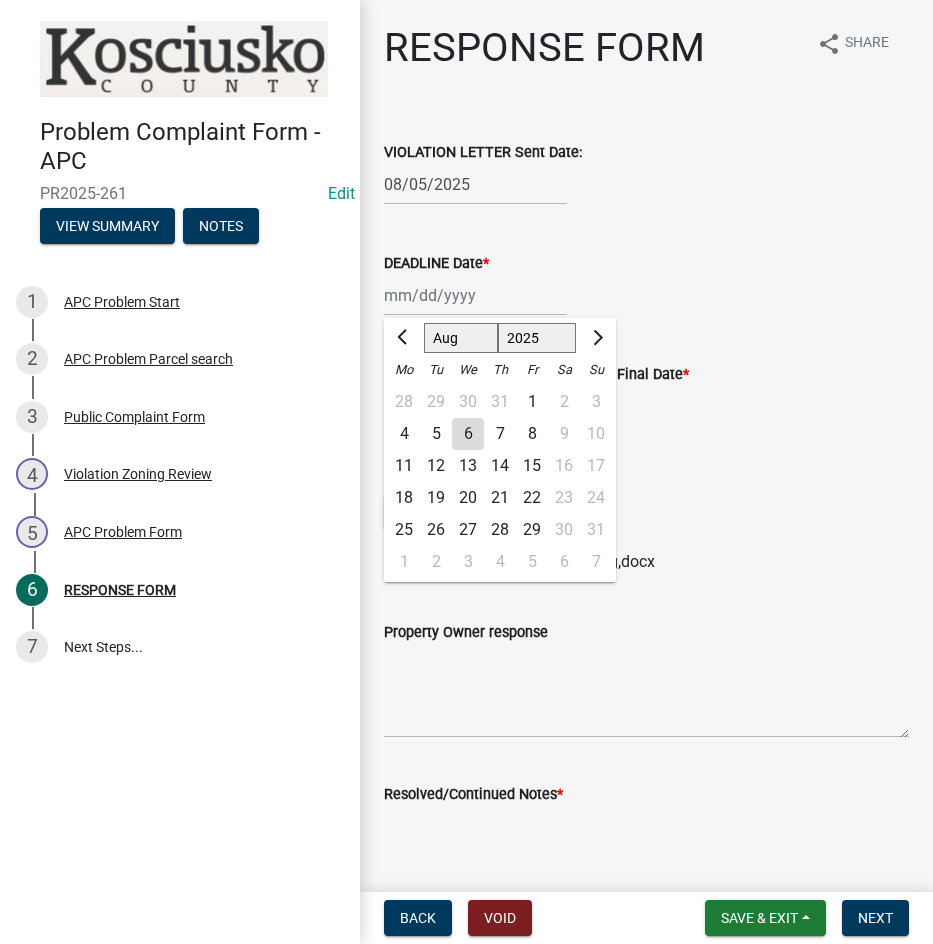click on "19" 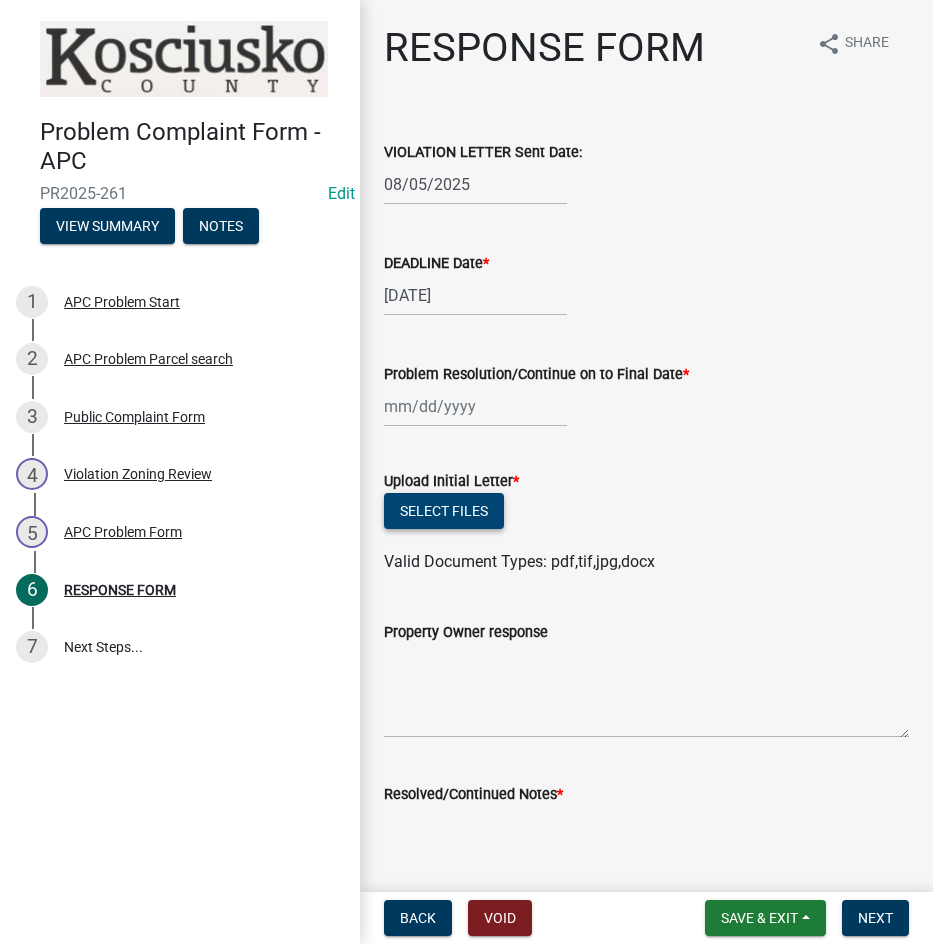 click on "Select files" 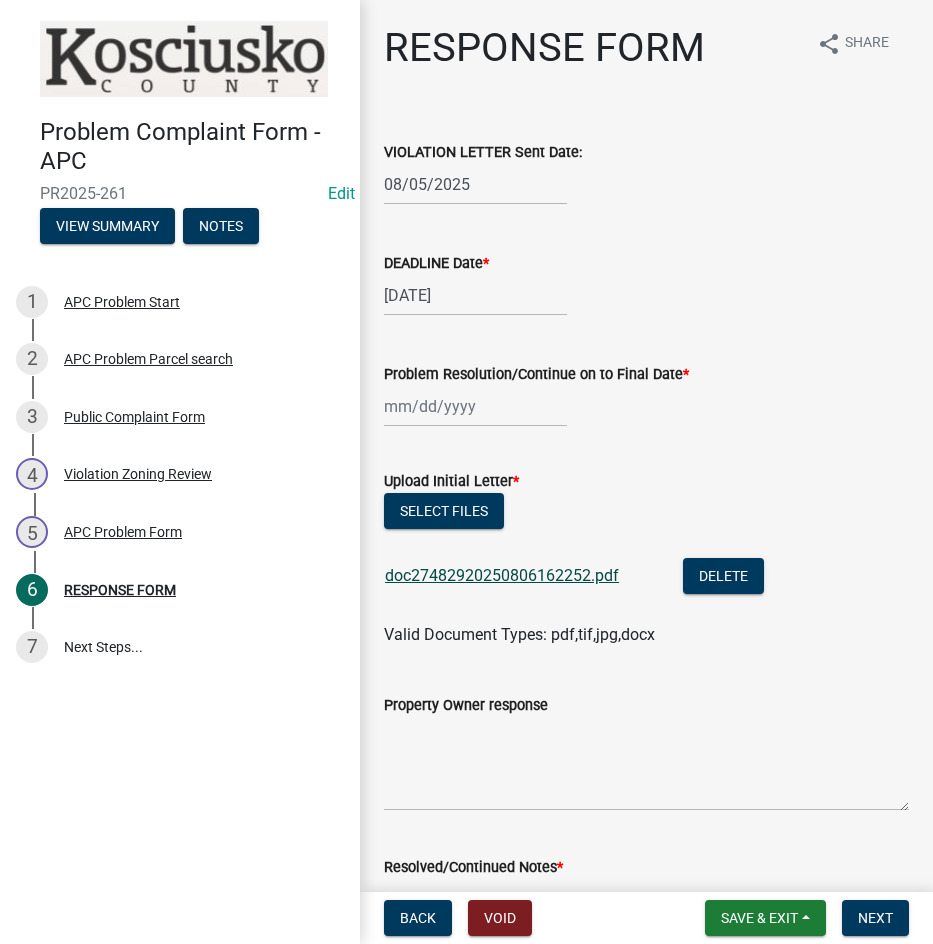 click on "doc27482920250806162252.pdf" 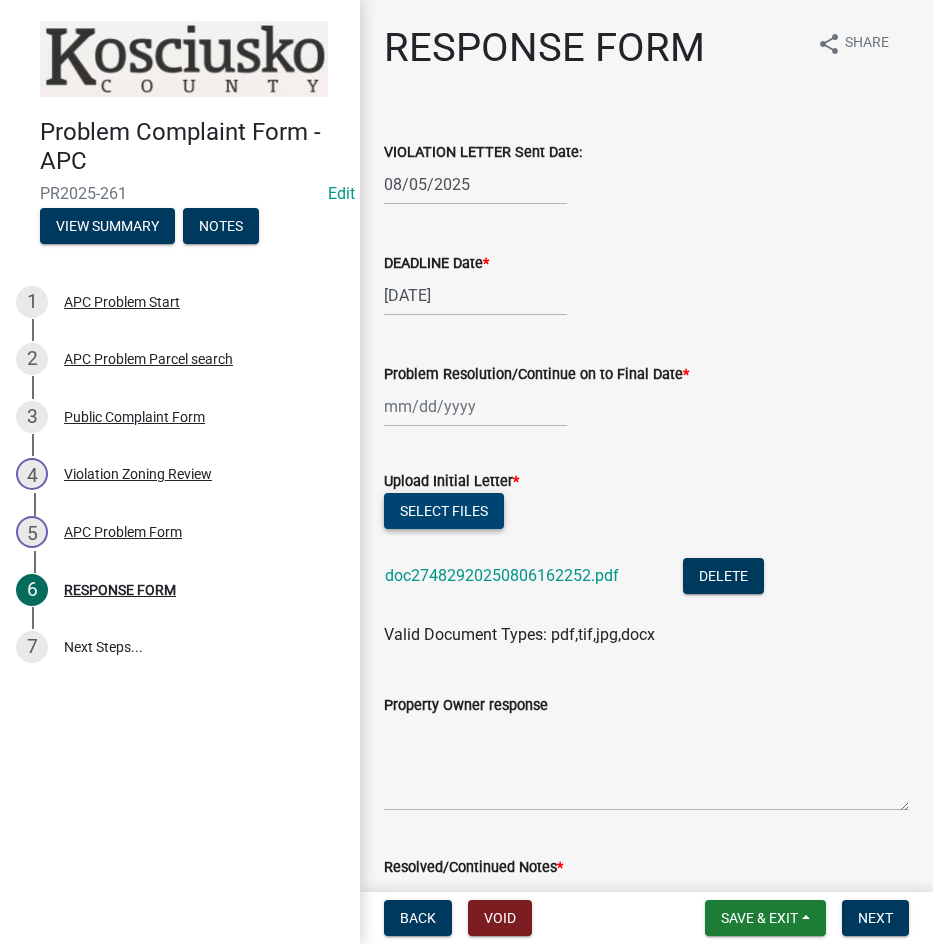 click on "Select files" 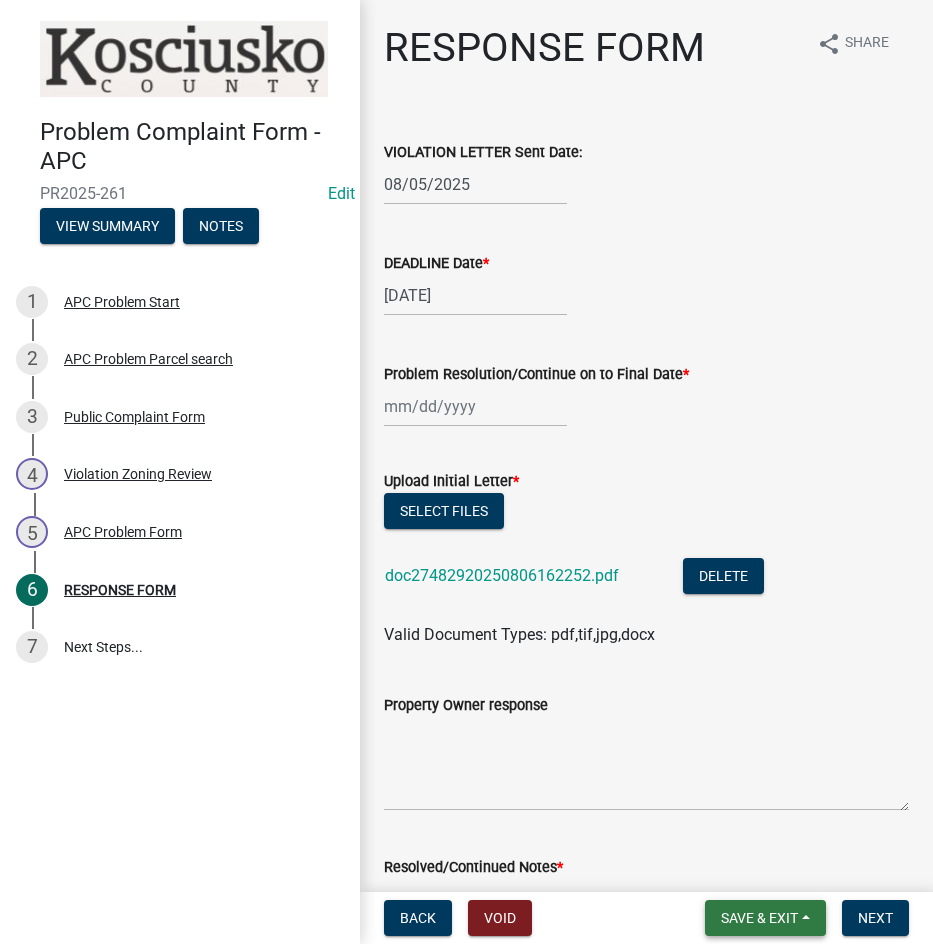 click on "Save & Exit" at bounding box center (759, 918) 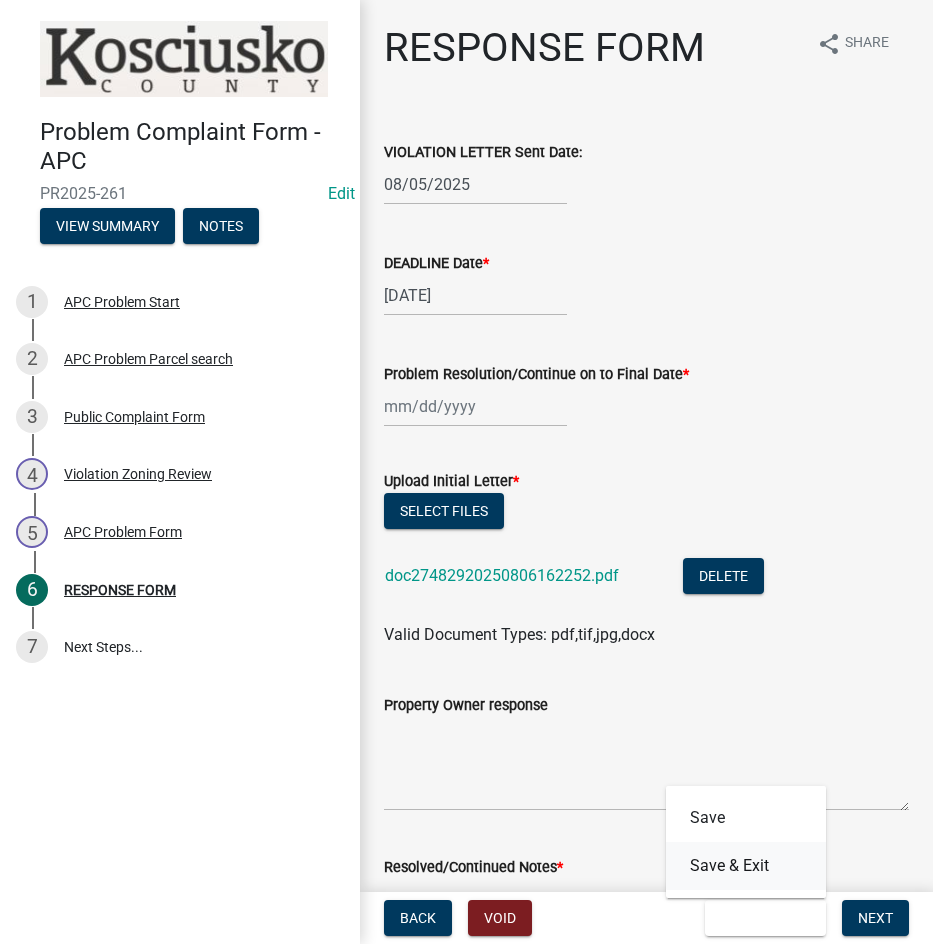 drag, startPoint x: 766, startPoint y: 865, endPoint x: 800, endPoint y: 779, distance: 92.47703 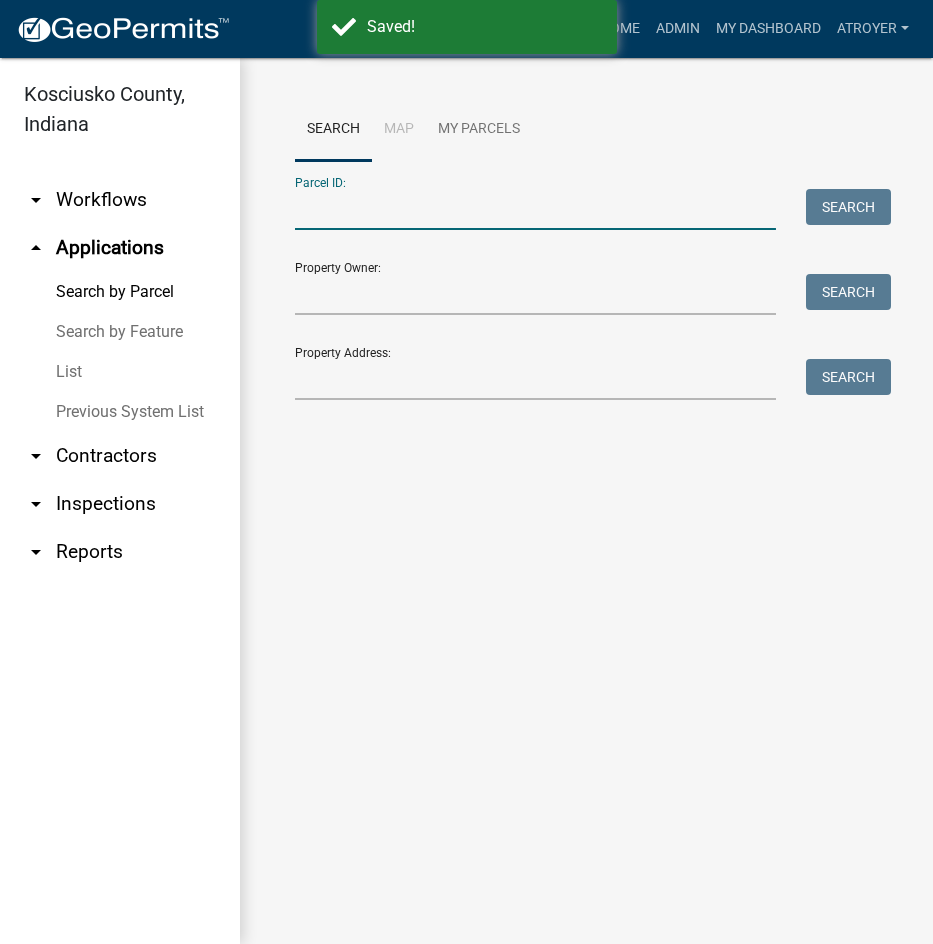 click on "Parcel ID:" at bounding box center (535, 209) 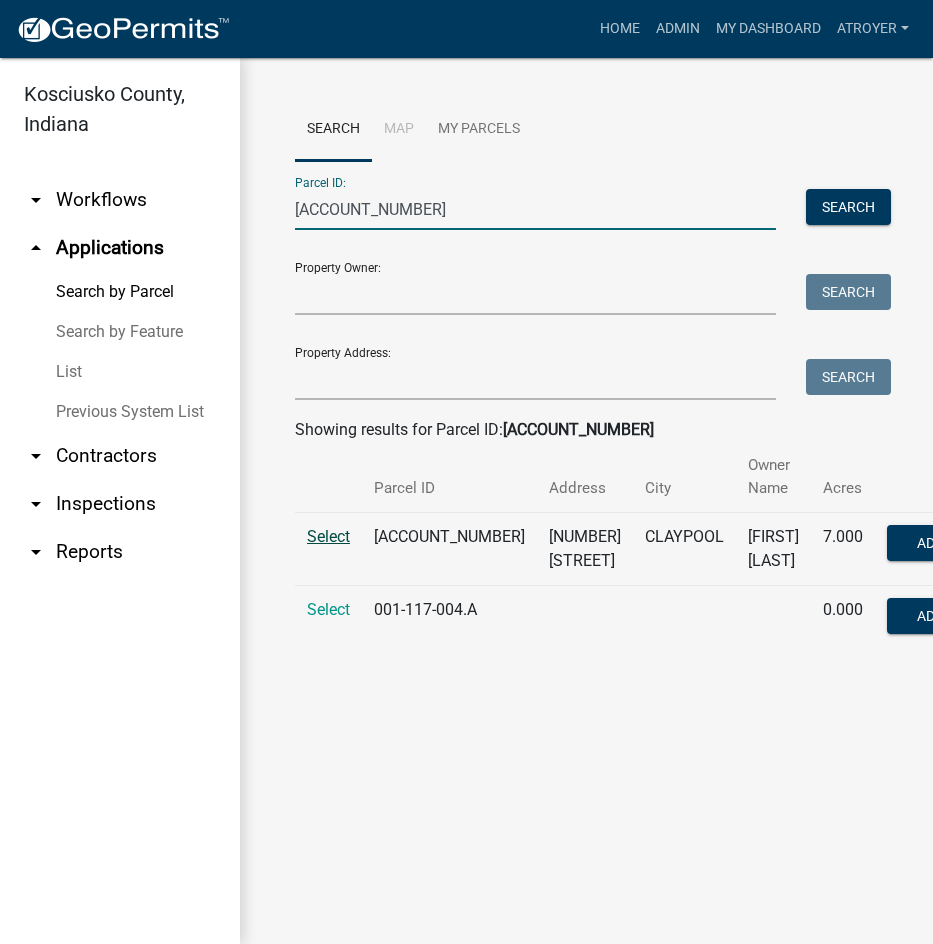 type on "001-117-004" 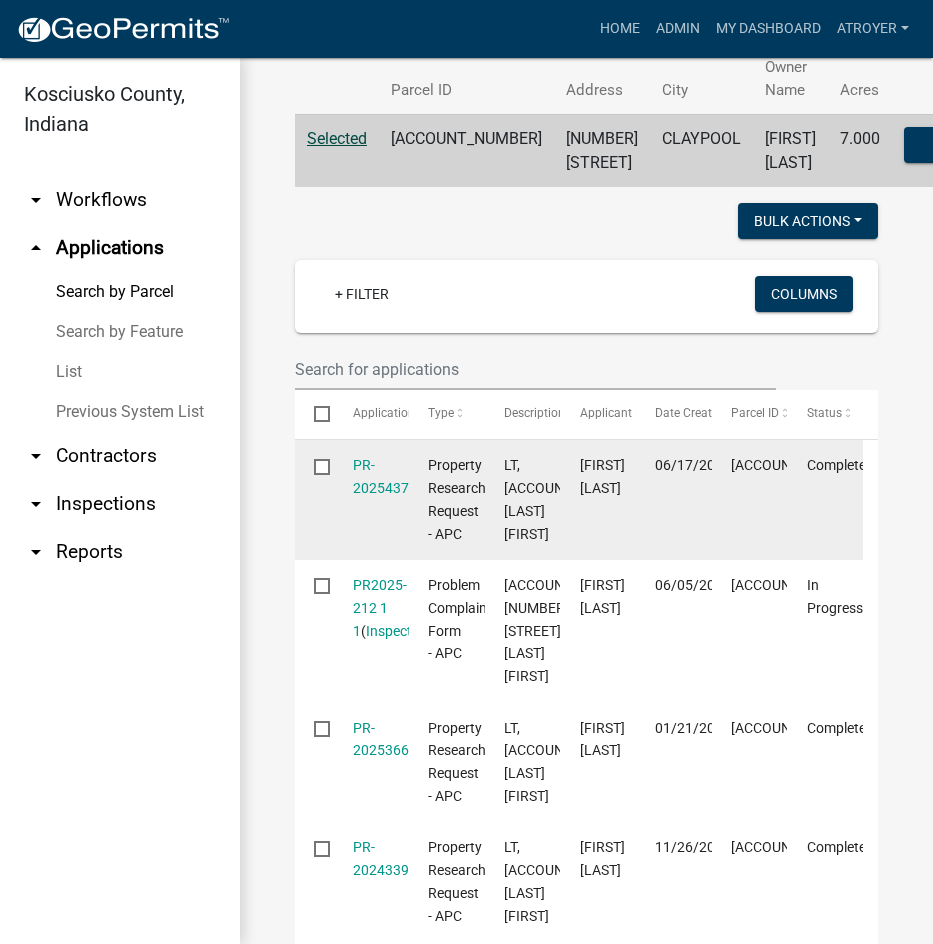 scroll, scrollTop: 400, scrollLeft: 0, axis: vertical 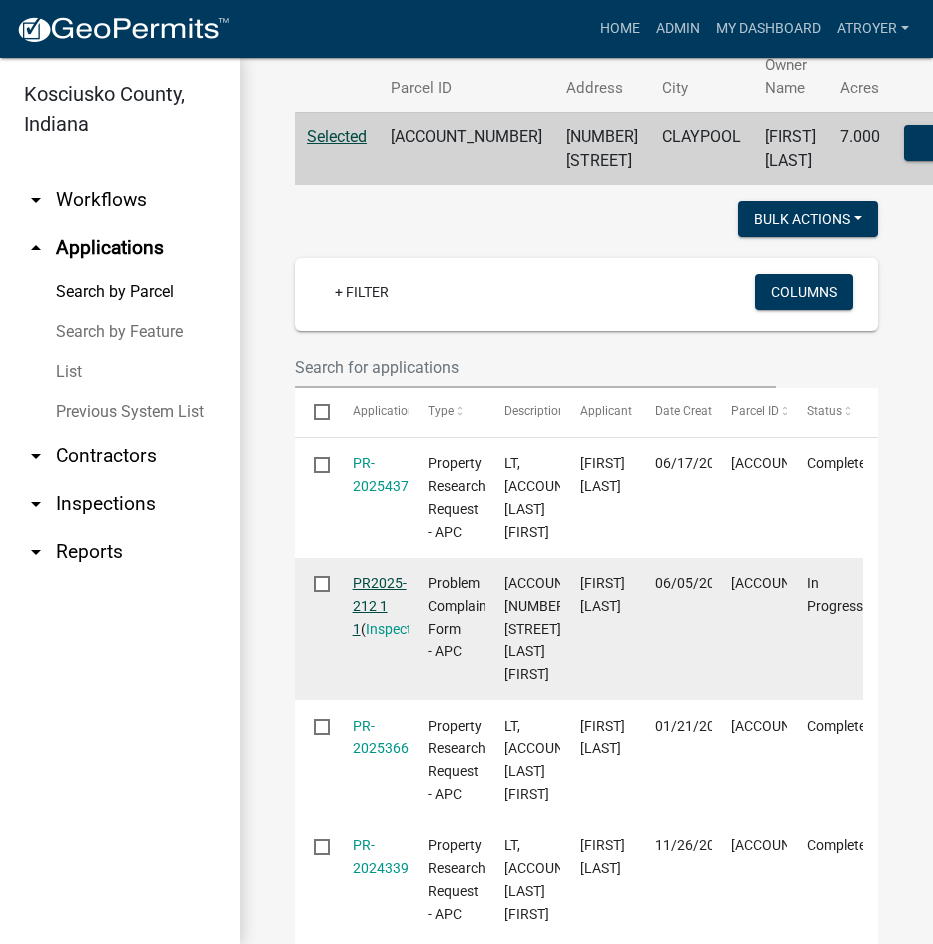click on "PR2025-212 1 1" 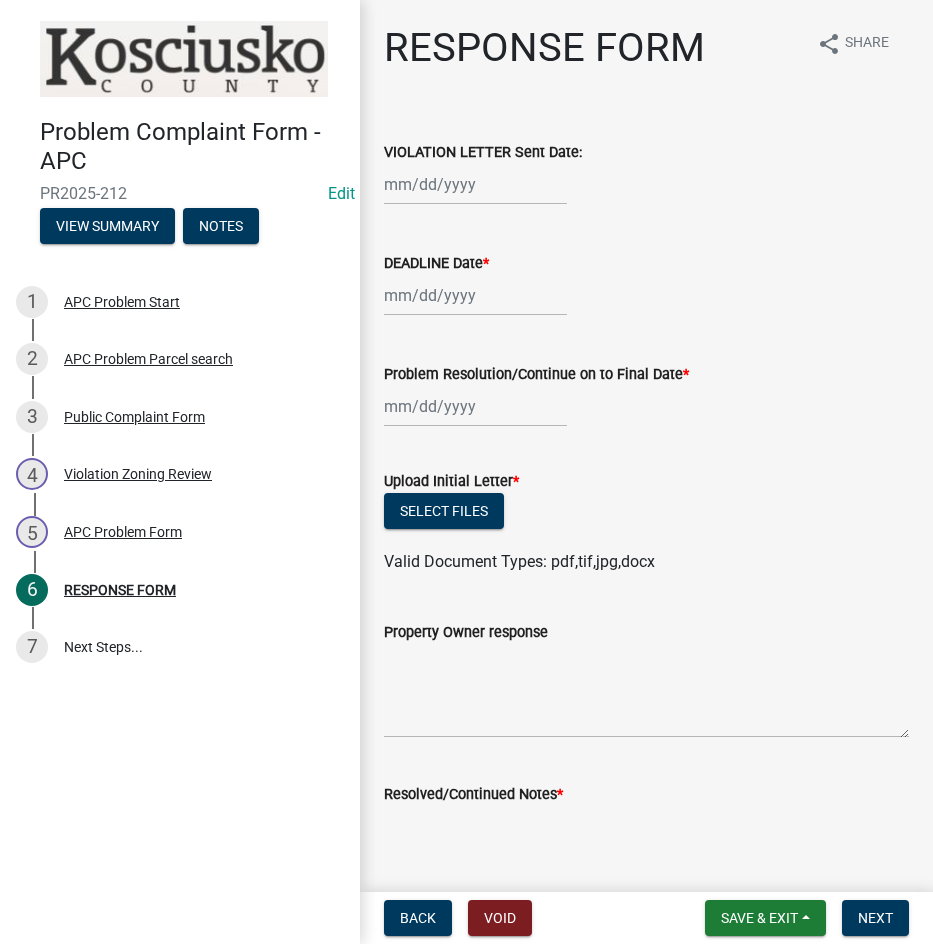 click 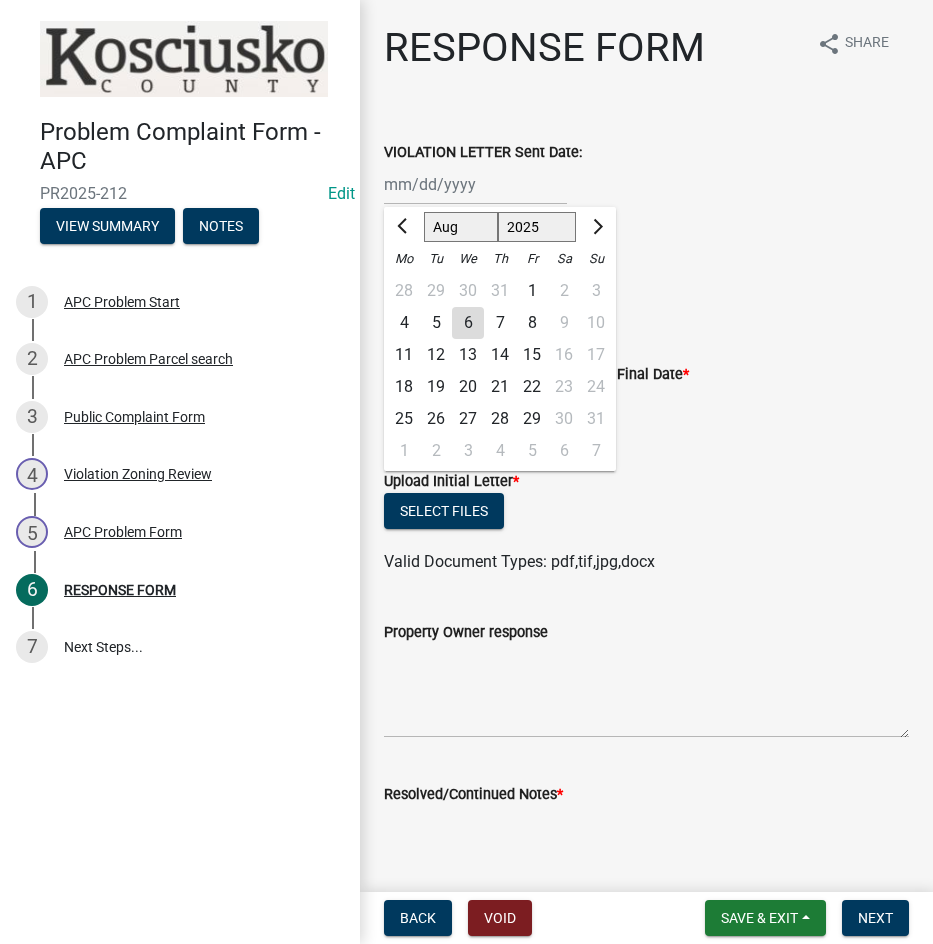 click on "5" 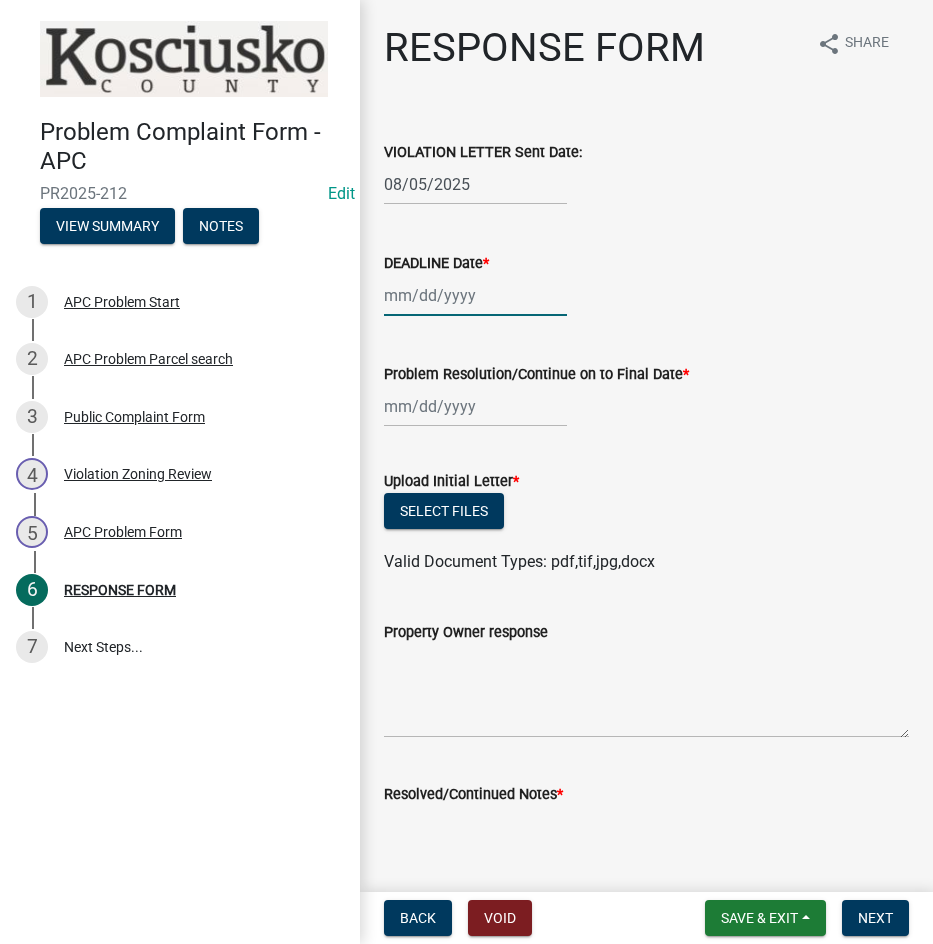 click 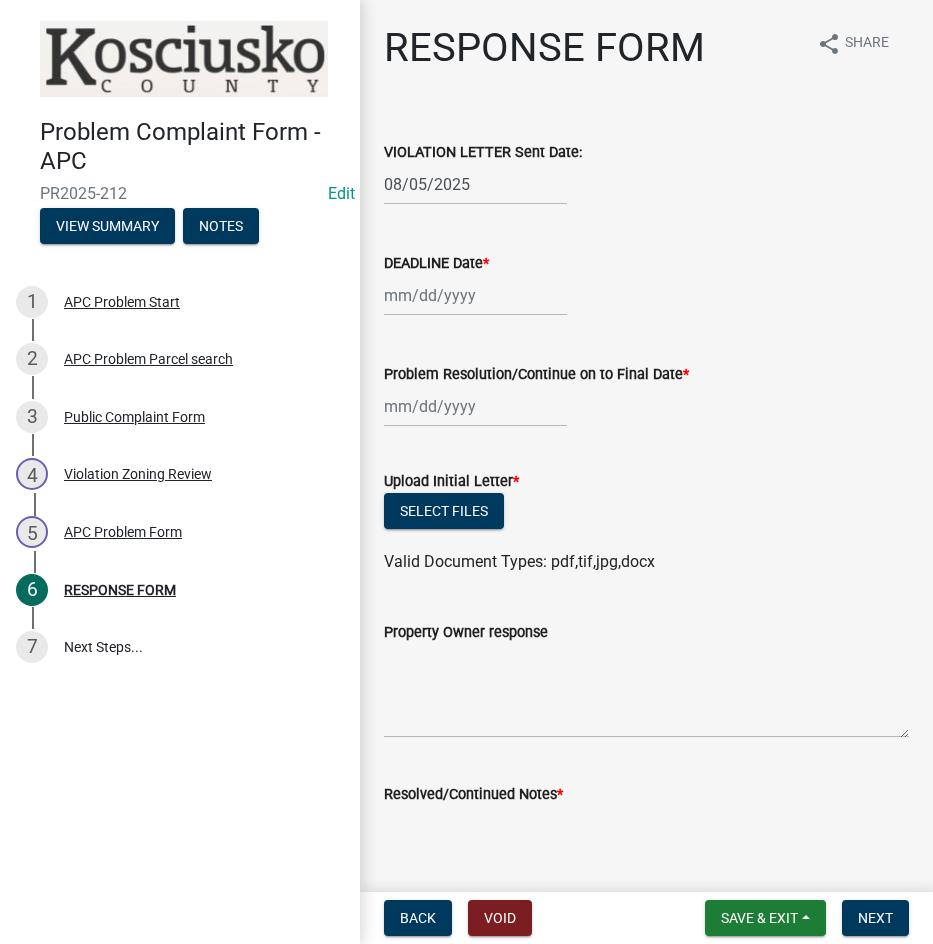 select on "8" 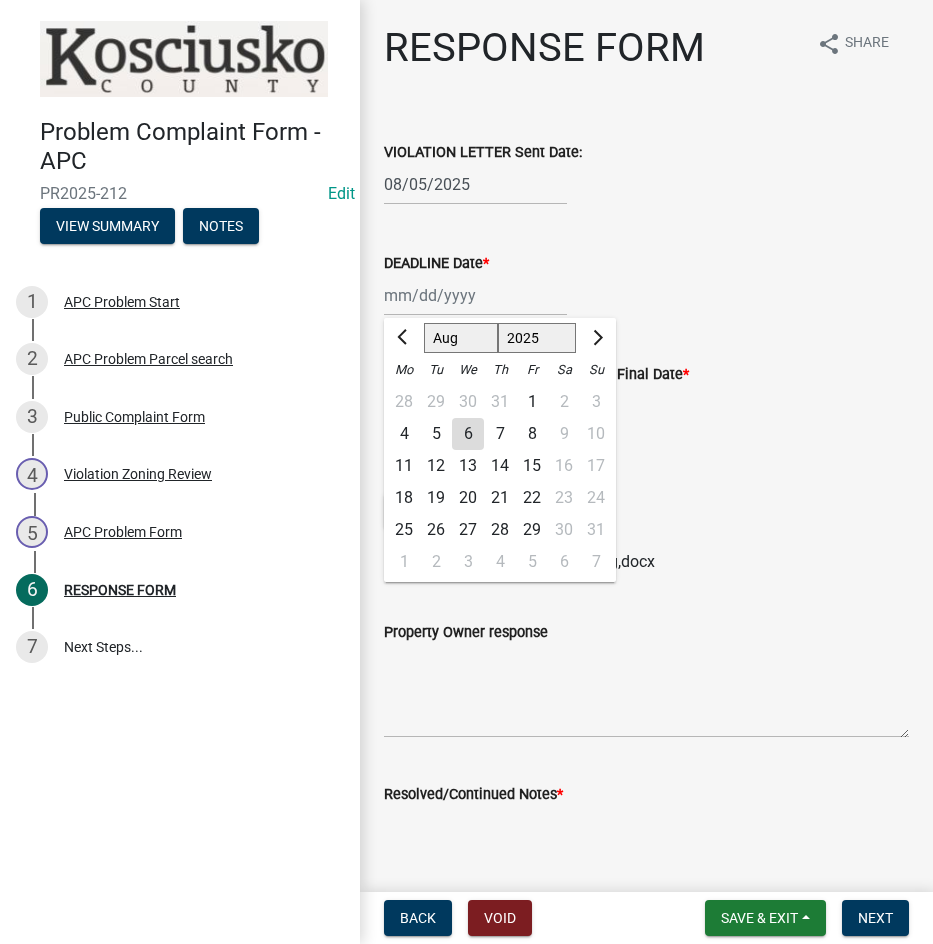 click on "19" 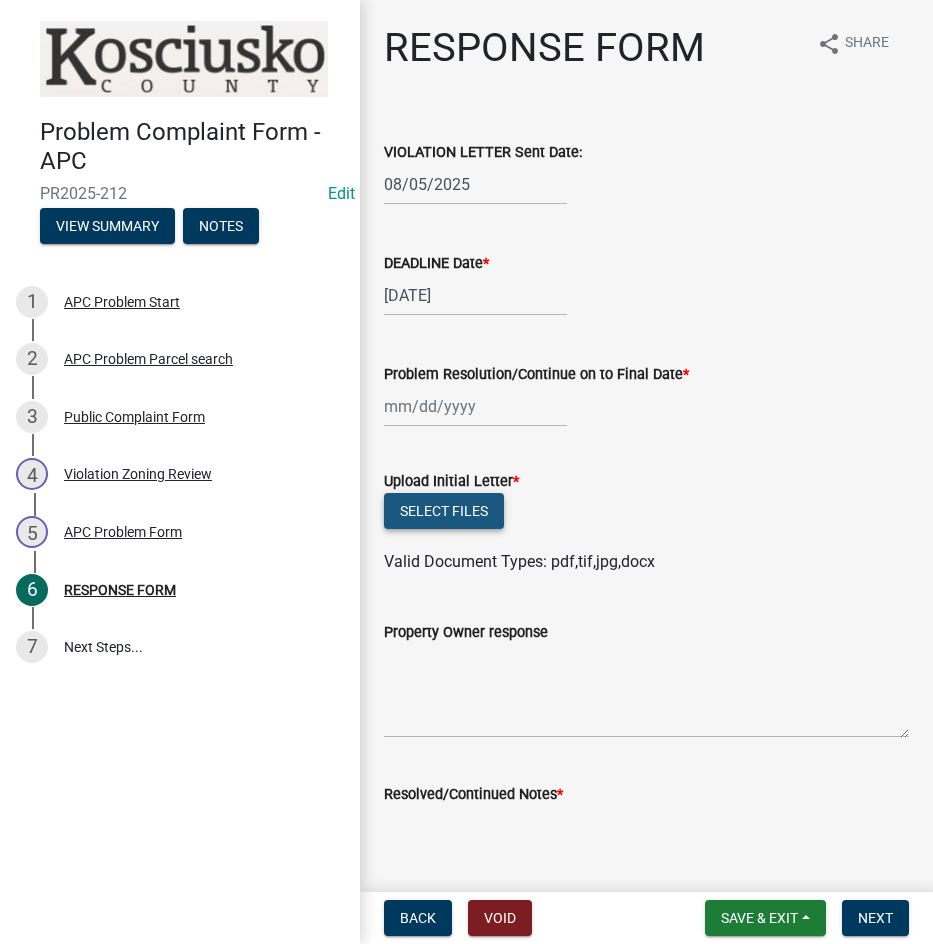 click on "Select files" 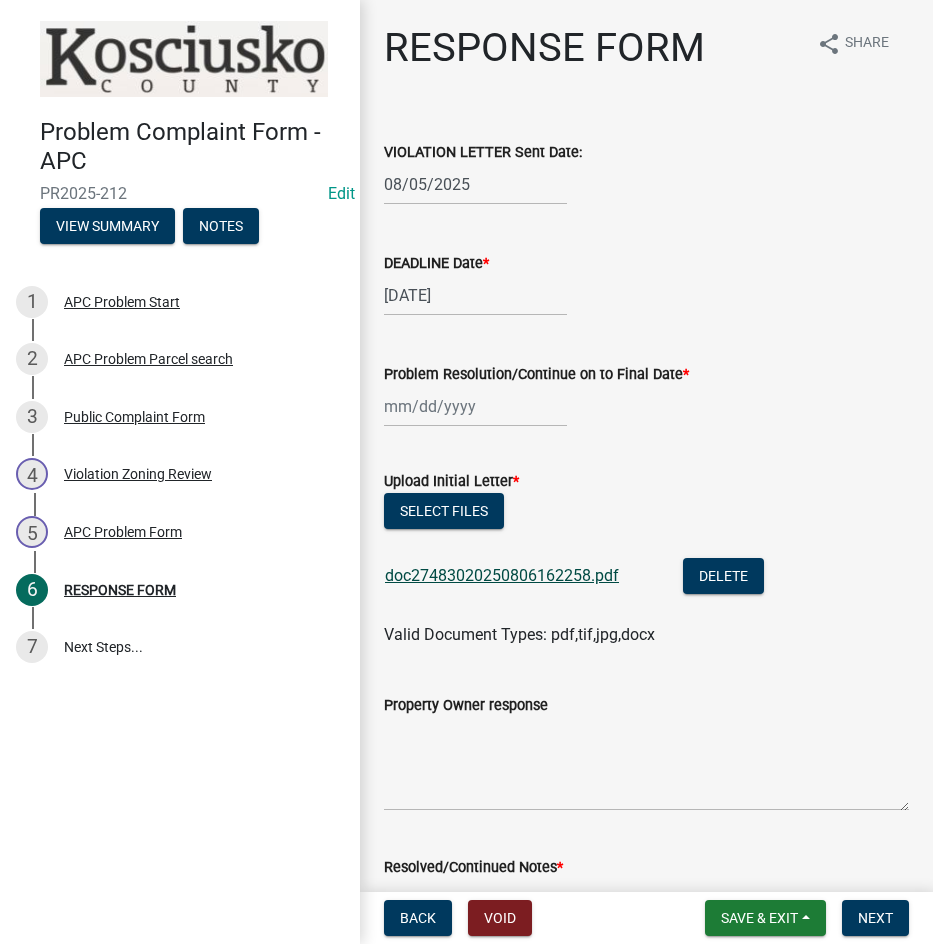 click on "doc27483020250806162258.pdf" 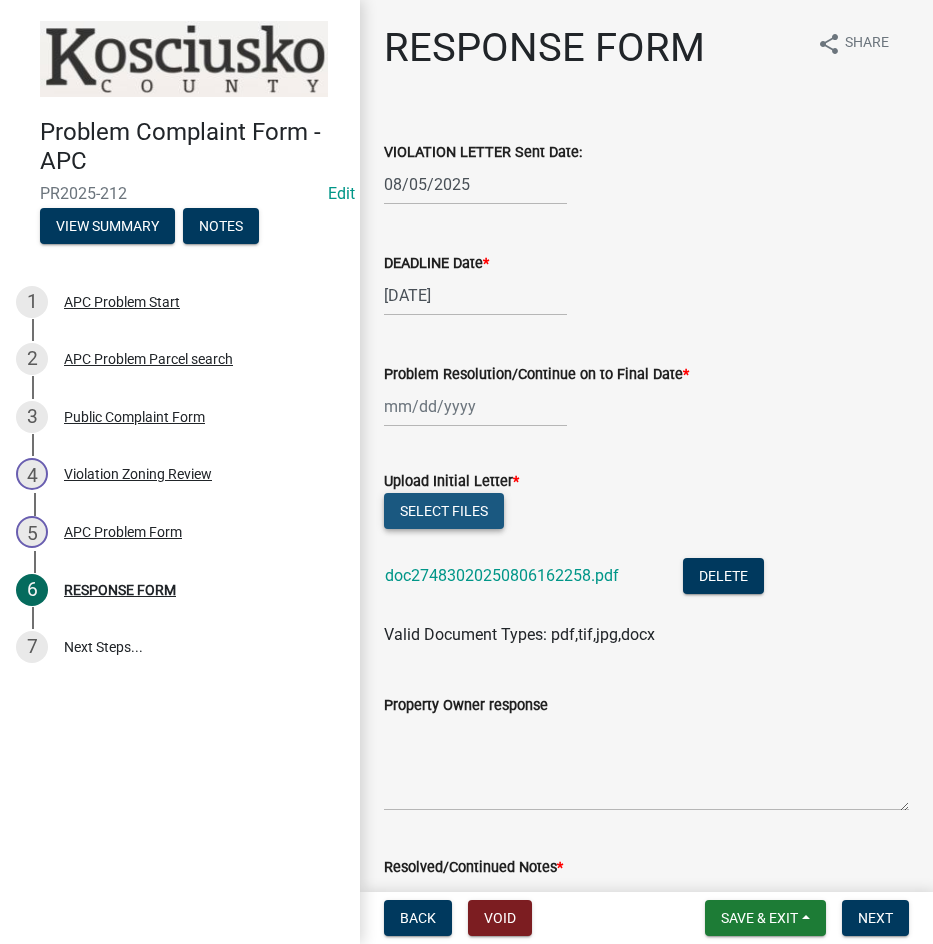 click on "Select files" 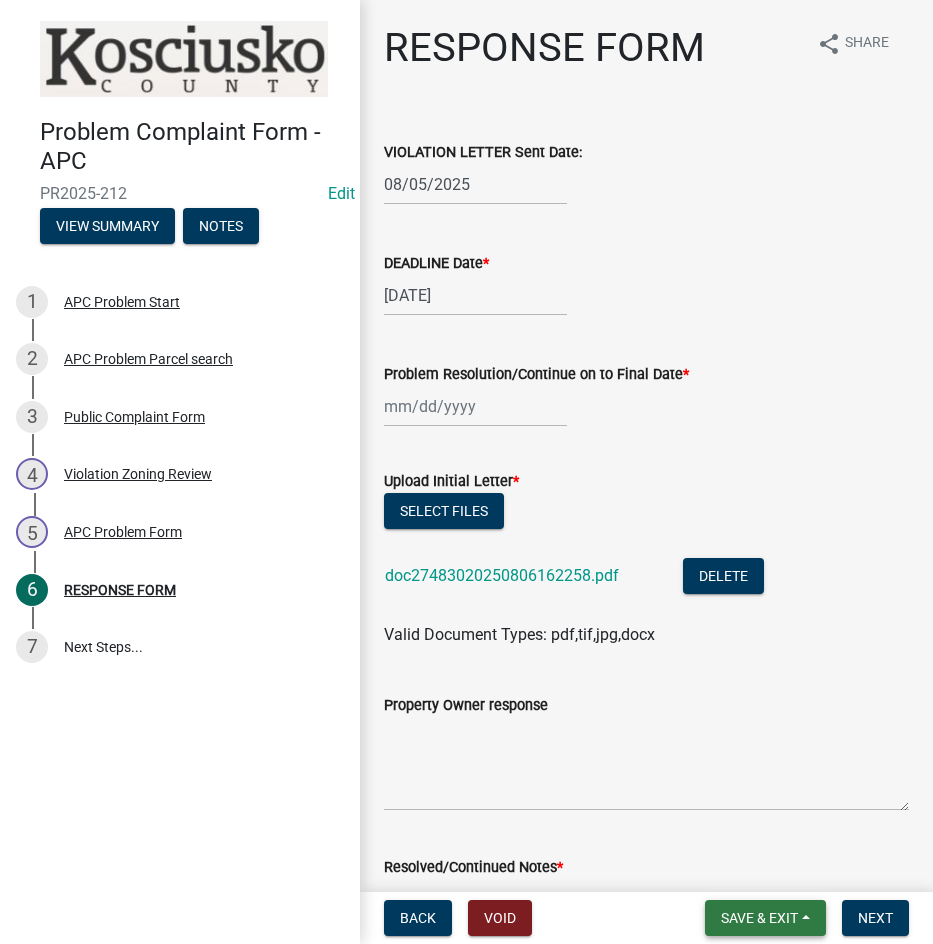 click on "Save & Exit" at bounding box center (759, 918) 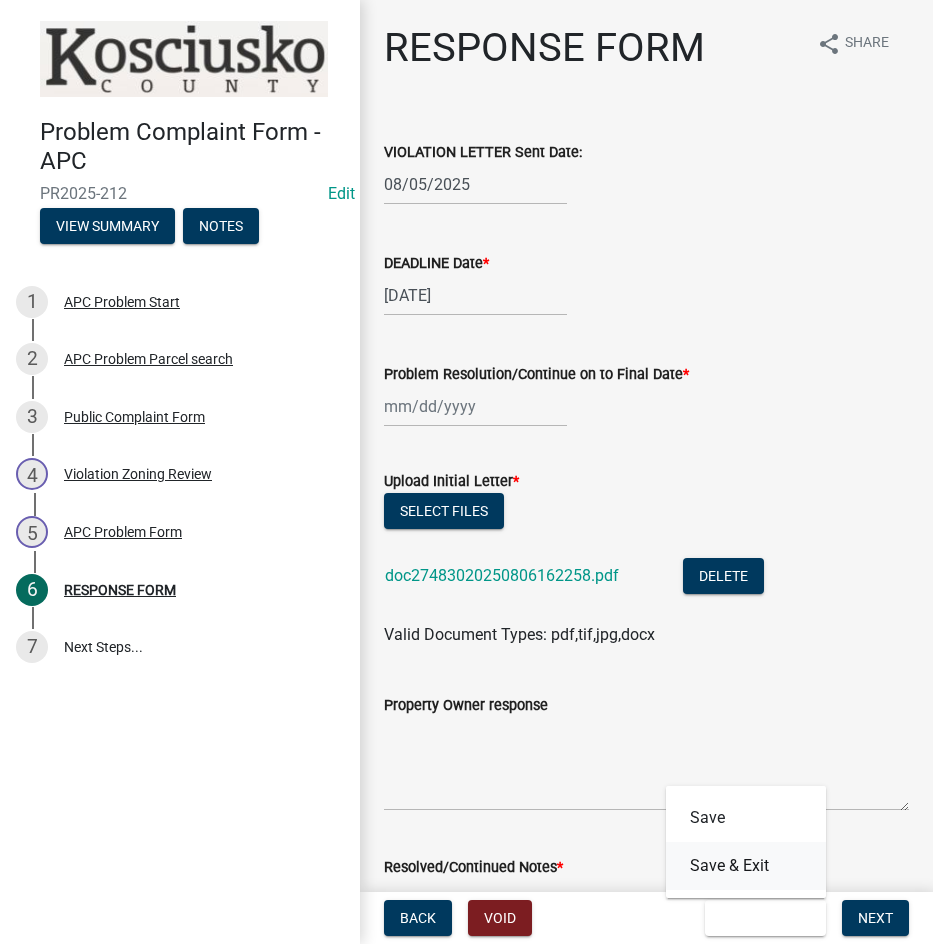 click on "Save & Exit" at bounding box center (746, 866) 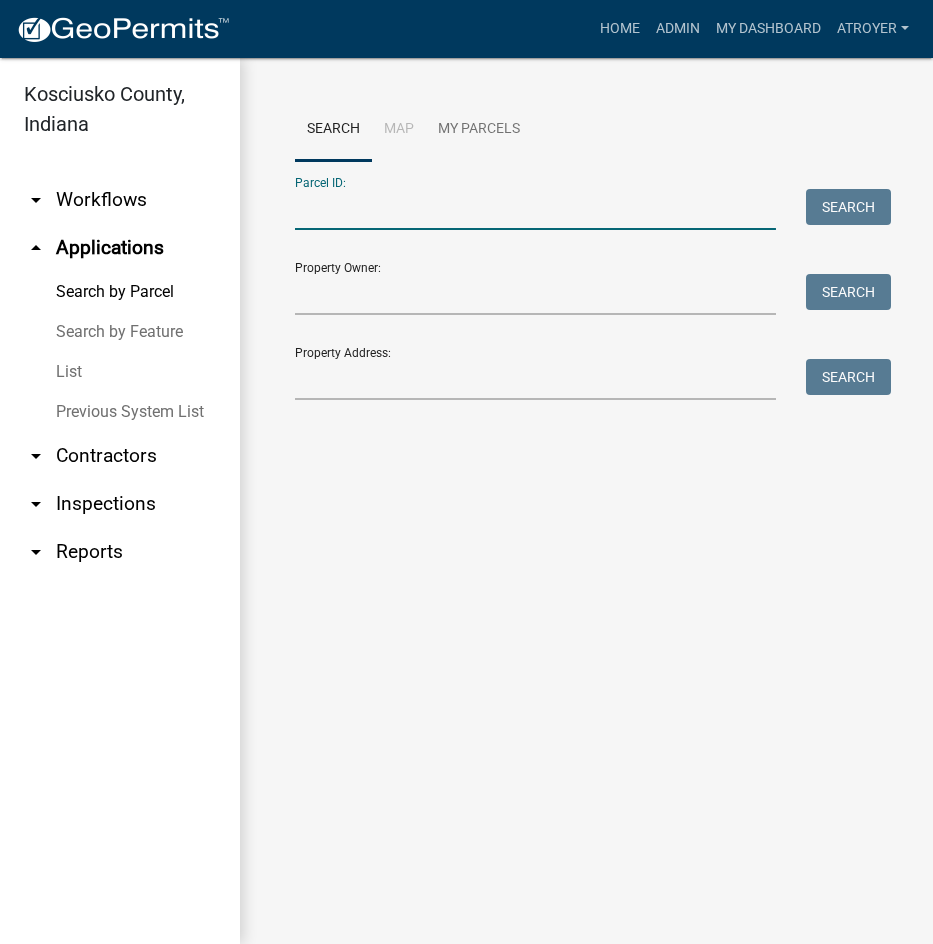 click on "Parcel ID:" at bounding box center (535, 209) 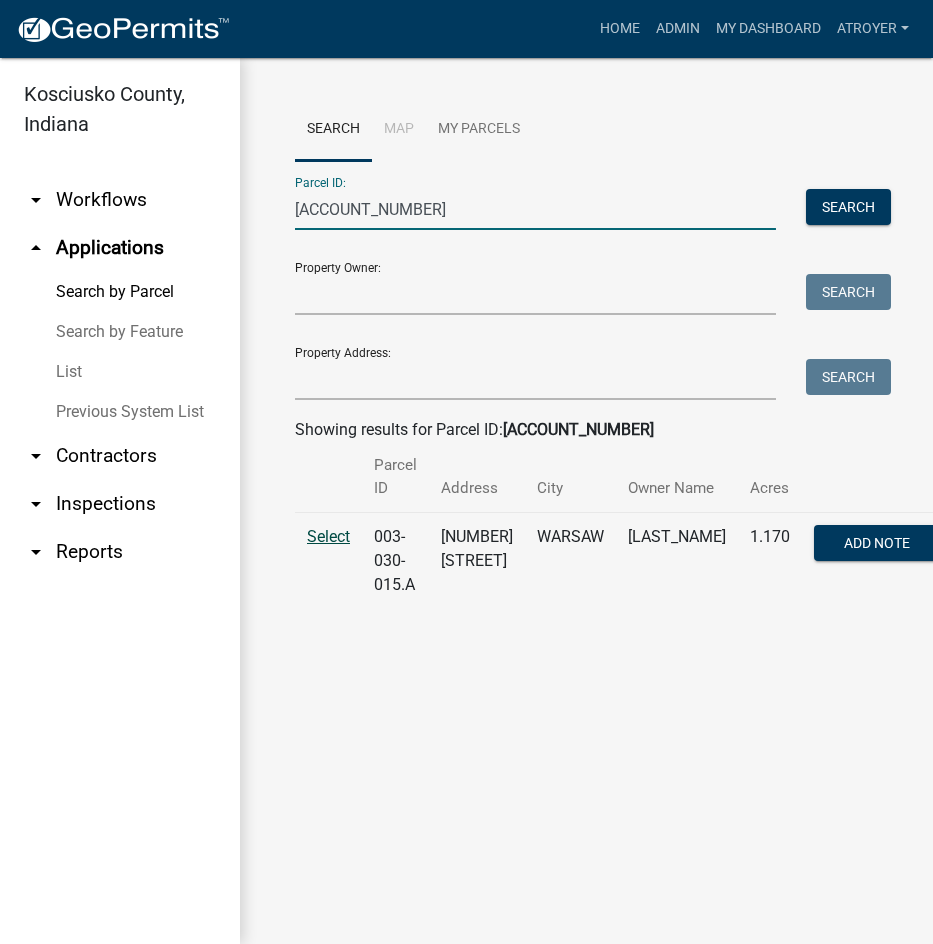 type on "003--030-015.a" 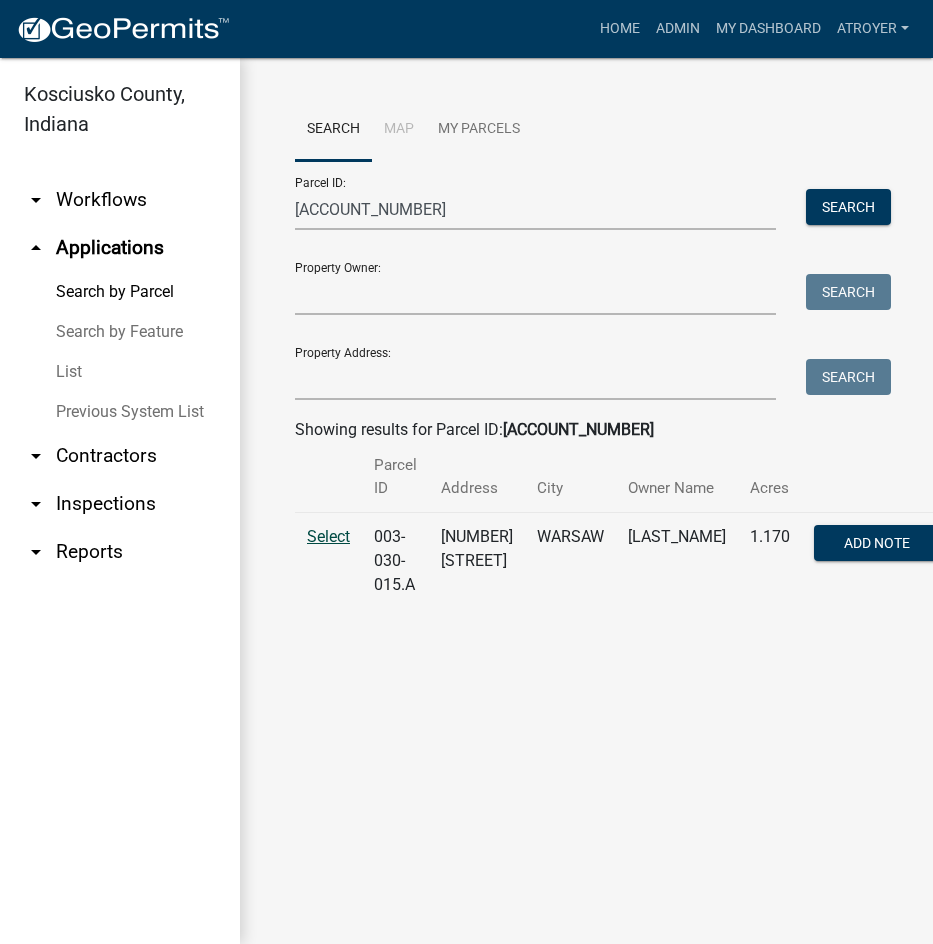 click on "Select" at bounding box center [328, 536] 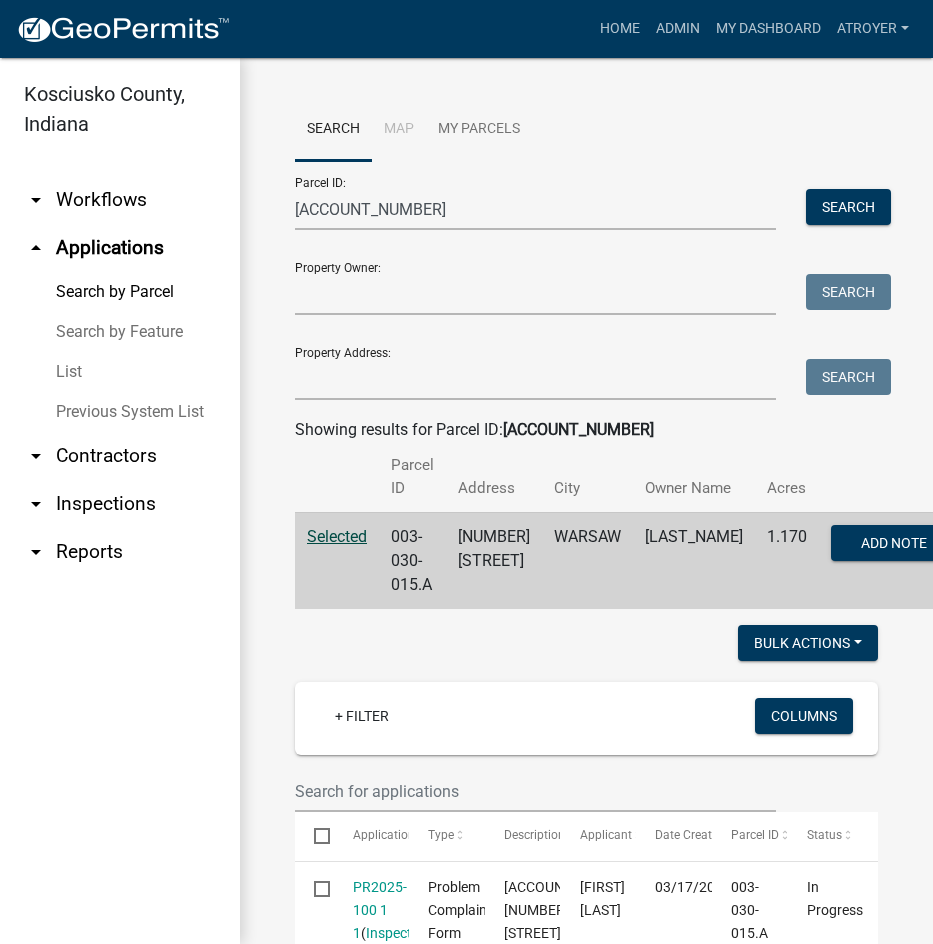 scroll, scrollTop: 300, scrollLeft: 0, axis: vertical 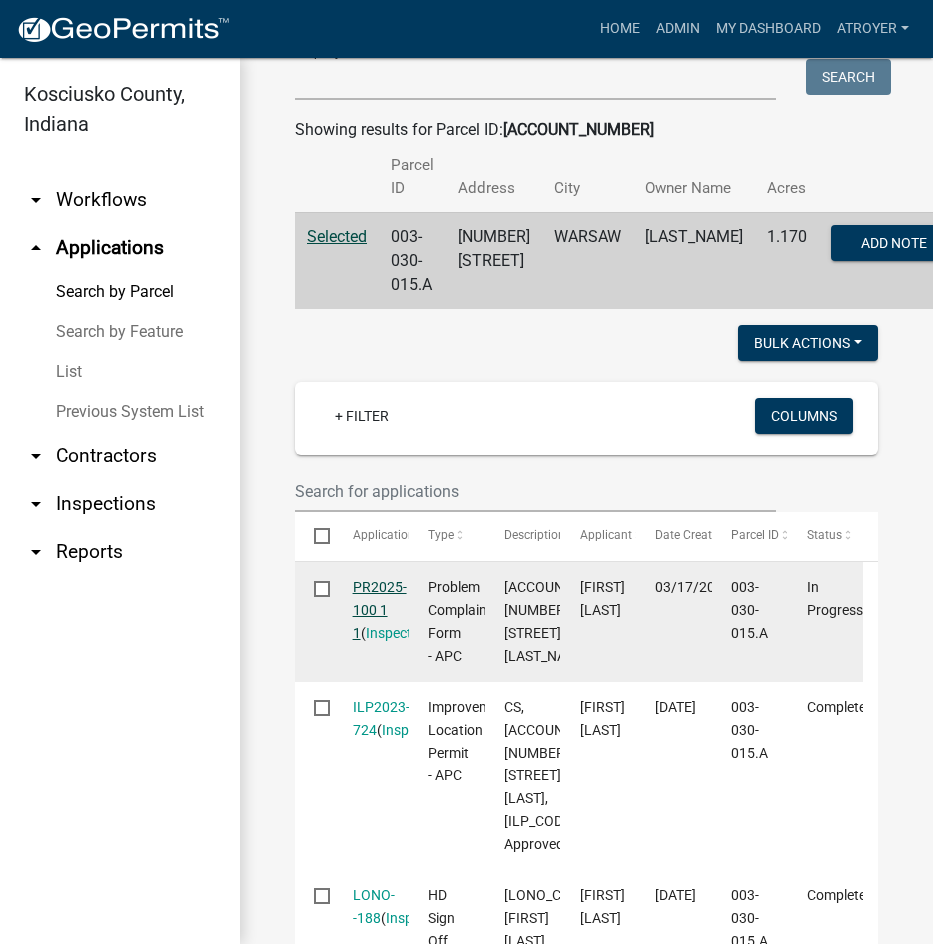 click on "PR2025-100 1 1" 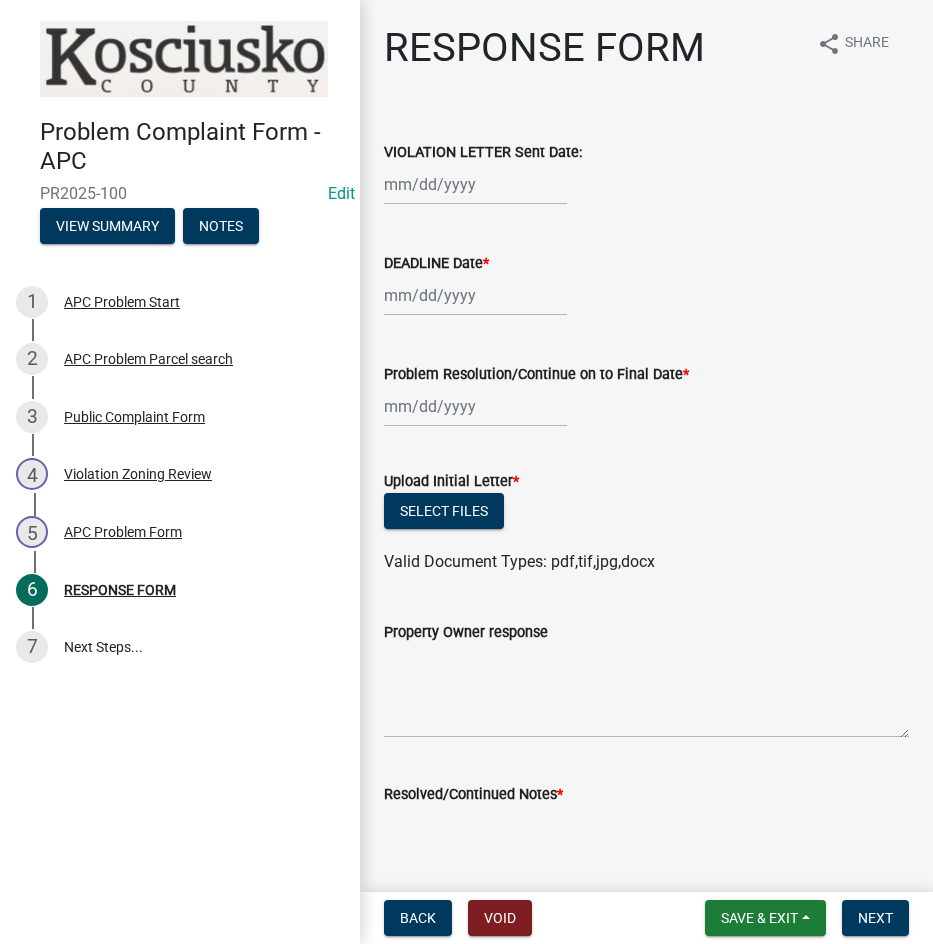 click 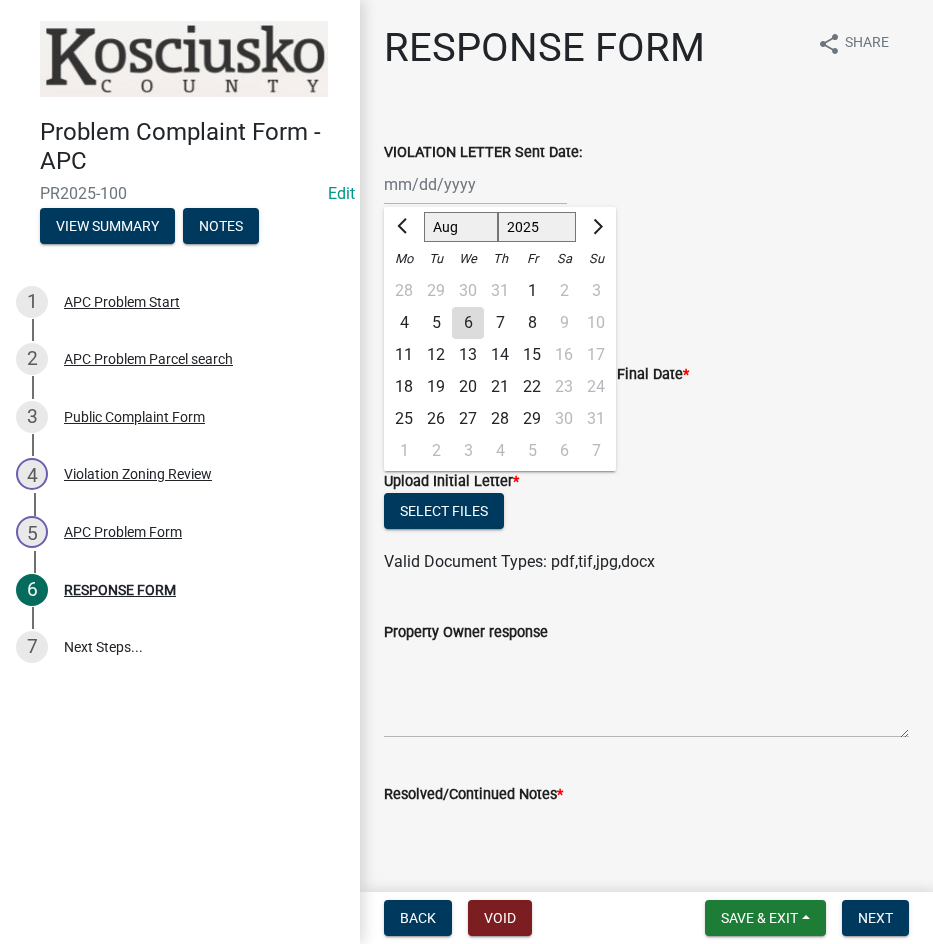 click on "5" 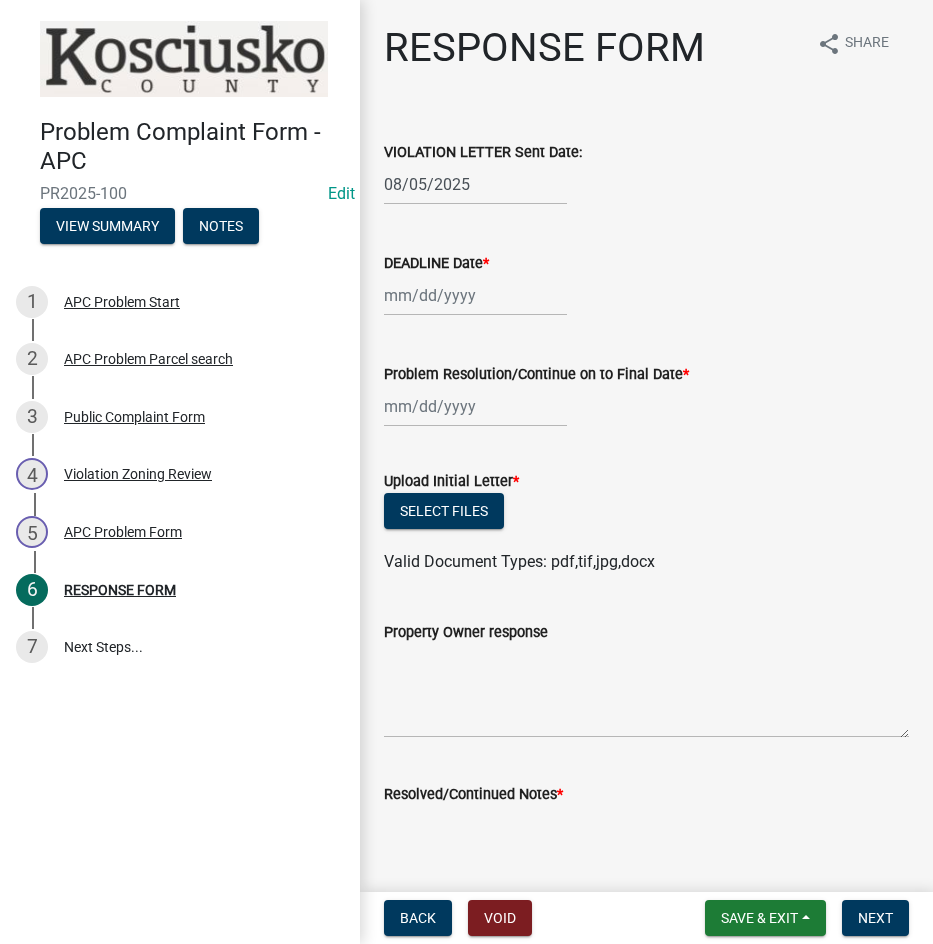 select on "8" 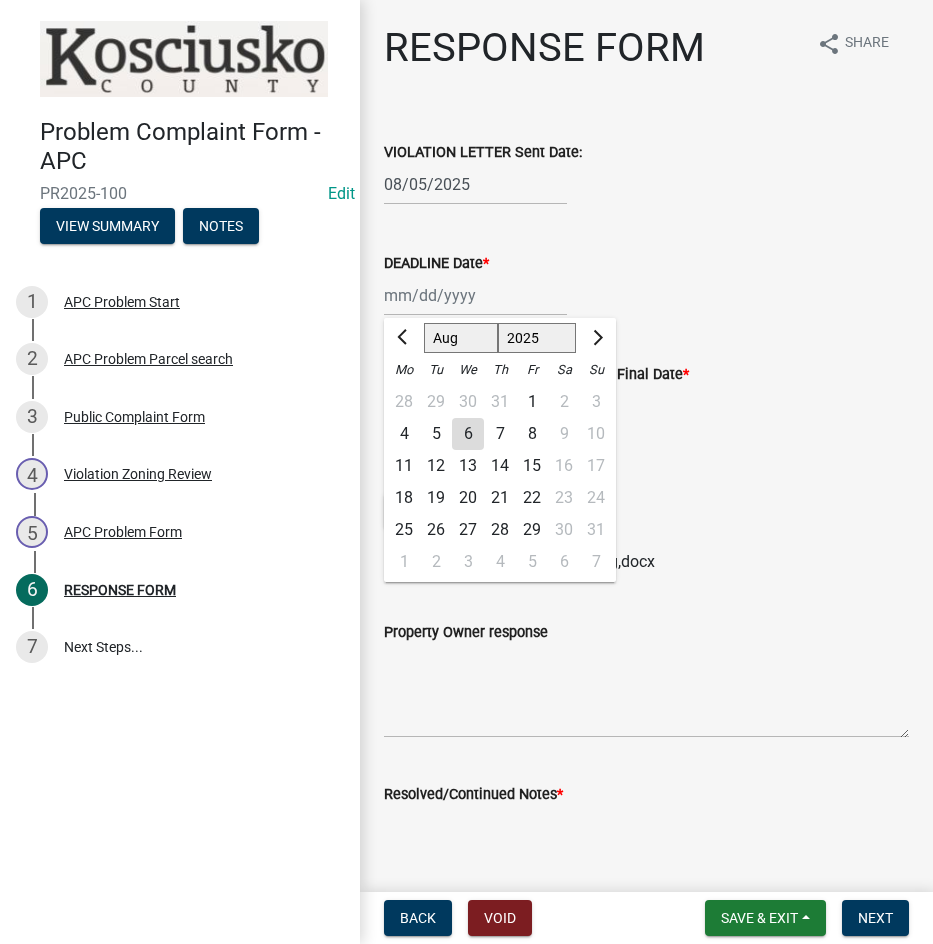 click on "Jan Feb Mar Apr May Jun Jul Aug Sep Oct Nov Dec 1525 1526 1527 1528 1529 1530 1531 1532 1533 1534 1535 1536 1537 1538 1539 1540 1541 1542 1543 1544 1545 1546 1547 1548 1549 1550 1551 1552 1553 1554 1555 1556 1557 1558 1559 1560 1561 1562 1563 1564 1565 1566 1567 1568 1569 1570 1571 1572 1573 1574 1575 1576 1577 1578 1579 1580 1581 1582 1583 1584 1585 1586 1587 1588 1589 1590 1591 1592 1593 1594 1595 1596 1597 1598 1599 1600 1601 1602 1603 1604 1605 1606 1607 1608 1609 1610 1611 1612 1613 1614 1615 1616 1617 1618 1619 1620 1621 1622 1623 1624 1625 1626 1627 1628 1629 1630 1631 1632 1633 1634 1635 1636 1637 1638 1639 1640 1641 1642 1643 1644 1645 1646 1647 1648 1649 1650 1651 1652 1653 1654 1655 1656 1657 1658 1659 1660 1661 1662 1663 1664 1665 1666 1667 1668 1669 1670 1671 1672 1673 1674 1675 1676 1677 1678 1679 1680 1681 1682 1683 1684 1685 1686 1687 1688 1689 1690 1691 1692 1693 1694 1695 1696 1697 1698 1699 1700 1701 1702 1703 1704 1705 1706 1707 1708 1709 1710 1711 1712 1713 1714 1715 1716 1717 1718 1719 1" 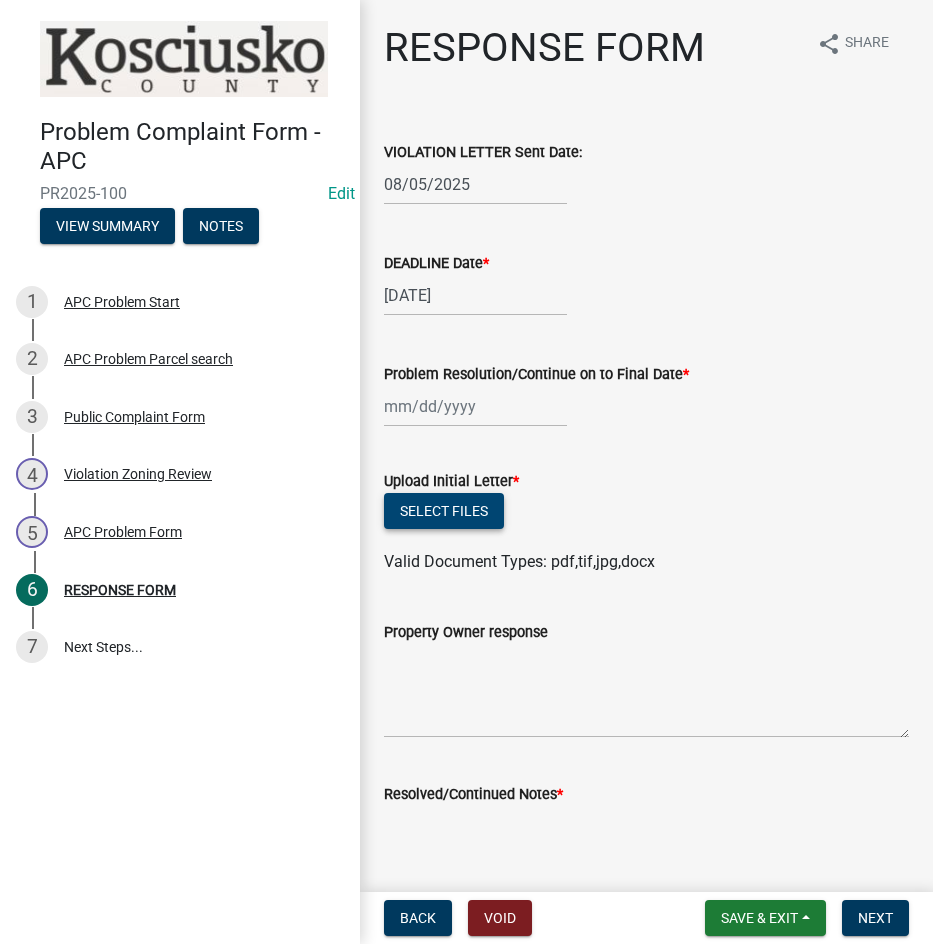click on "Select files" 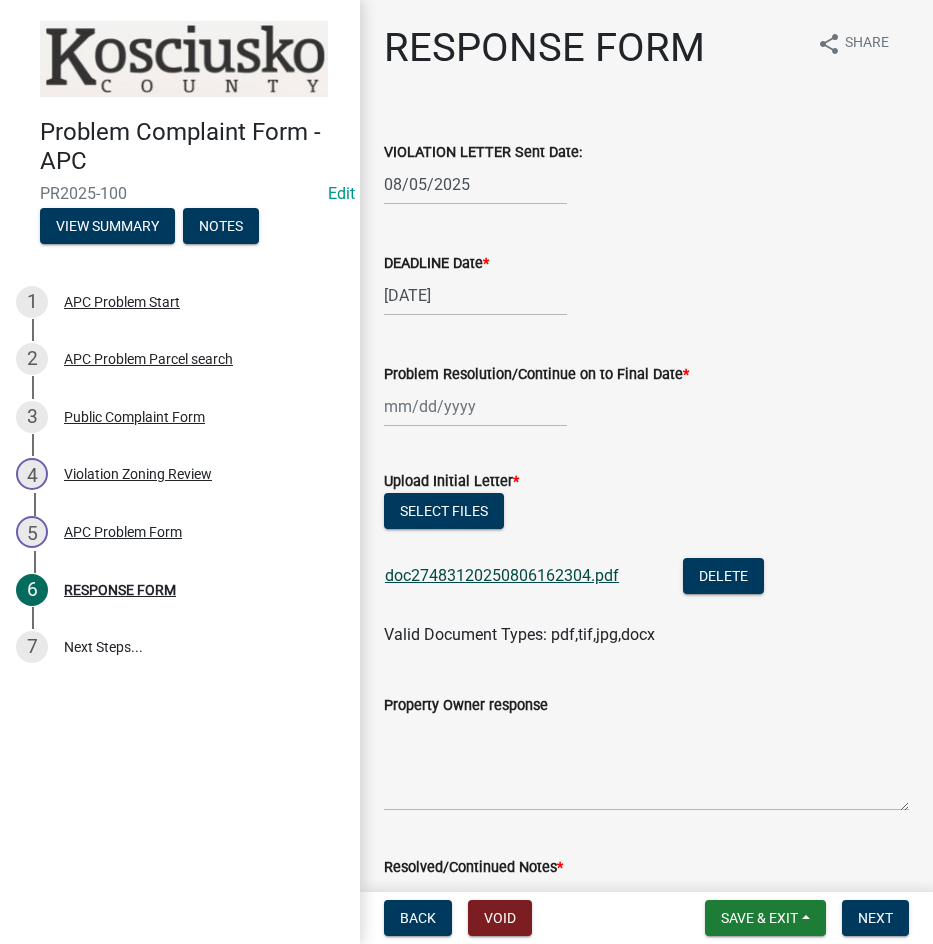click on "doc27483120250806162304.pdf" 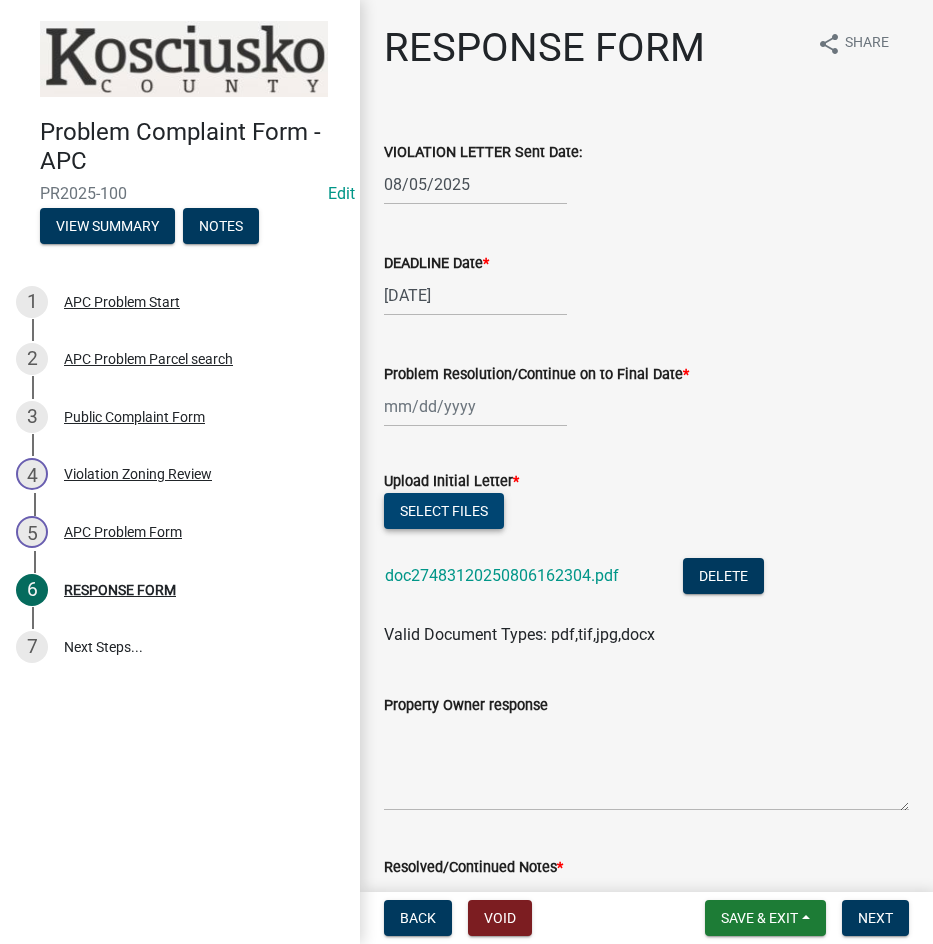 click on "Select files" 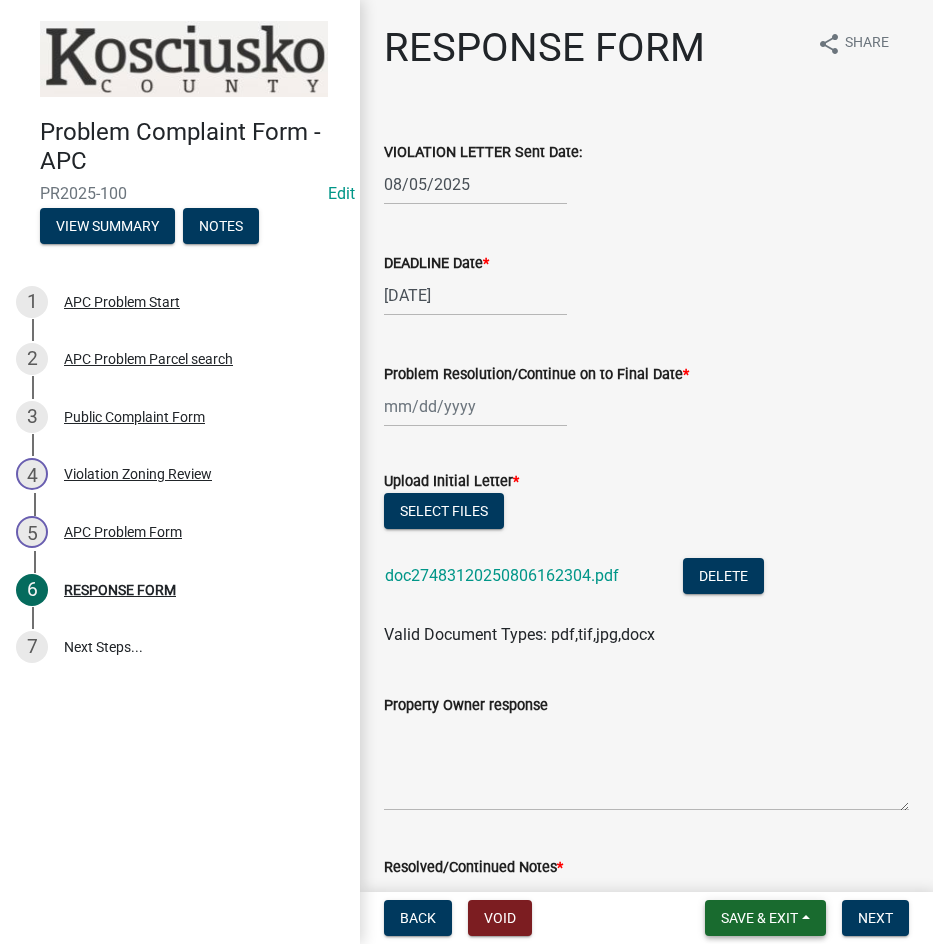 click on "Save & Exit" at bounding box center [759, 918] 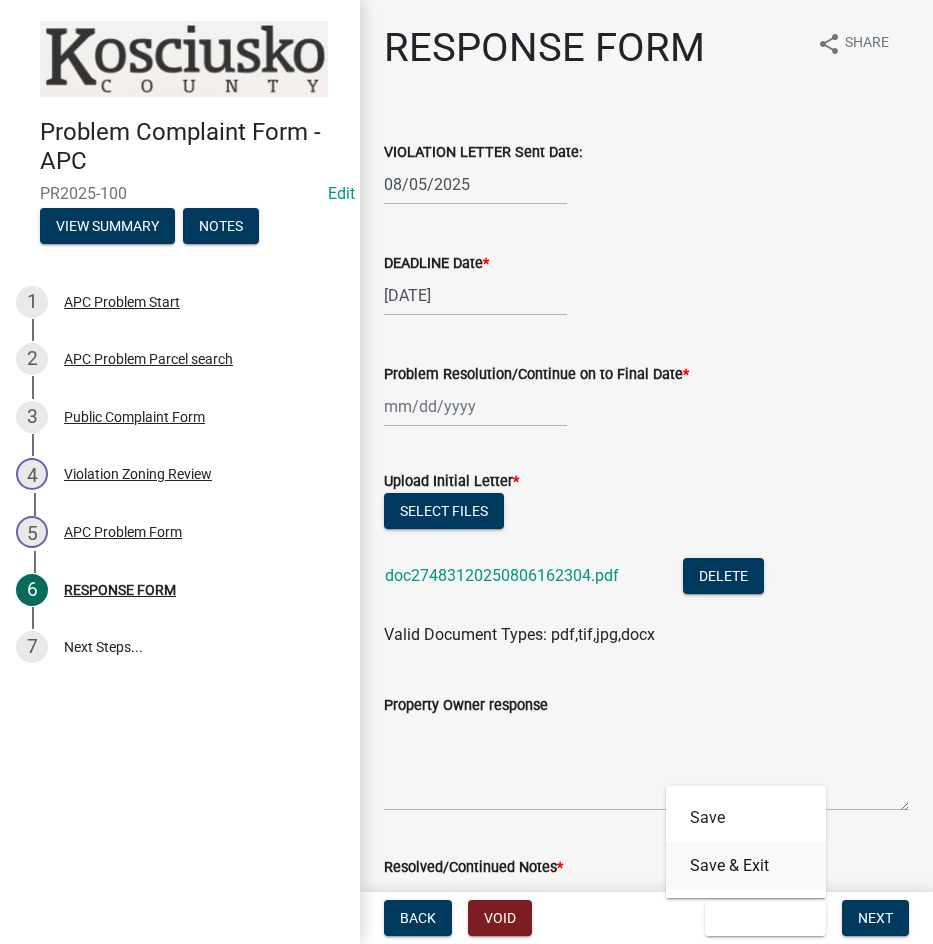click on "Save & Exit" at bounding box center (746, 866) 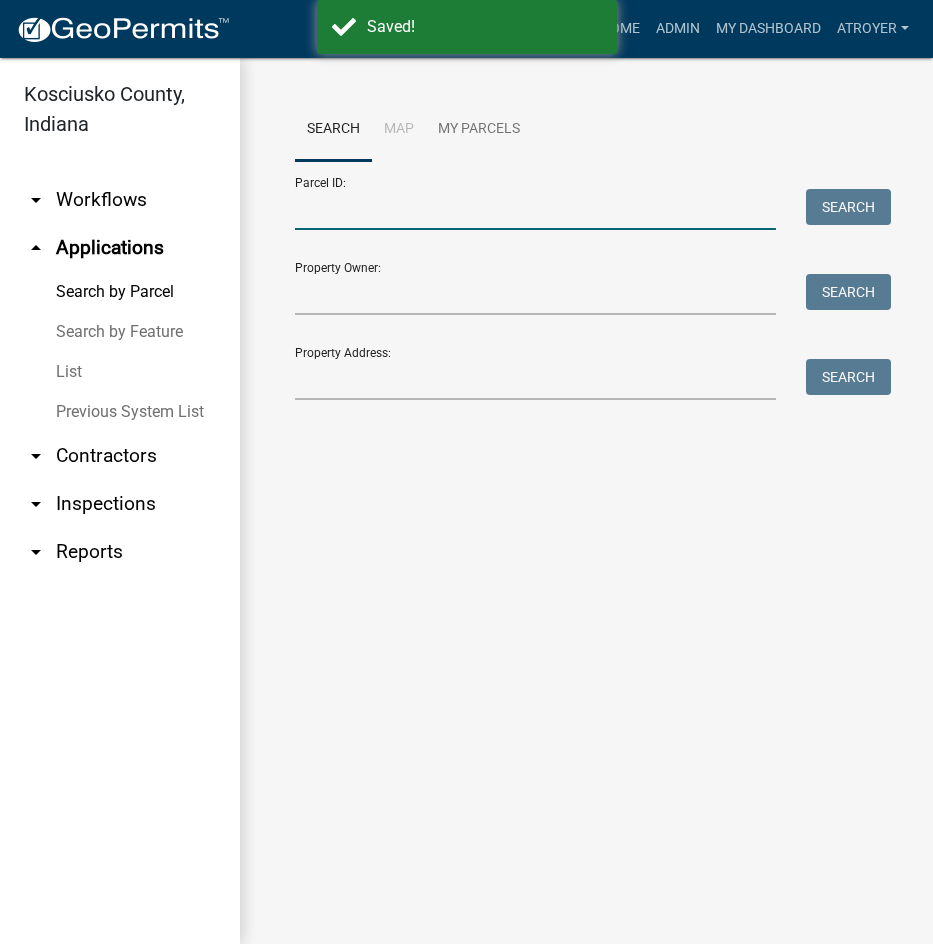 drag, startPoint x: 484, startPoint y: 217, endPoint x: 506, endPoint y: 217, distance: 22 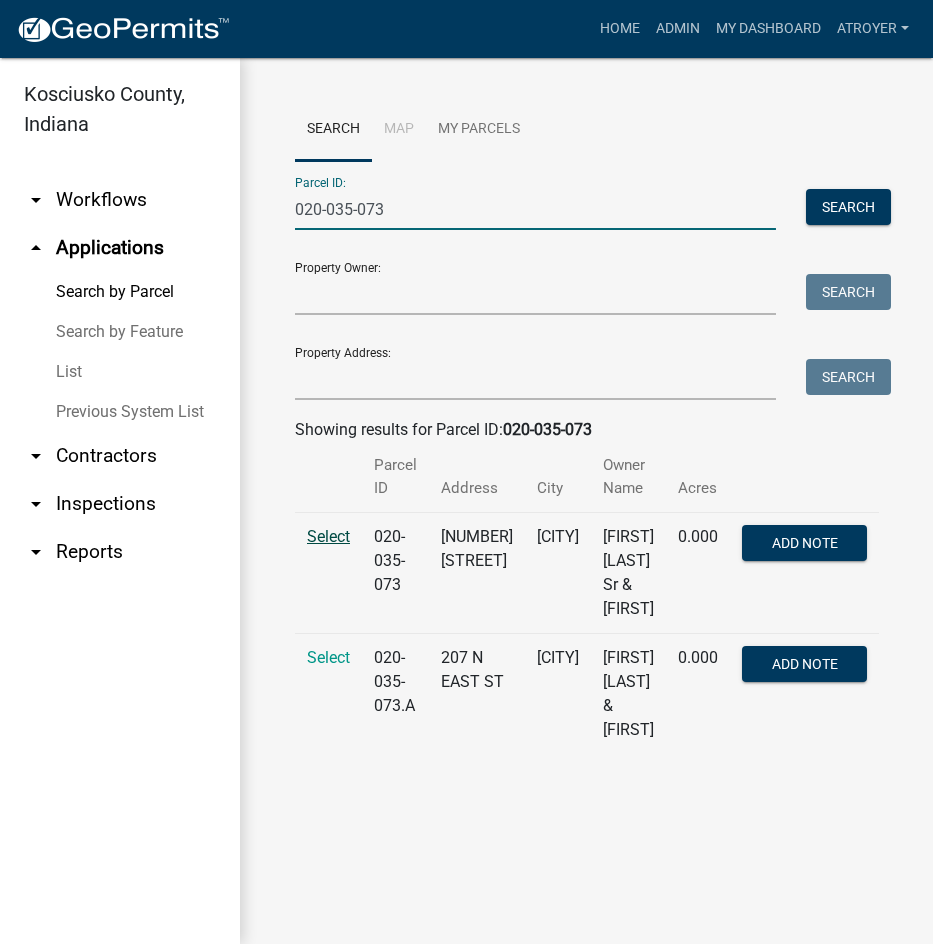 type on "020-035-073" 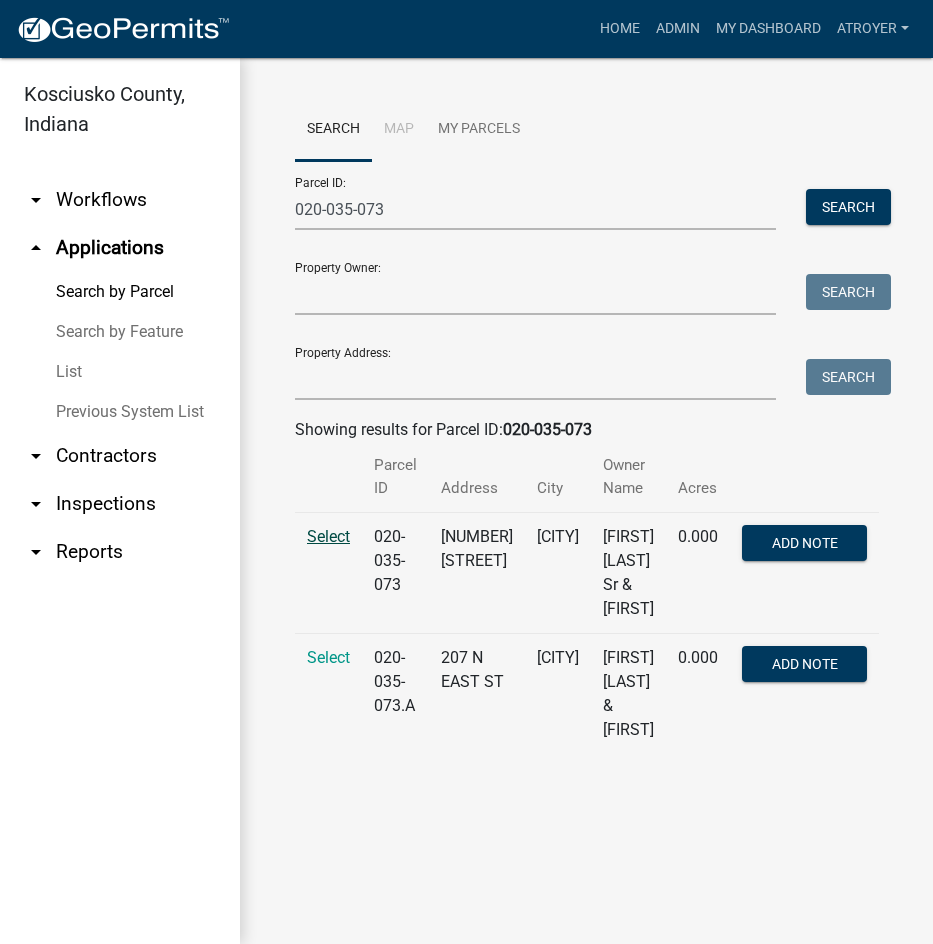 click on "Select" at bounding box center (328, 536) 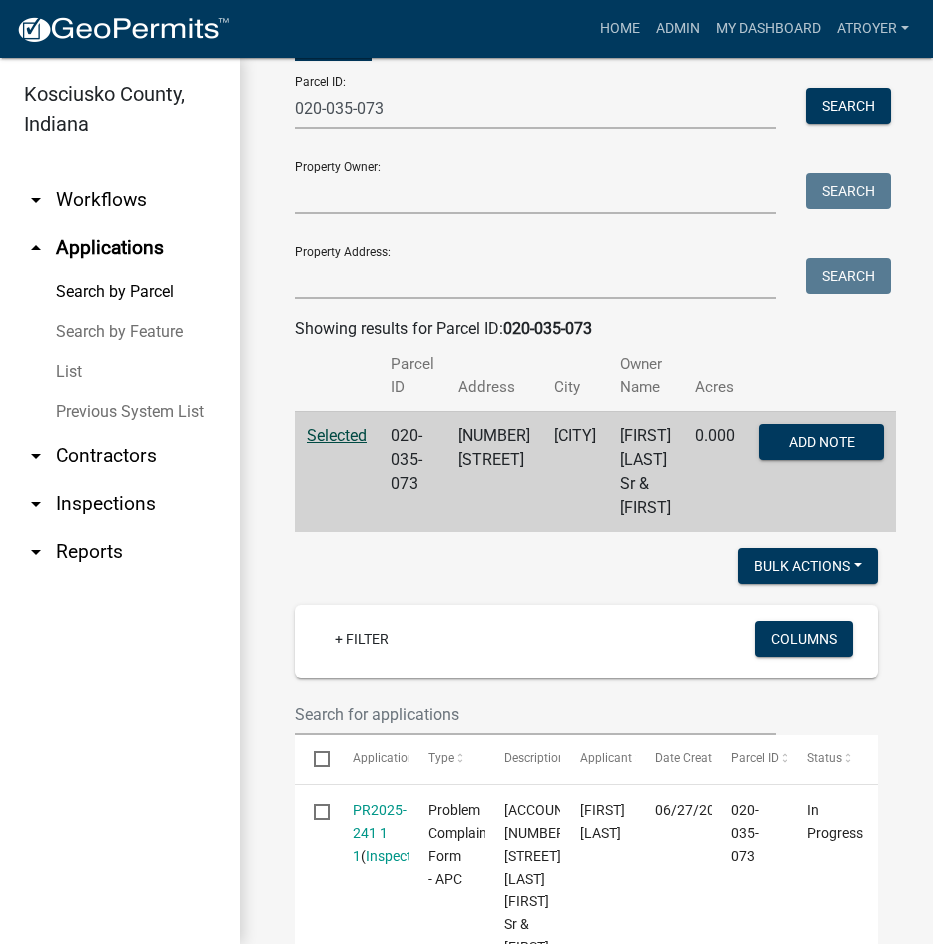 scroll, scrollTop: 300, scrollLeft: 0, axis: vertical 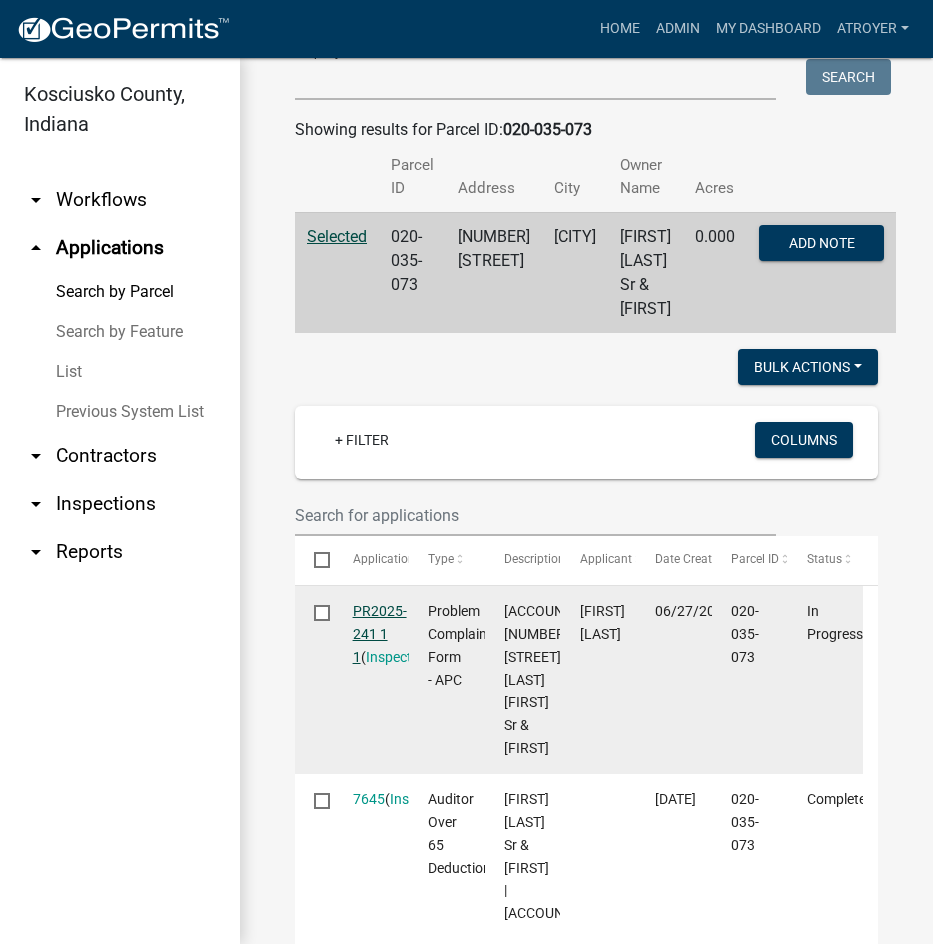click on "PR2025-241 1 1" 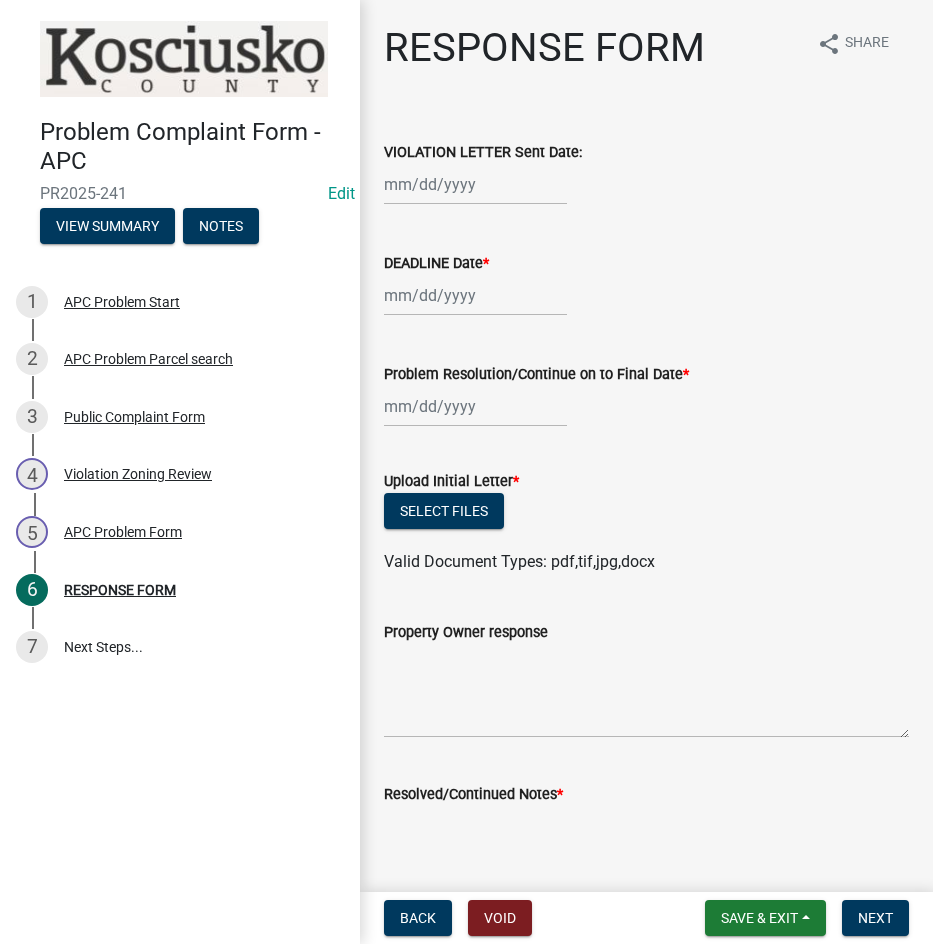 select on "8" 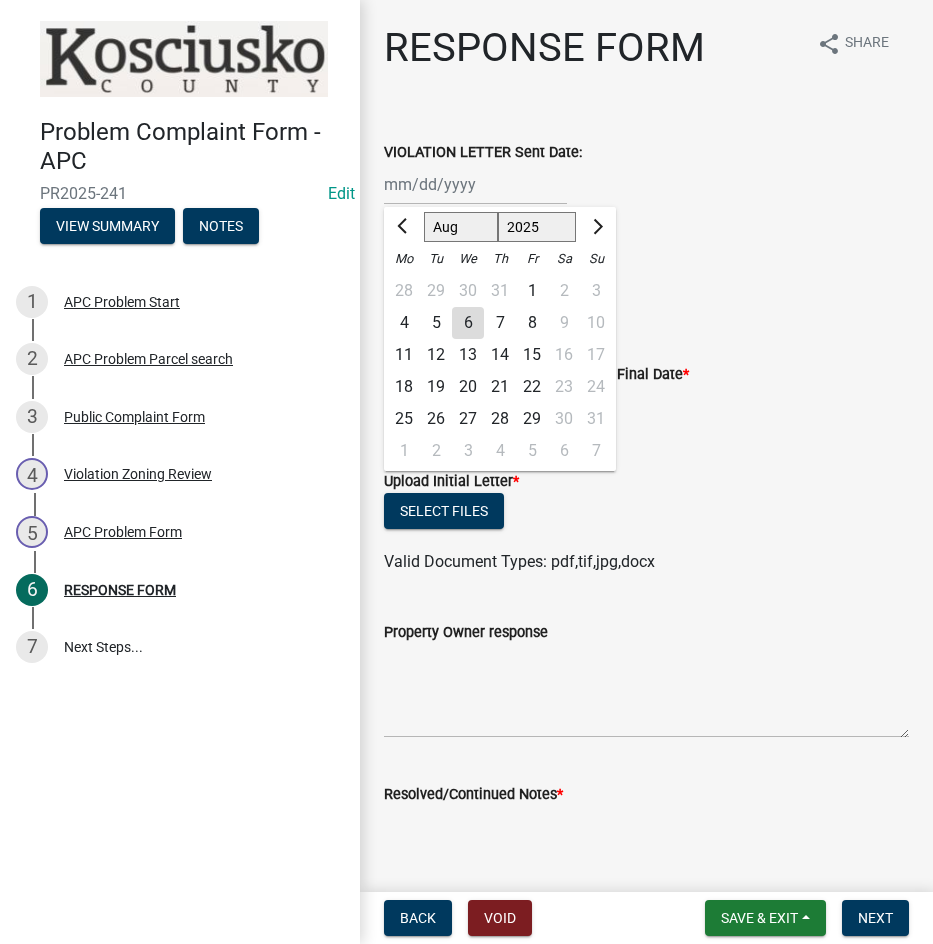 click on "Jan Feb Mar Apr May Jun Jul Aug Sep Oct Nov Dec 1525 1526 1527 1528 1529 1530 1531 1532 1533 1534 1535 1536 1537 1538 1539 1540 1541 1542 1543 1544 1545 1546 1547 1548 1549 1550 1551 1552 1553 1554 1555 1556 1557 1558 1559 1560 1561 1562 1563 1564 1565 1566 1567 1568 1569 1570 1571 1572 1573 1574 1575 1576 1577 1578 1579 1580 1581 1582 1583 1584 1585 1586 1587 1588 1589 1590 1591 1592 1593 1594 1595 1596 1597 1598 1599 1600 1601 1602 1603 1604 1605 1606 1607 1608 1609 1610 1611 1612 1613 1614 1615 1616 1617 1618 1619 1620 1621 1622 1623 1624 1625 1626 1627 1628 1629 1630 1631 1632 1633 1634 1635 1636 1637 1638 1639 1640 1641 1642 1643 1644 1645 1646 1647 1648 1649 1650 1651 1652 1653 1654 1655 1656 1657 1658 1659 1660 1661 1662 1663 1664 1665 1666 1667 1668 1669 1670 1671 1672 1673 1674 1675 1676 1677 1678 1679 1680 1681 1682 1683 1684 1685 1686 1687 1688 1689 1690 1691 1692 1693 1694 1695 1696 1697 1698 1699 1700 1701 1702 1703 1704 1705 1706 1707 1708 1709 1710 1711 1712 1713 1714 1715 1716 1717 1718 1719 1" 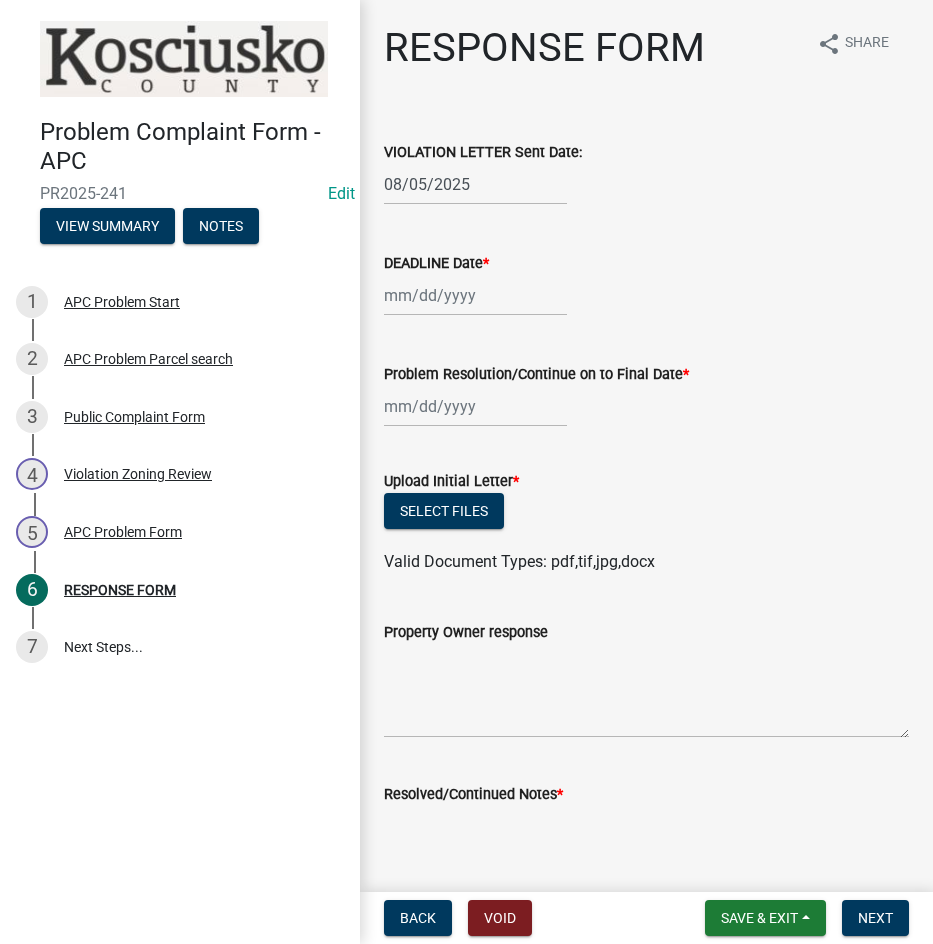 select on "8" 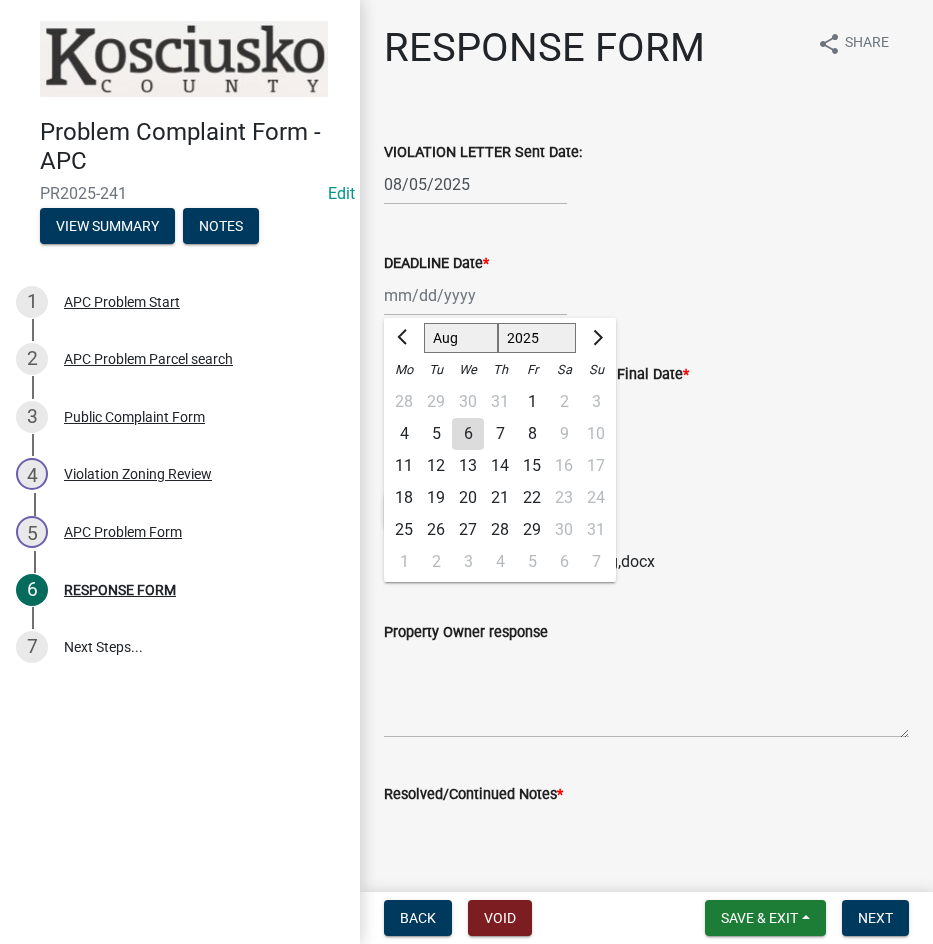 click on "Jan Feb Mar Apr May Jun Jul Aug Sep Oct Nov Dec 1525 1526 1527 1528 1529 1530 1531 1532 1533 1534 1535 1536 1537 1538 1539 1540 1541 1542 1543 1544 1545 1546 1547 1548 1549 1550 1551 1552 1553 1554 1555 1556 1557 1558 1559 1560 1561 1562 1563 1564 1565 1566 1567 1568 1569 1570 1571 1572 1573 1574 1575 1576 1577 1578 1579 1580 1581 1582 1583 1584 1585 1586 1587 1588 1589 1590 1591 1592 1593 1594 1595 1596 1597 1598 1599 1600 1601 1602 1603 1604 1605 1606 1607 1608 1609 1610 1611 1612 1613 1614 1615 1616 1617 1618 1619 1620 1621 1622 1623 1624 1625 1626 1627 1628 1629 1630 1631 1632 1633 1634 1635 1636 1637 1638 1639 1640 1641 1642 1643 1644 1645 1646 1647 1648 1649 1650 1651 1652 1653 1654 1655 1656 1657 1658 1659 1660 1661 1662 1663 1664 1665 1666 1667 1668 1669 1670 1671 1672 1673 1674 1675 1676 1677 1678 1679 1680 1681 1682 1683 1684 1685 1686 1687 1688 1689 1690 1691 1692 1693 1694 1695 1696 1697 1698 1699 1700 1701 1702 1703 1704 1705 1706 1707 1708 1709 1710 1711 1712 1713 1714 1715 1716 1717 1718 1719 1" 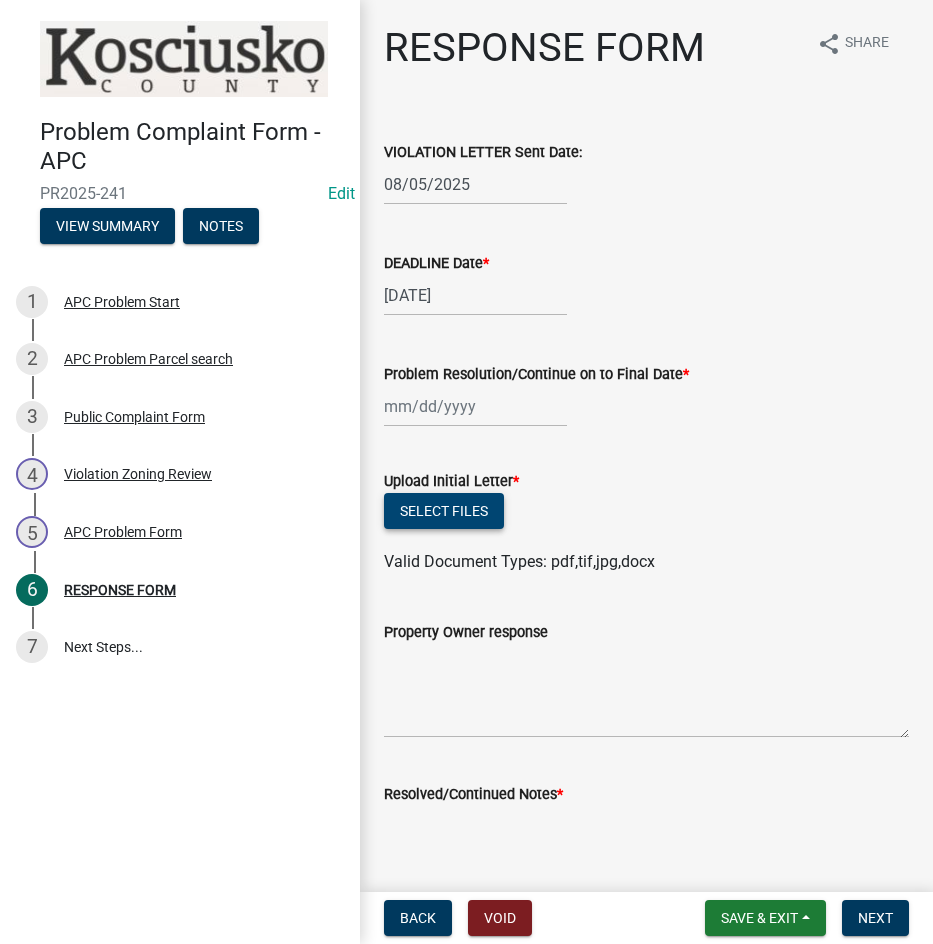 click on "Select files" 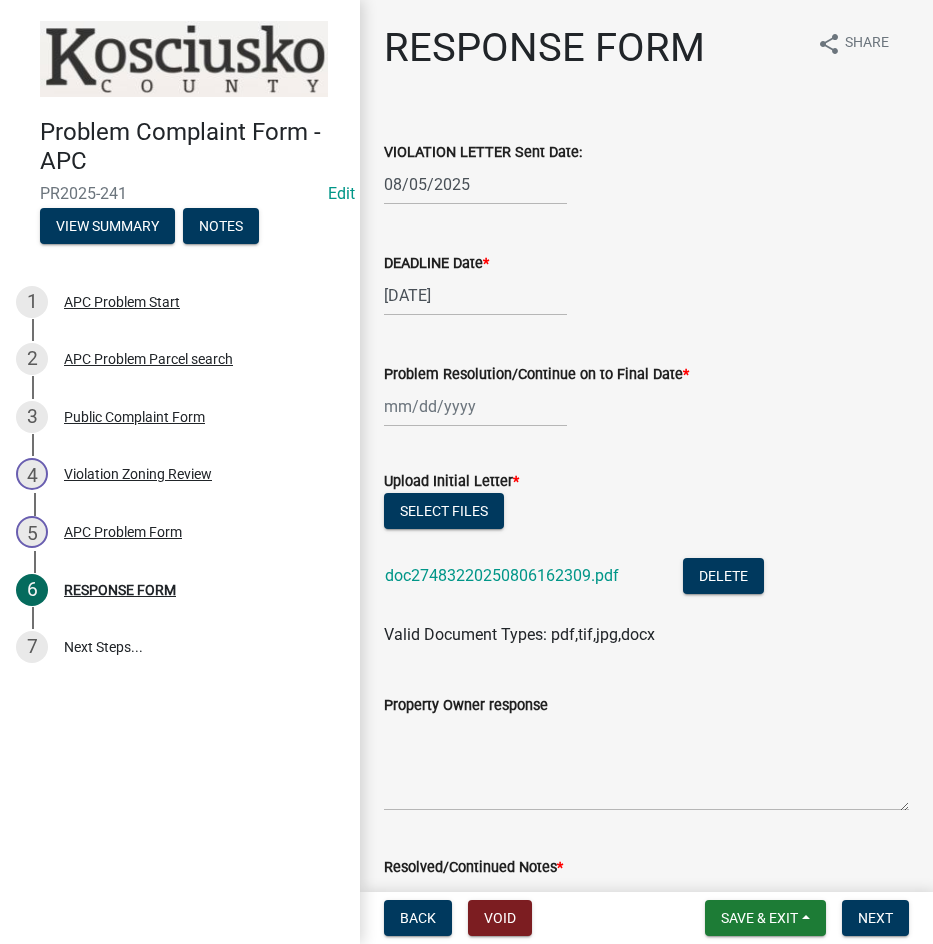 click on "doc27483220250806162309.pdf" 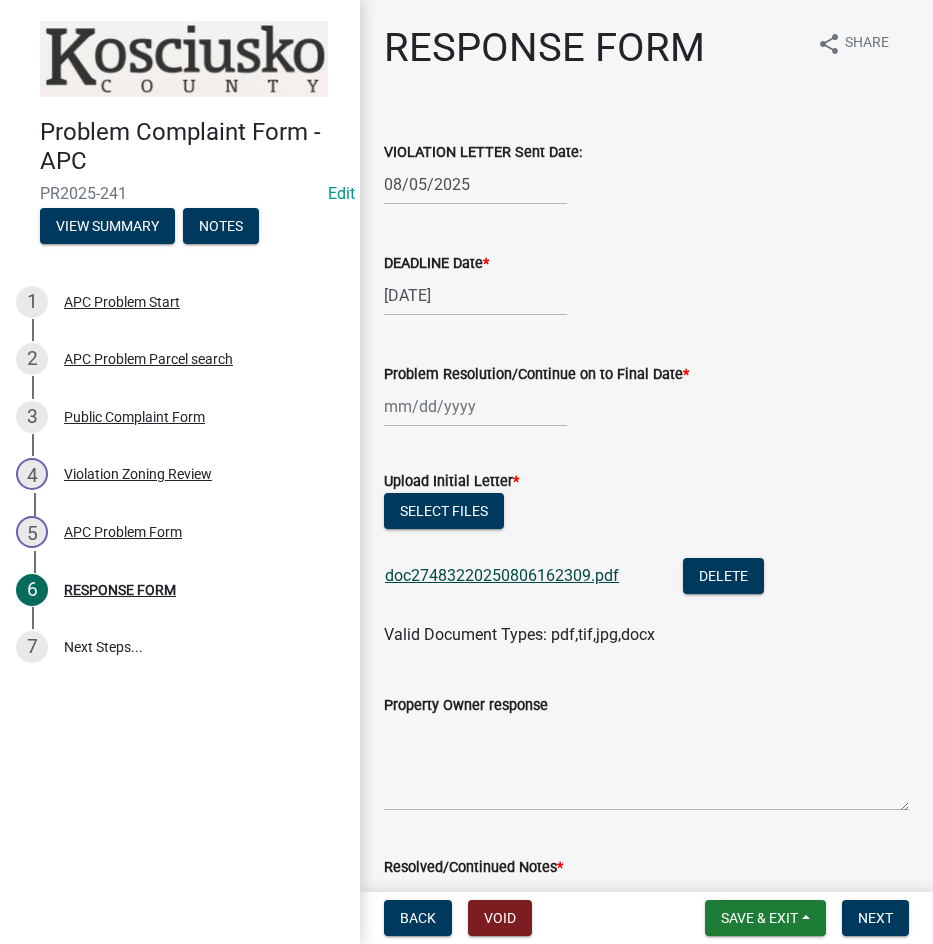 click on "doc27483220250806162309.pdf" 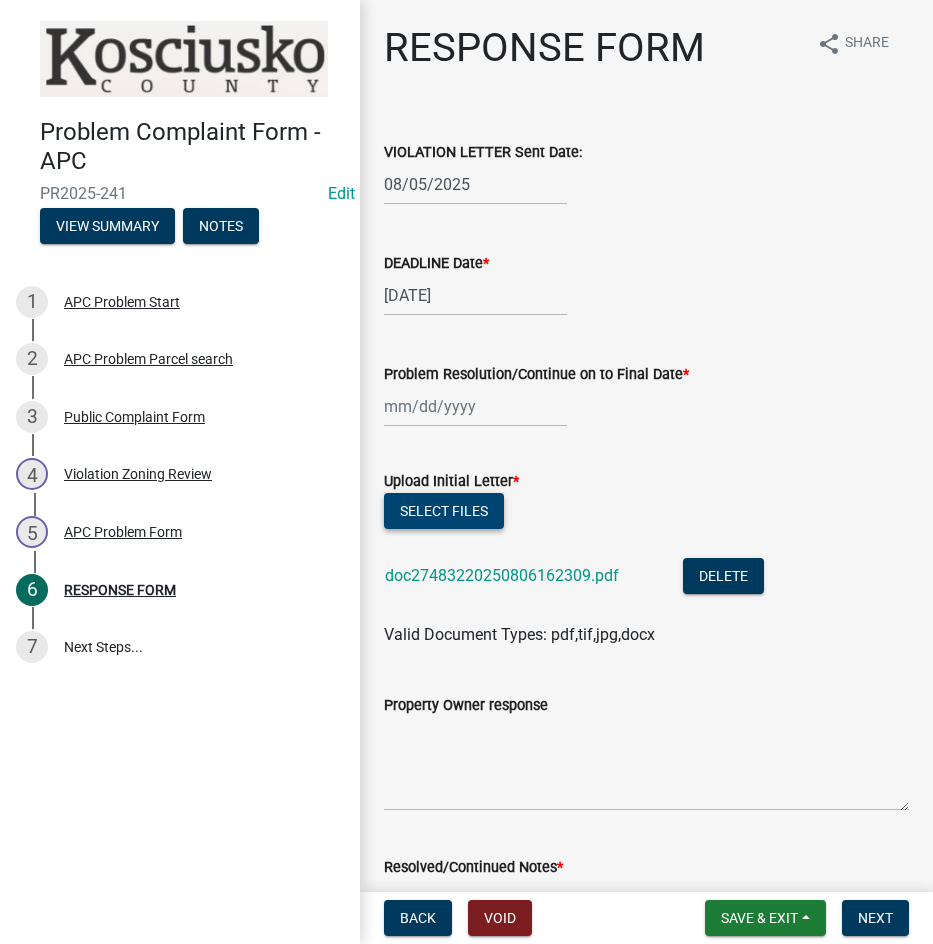 click on "Select files" 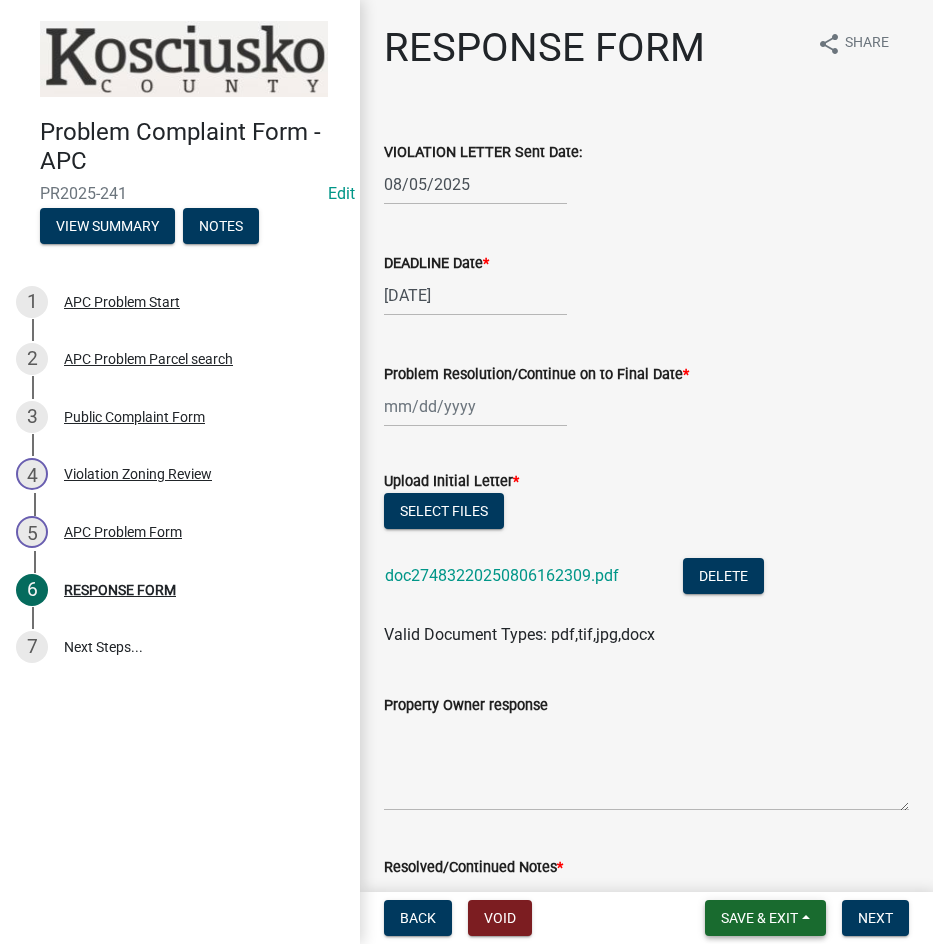 click on "Save & Exit" at bounding box center (759, 918) 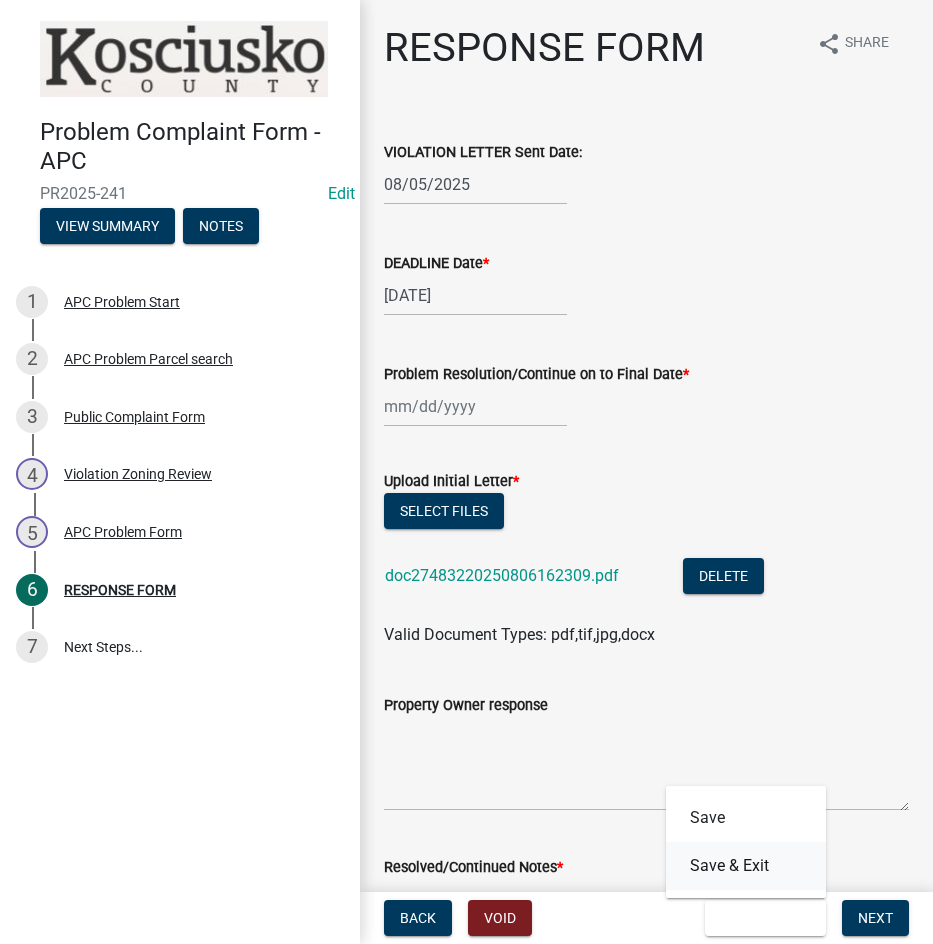 click on "Save & Exit" at bounding box center (746, 866) 